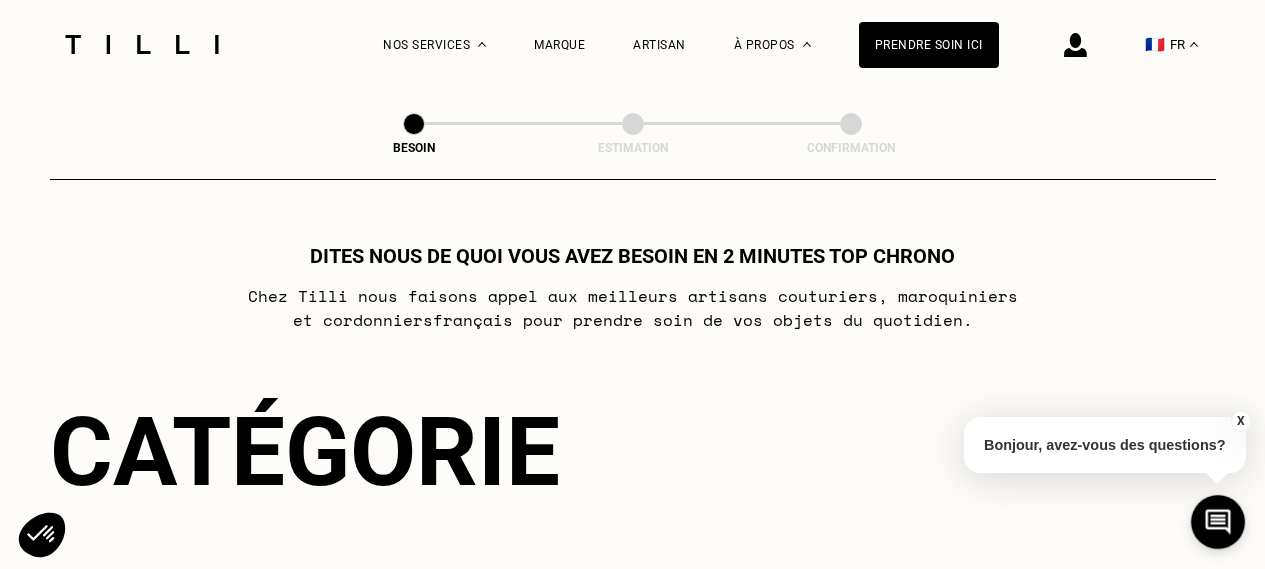 scroll, scrollTop: 0, scrollLeft: 0, axis: both 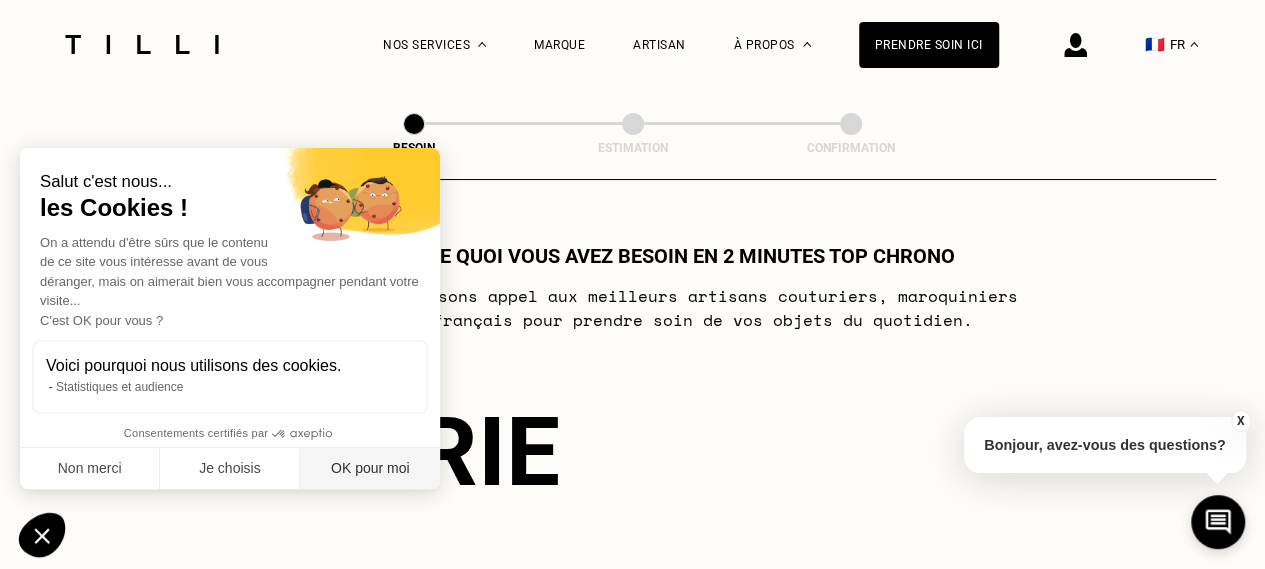 click on "OK pour moi" at bounding box center (370, 469) 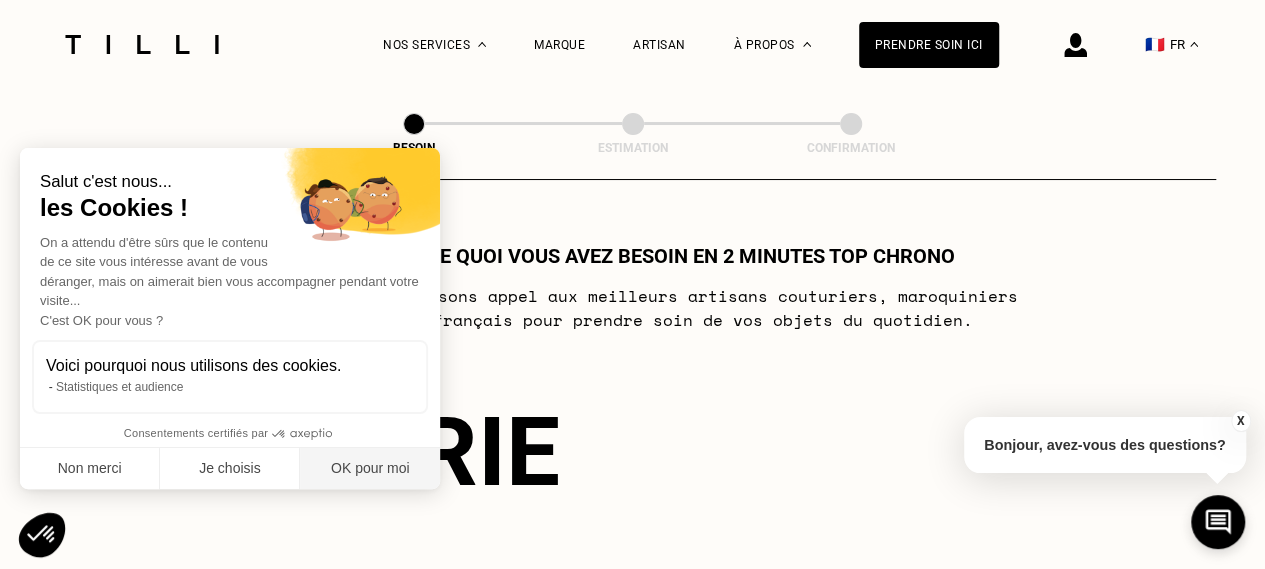 checkbox on "true" 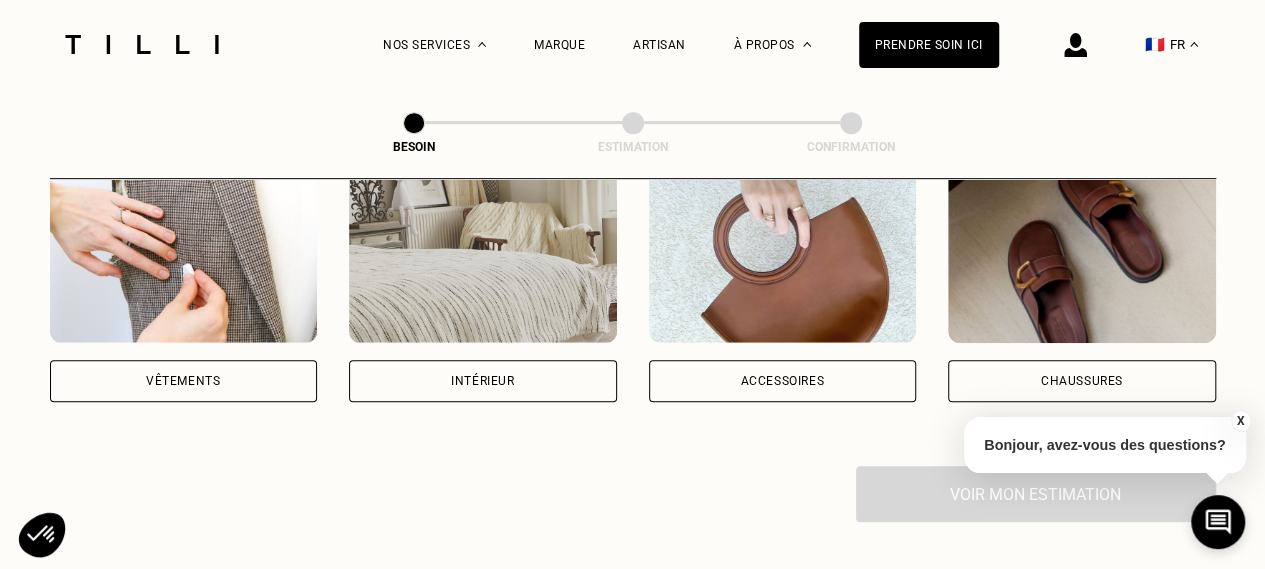 scroll, scrollTop: 447, scrollLeft: 0, axis: vertical 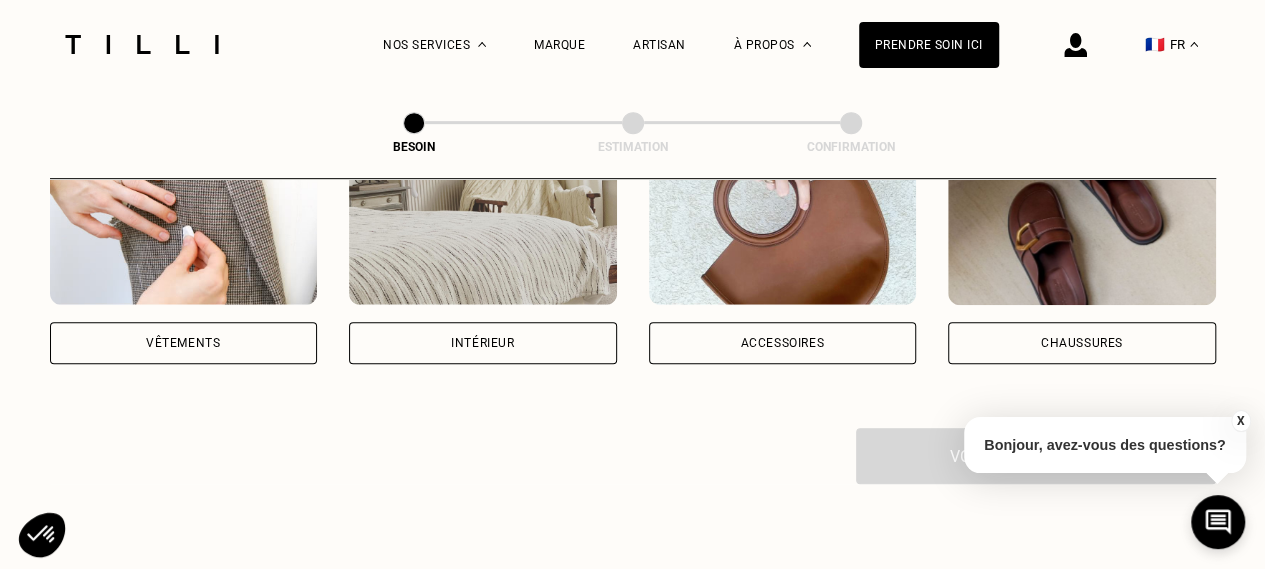 click on "Vêtements" at bounding box center [184, 343] 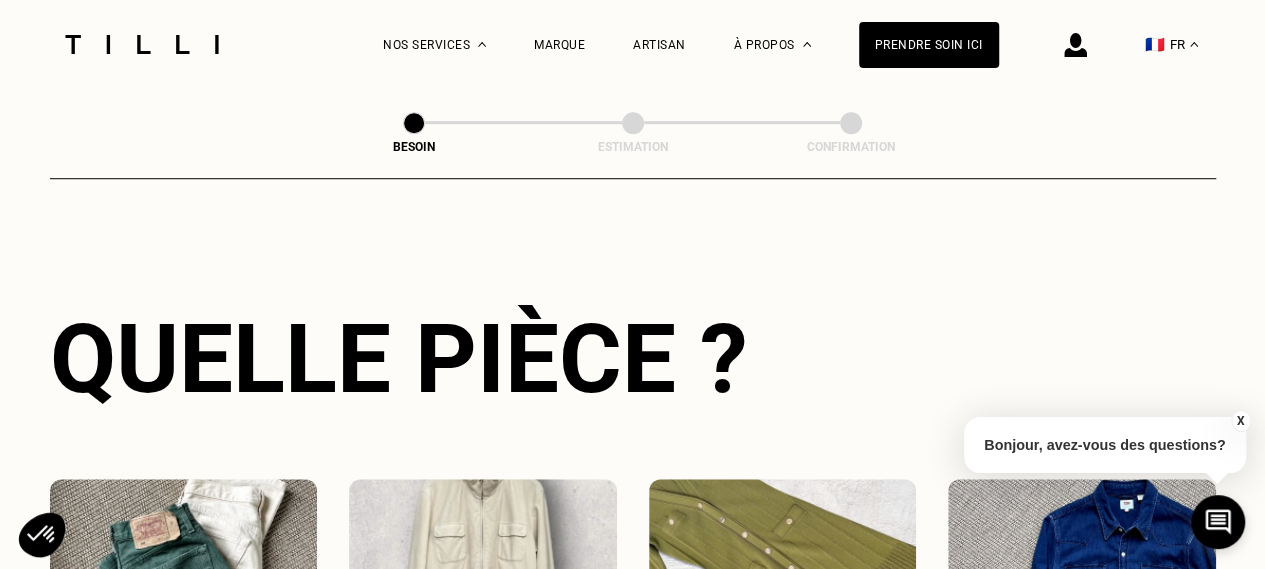 scroll, scrollTop: 654, scrollLeft: 0, axis: vertical 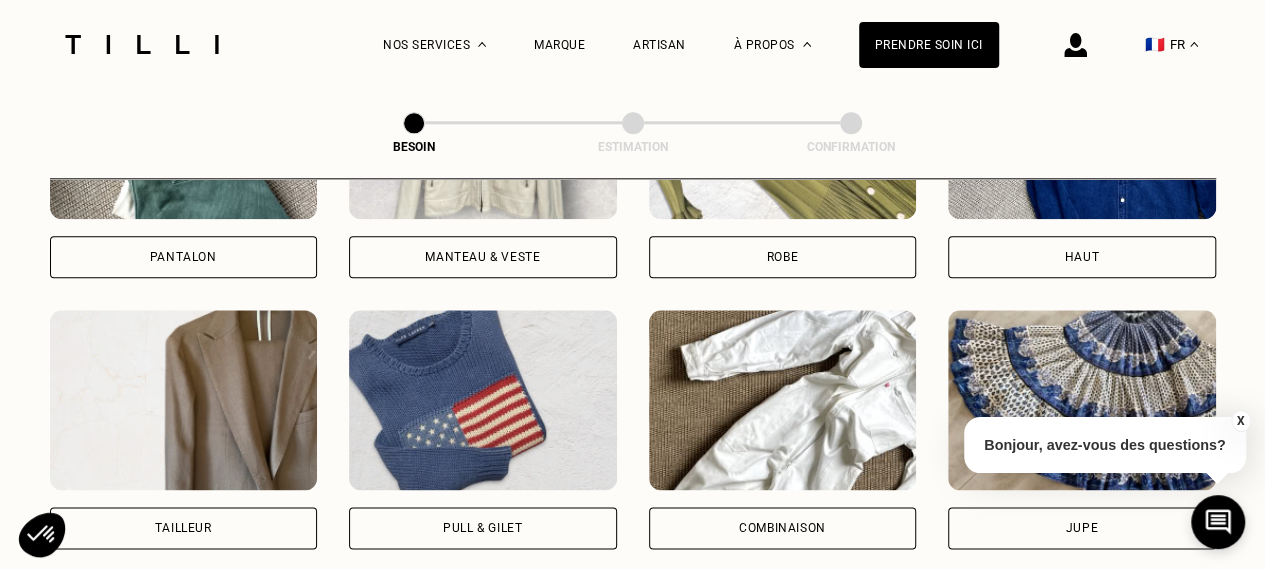 click on "Pantalon" at bounding box center [183, 257] 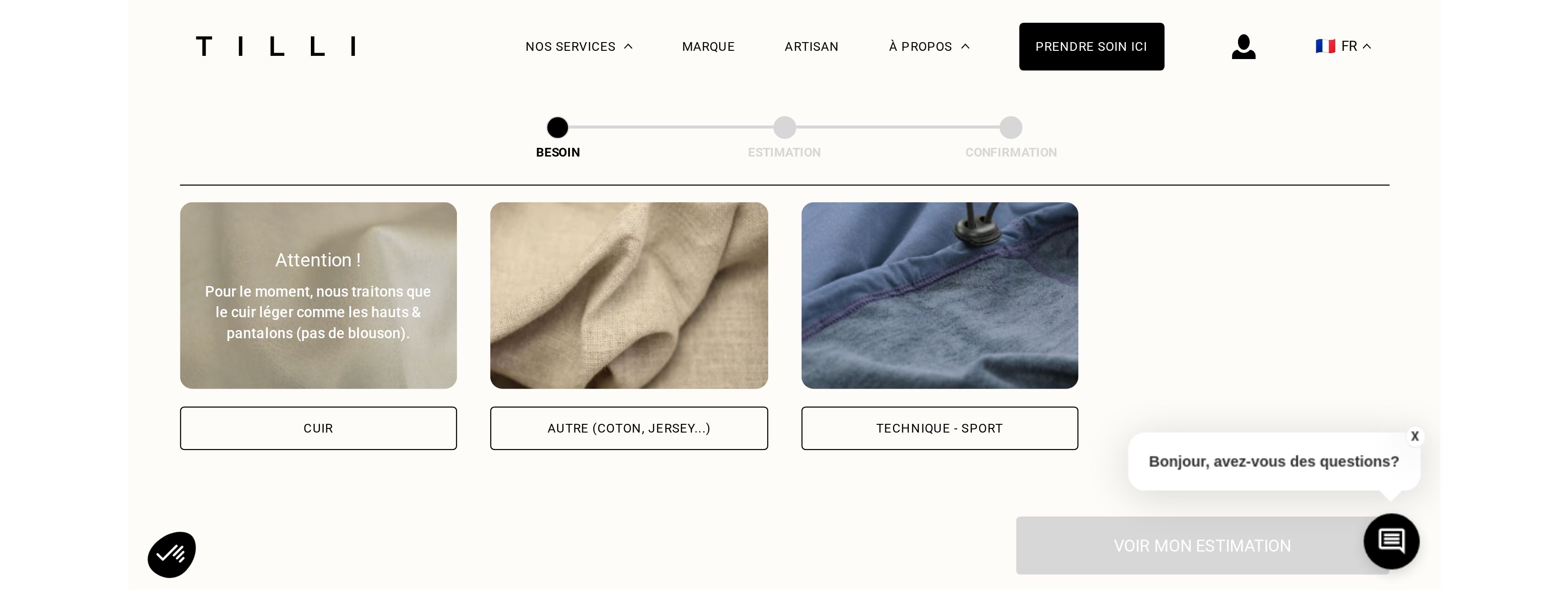 scroll, scrollTop: 796, scrollLeft: 0, axis: vertical 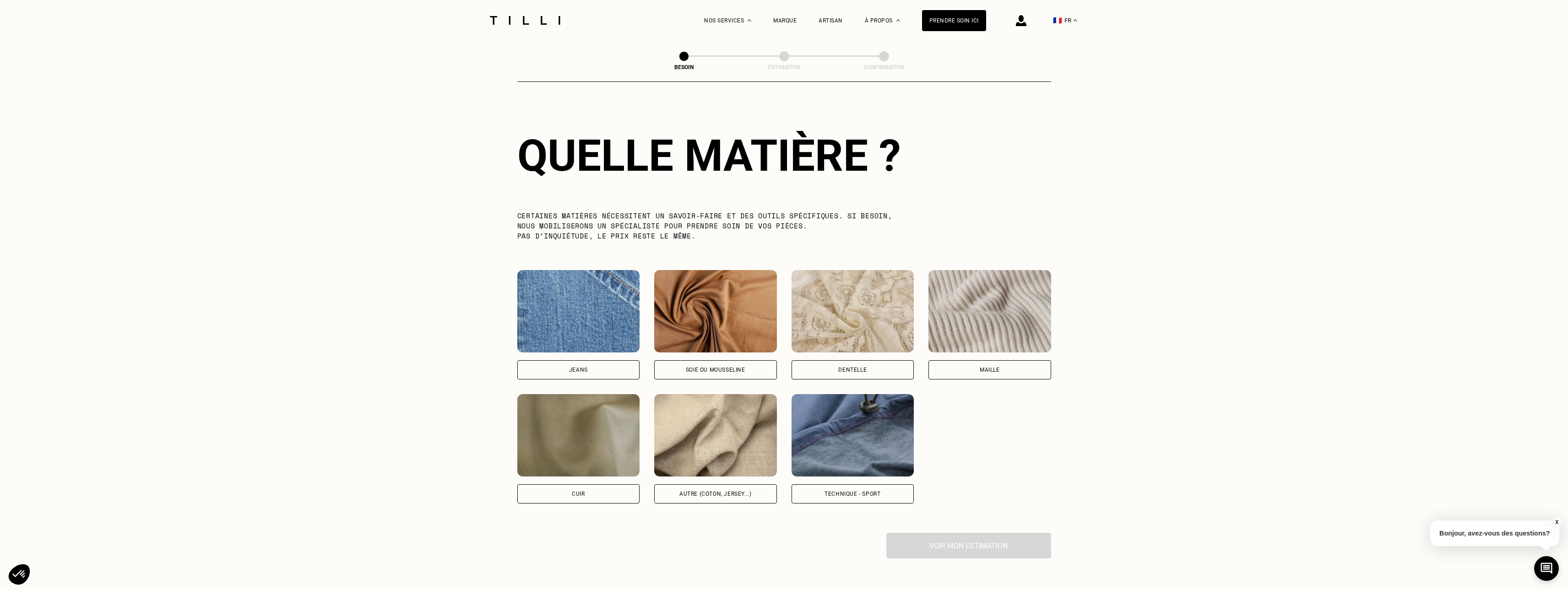 click at bounding box center [579, 311] 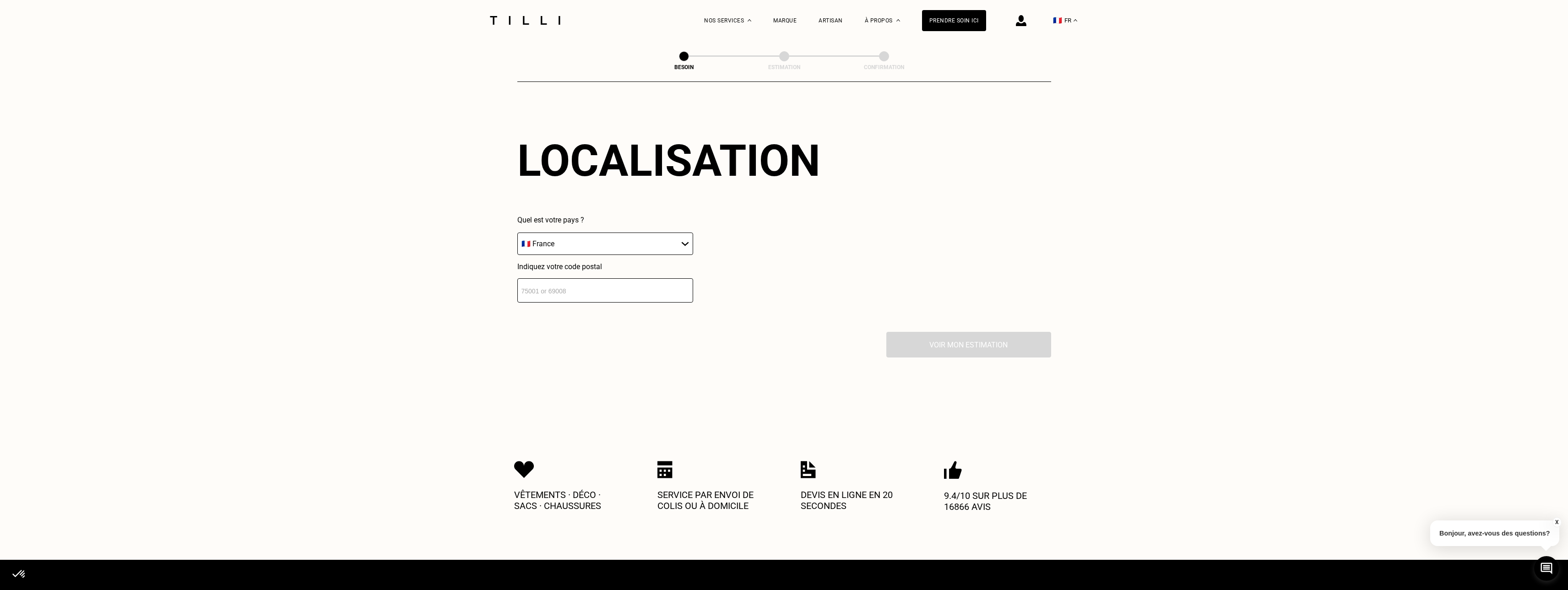 scroll, scrollTop: 1231, scrollLeft: 0, axis: vertical 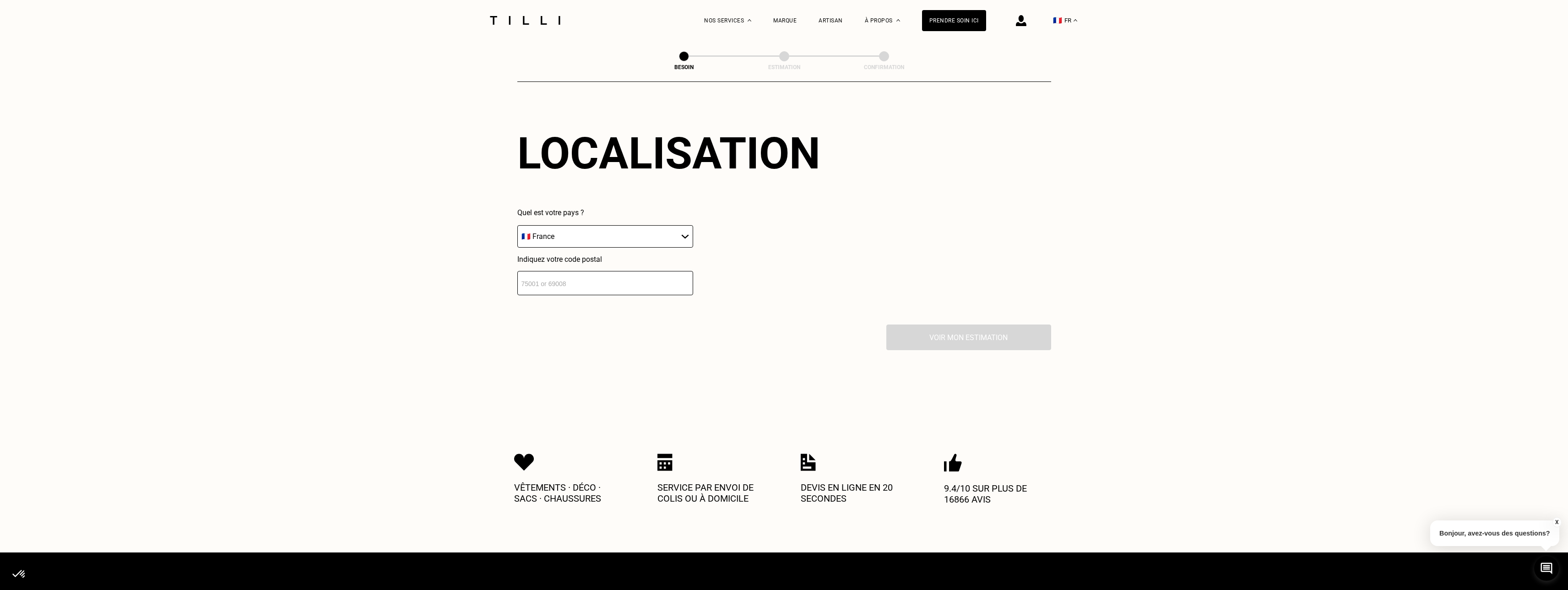 click on "🇩🇪   Allemagne 🇦🇹   Autriche 🇧🇪   Belgique 🇧🇬   Bulgarie 🇨🇾   Chypre 🇭🇷   Croatie 🇩🇰   Danemark 🇪🇸   Espagne 🇪🇪   Estonie 🇫🇮   Finlande 🇫🇷   France 🇬🇷   Grèce 🇭🇺   Hongrie 🇮🇪   Irlande 🇮🇹   Italie 🇱🇻   Lettonie 🇱🇮   Liechtenstein 🇱🇹   Lituanie 🇱🇺   Luxembourg 🇲🇹   Malte 🇳🇴   Norvège 🇳🇱   Pays-Bas 🇵🇱   Pologne 🇵🇹   Portugal 🇨🇿   République tchèque 🇷🇴   Roumanie 🇬🇧   Royaume-Uni 🇸🇰   Slovaquie 🇸🇮   Slovénie 🇸🇪   Suède 🇨🇭   Suisse" at bounding box center [605, 236] 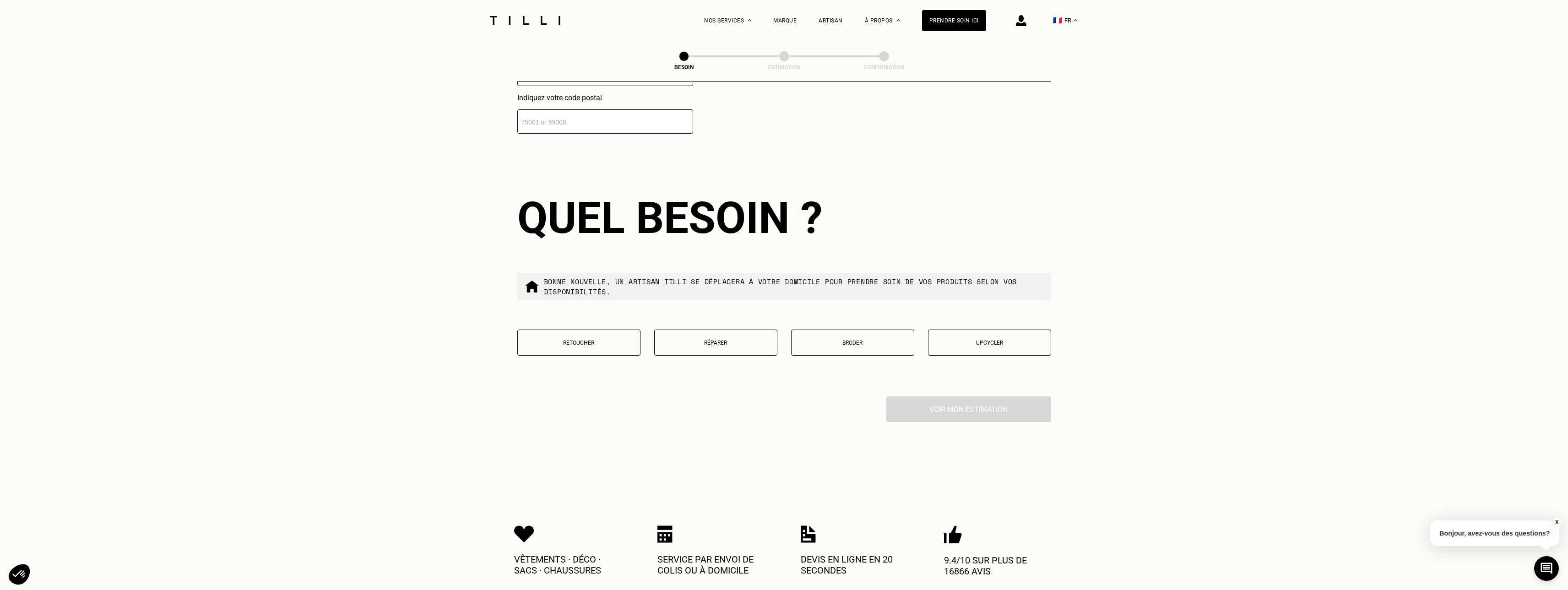scroll, scrollTop: 1458, scrollLeft: 0, axis: vertical 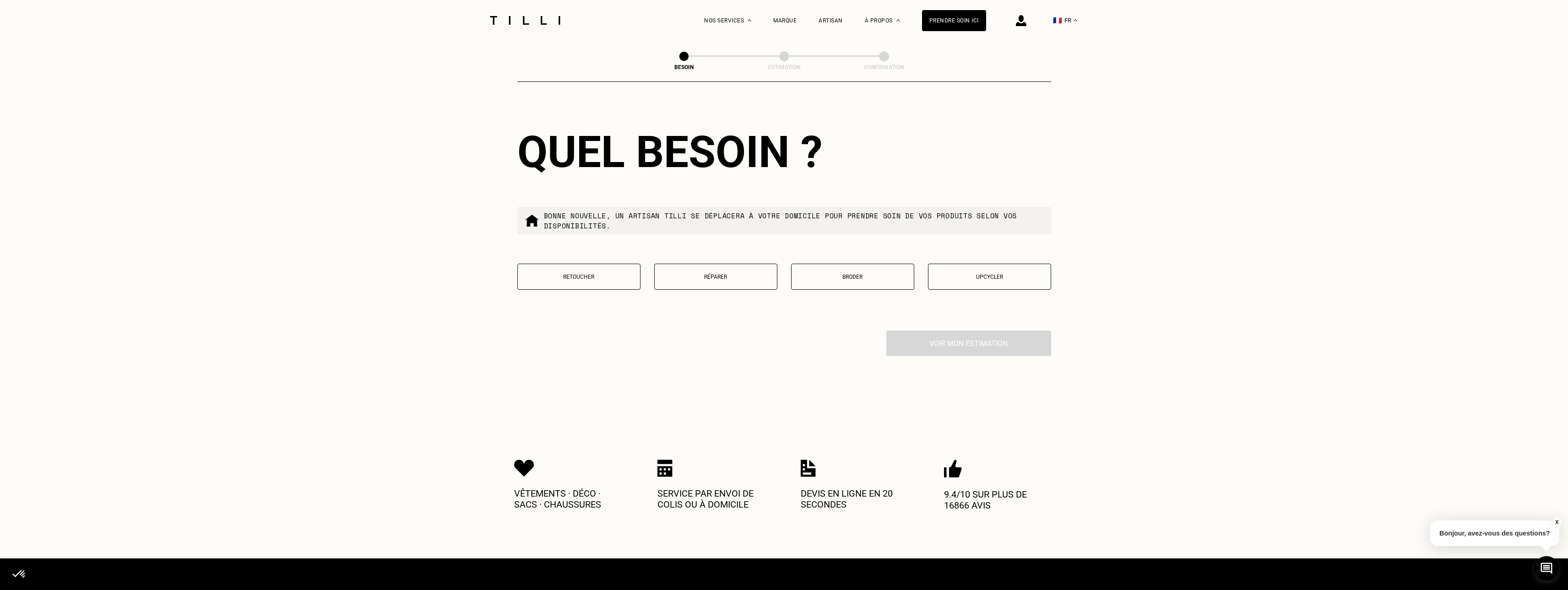 type on "[POSTAL_CODE]" 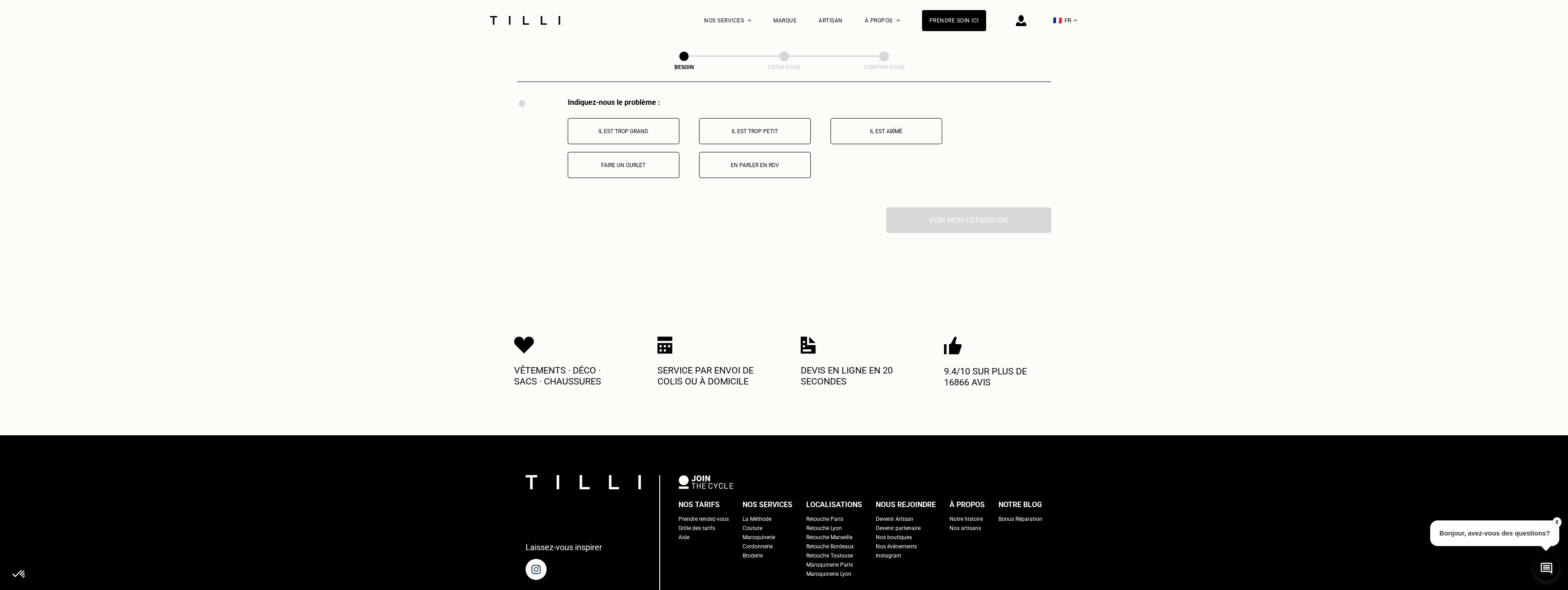 scroll, scrollTop: 1693, scrollLeft: 0, axis: vertical 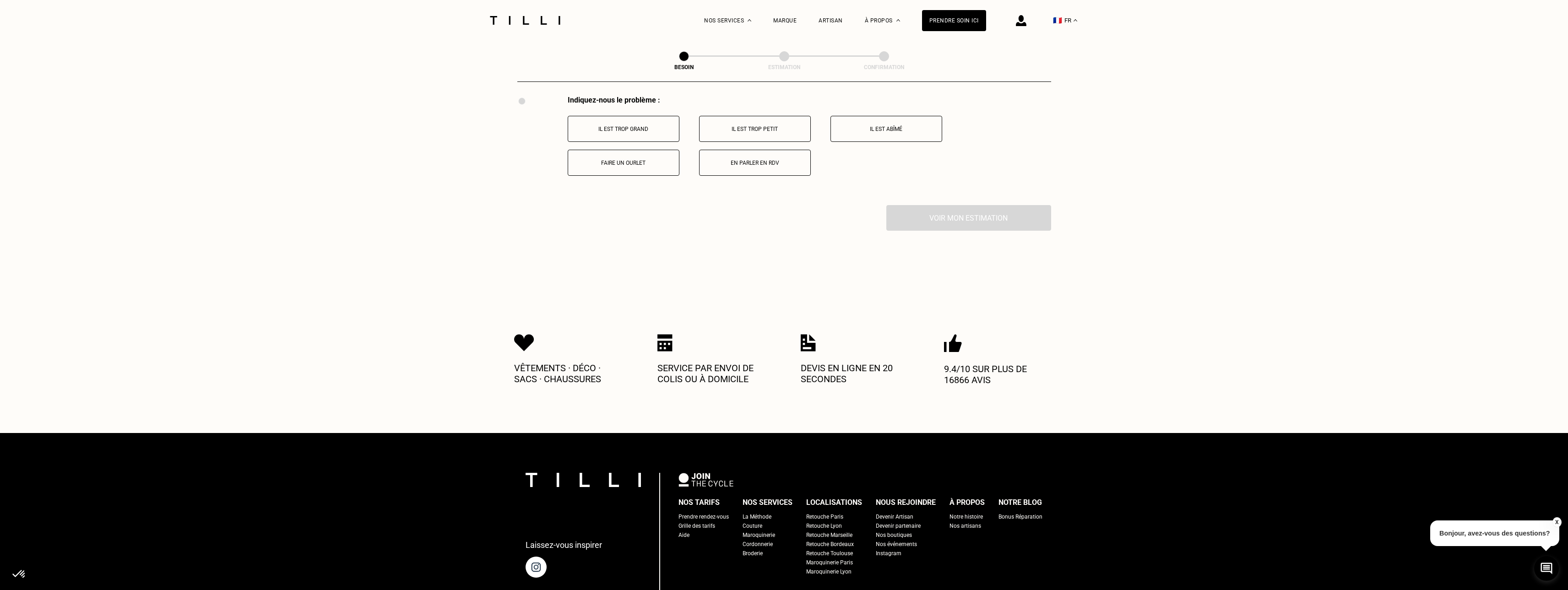 click on "Faire un ourlet" at bounding box center (624, 163) 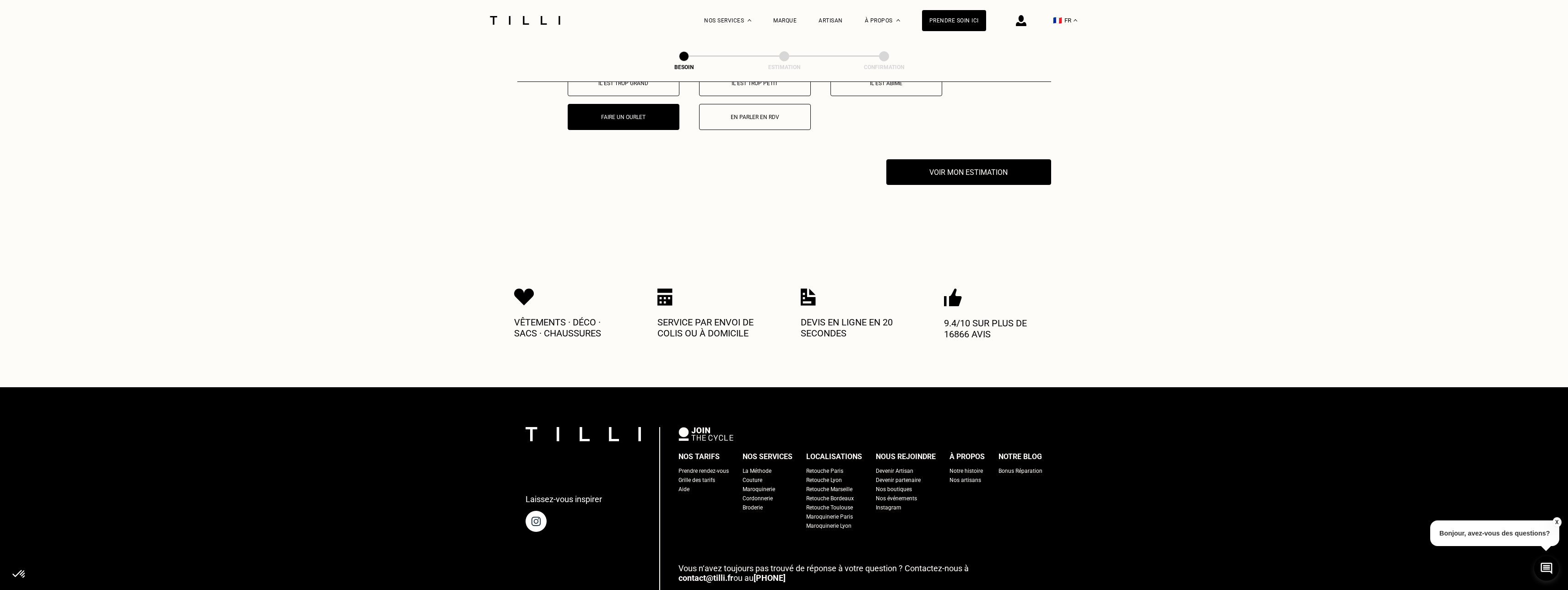 scroll, scrollTop: 1802, scrollLeft: 0, axis: vertical 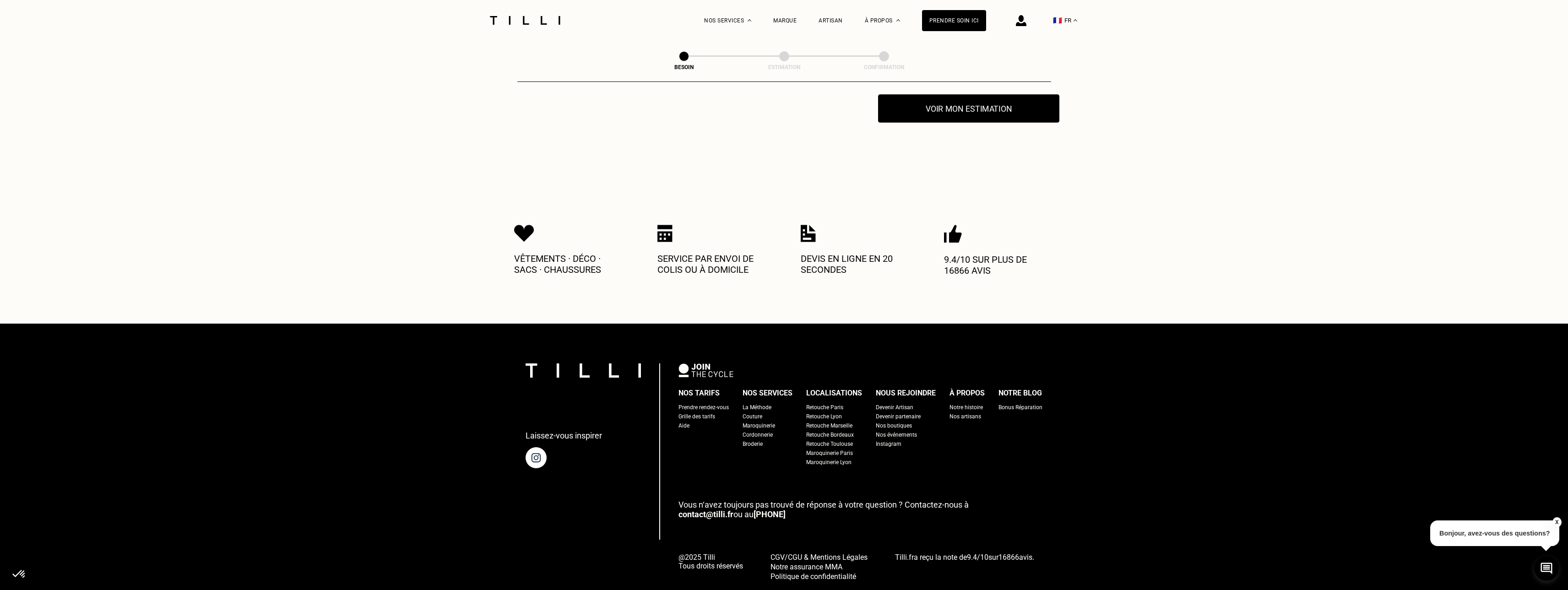 click on "Voir mon estimation" at bounding box center (969, 108) 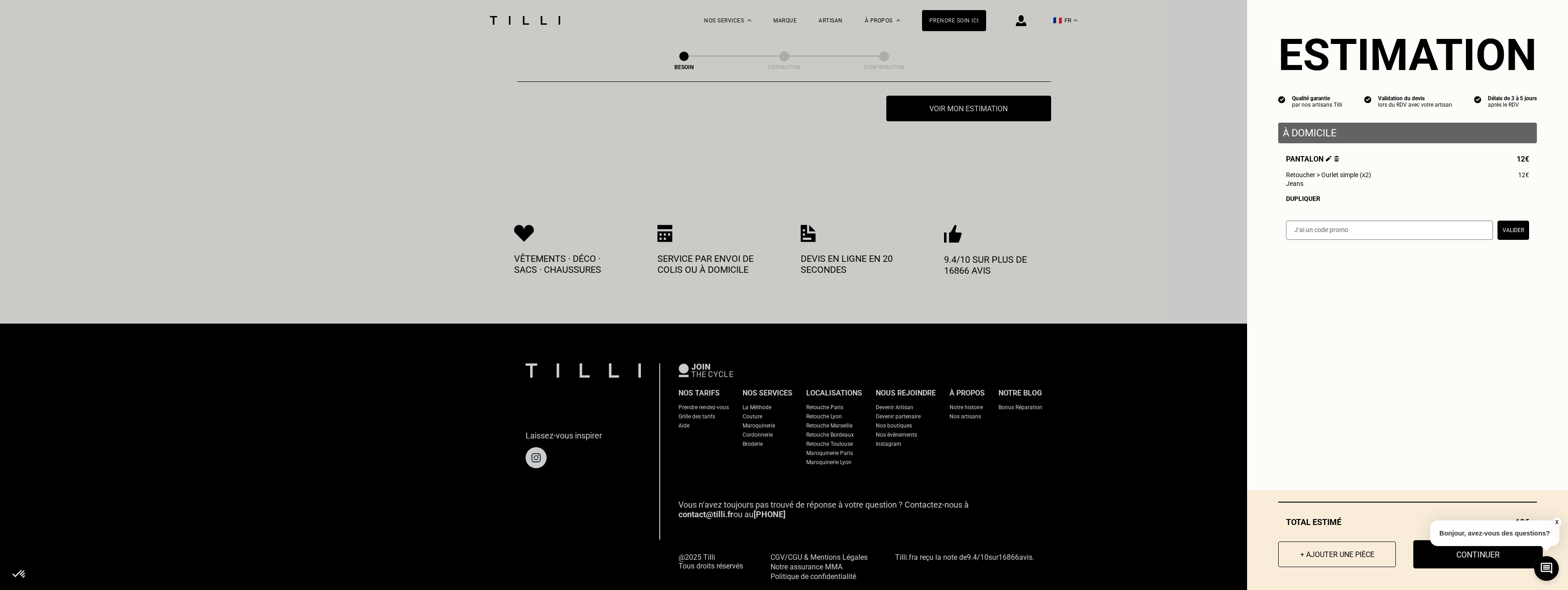 click on "Continuer" at bounding box center [1478, 554] 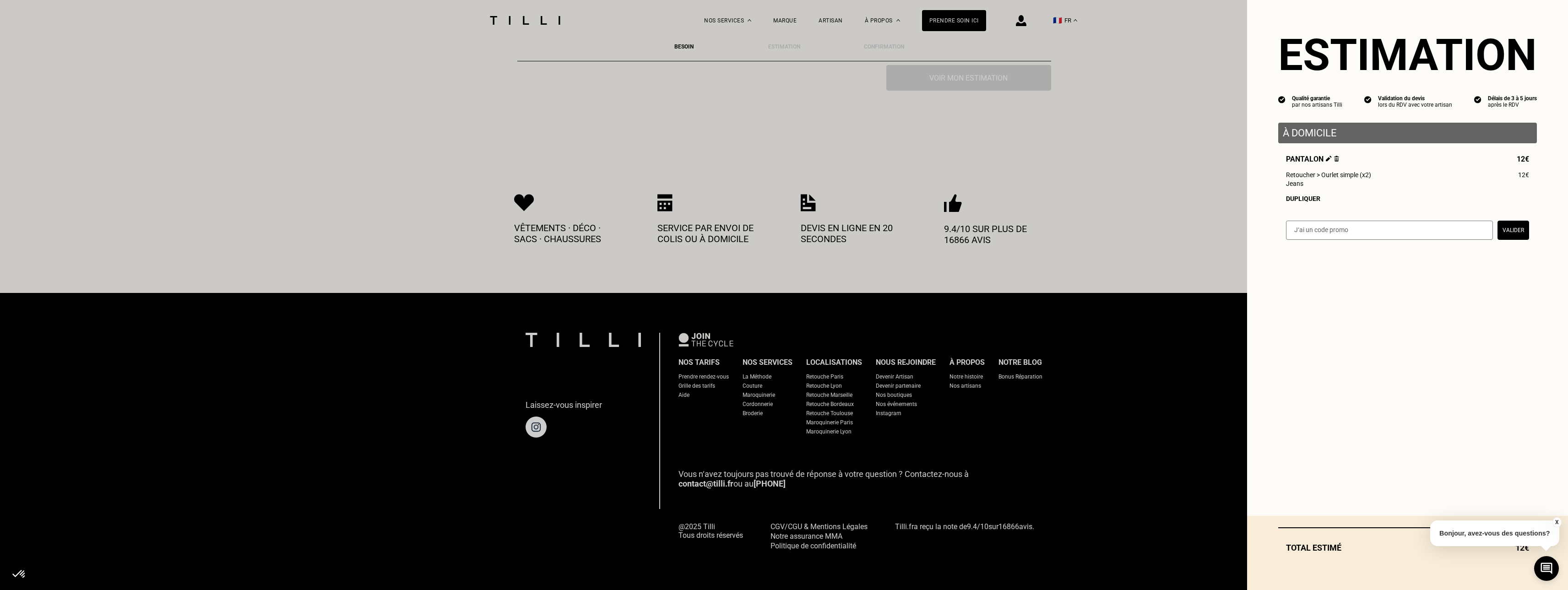 scroll, scrollTop: 337, scrollLeft: 0, axis: vertical 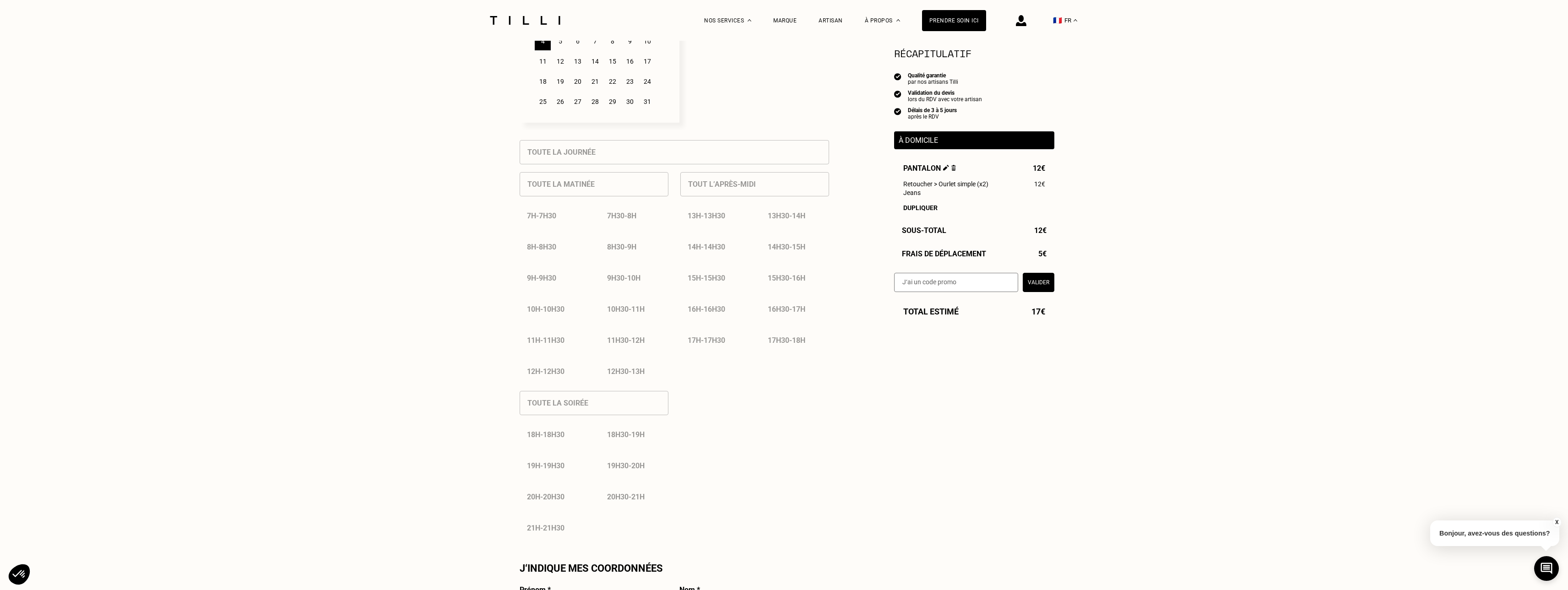 click on "5" at bounding box center (560, 41) 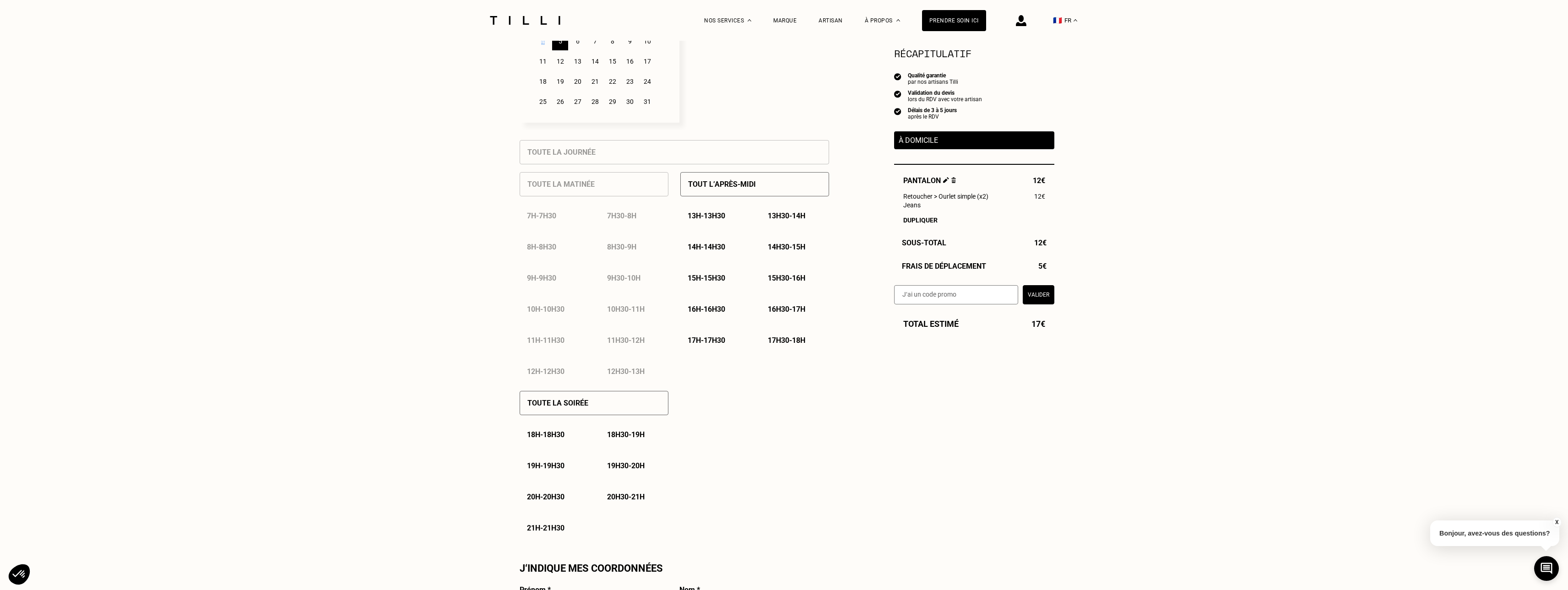 click on "4" at bounding box center [543, 41] 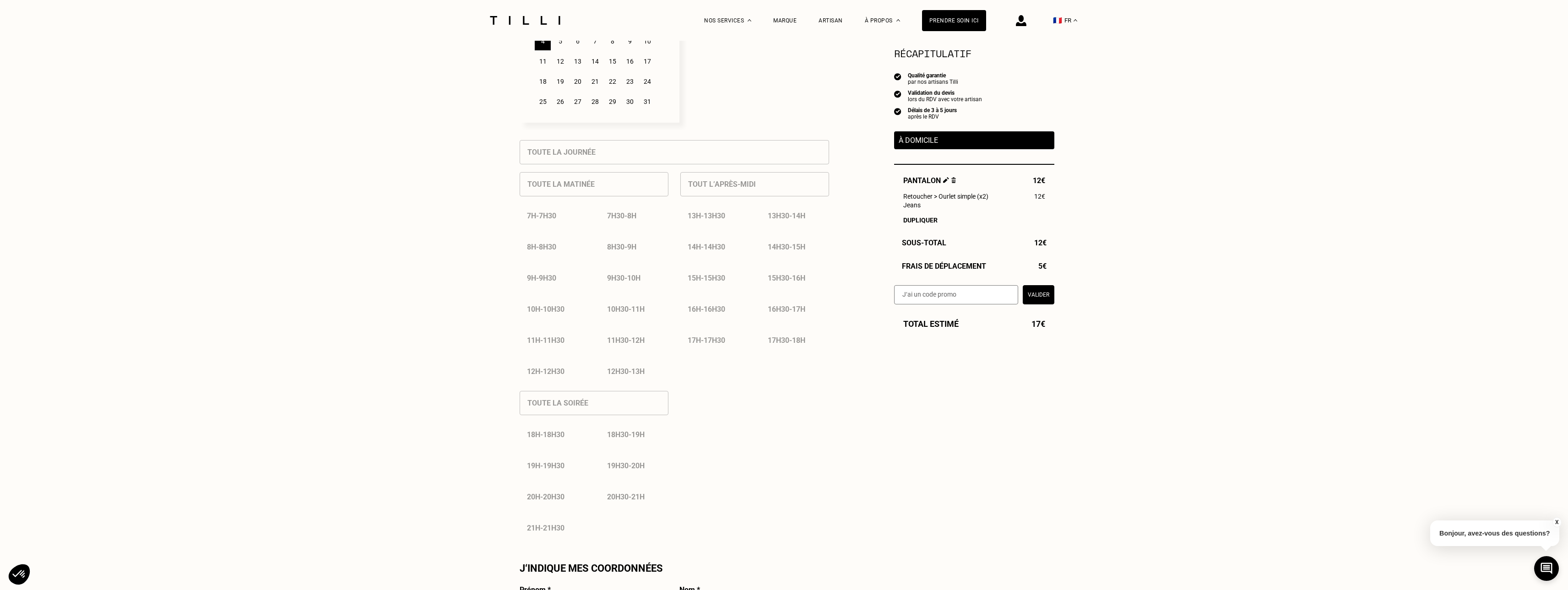 click on "5" at bounding box center (560, 41) 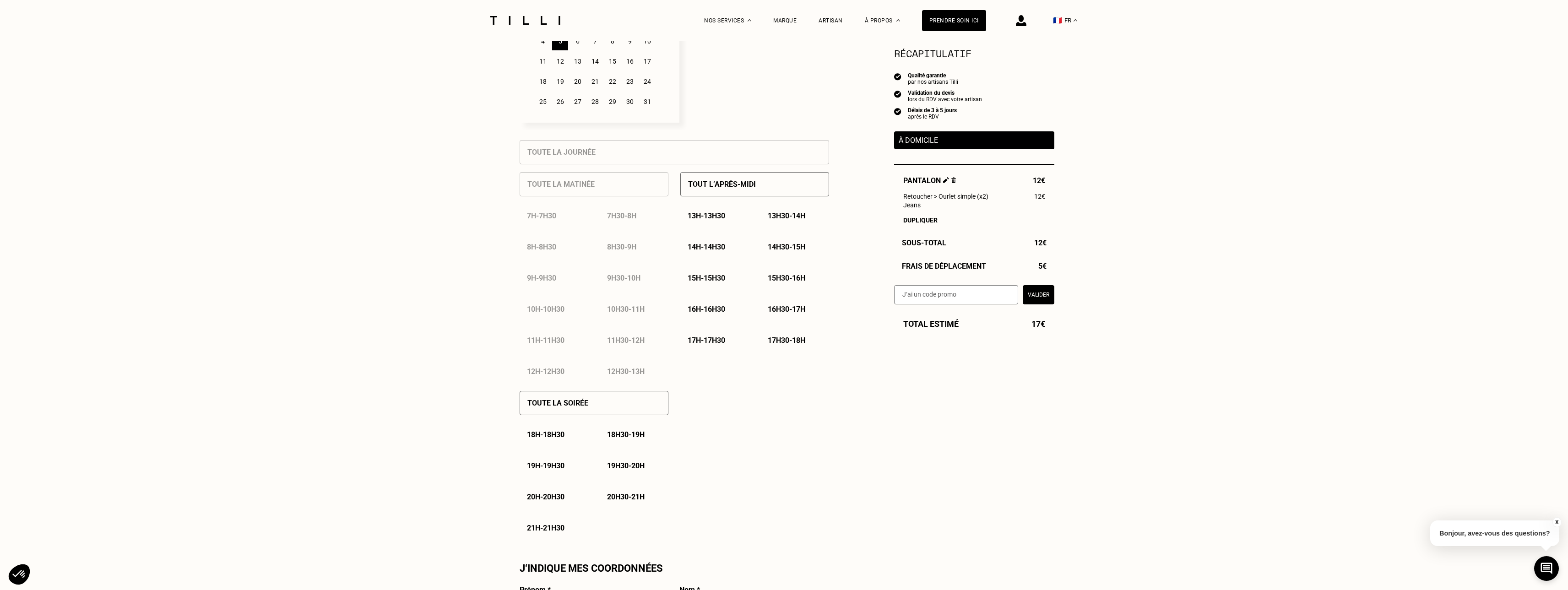 click on "19h  -  19h30" at bounding box center [546, 466] 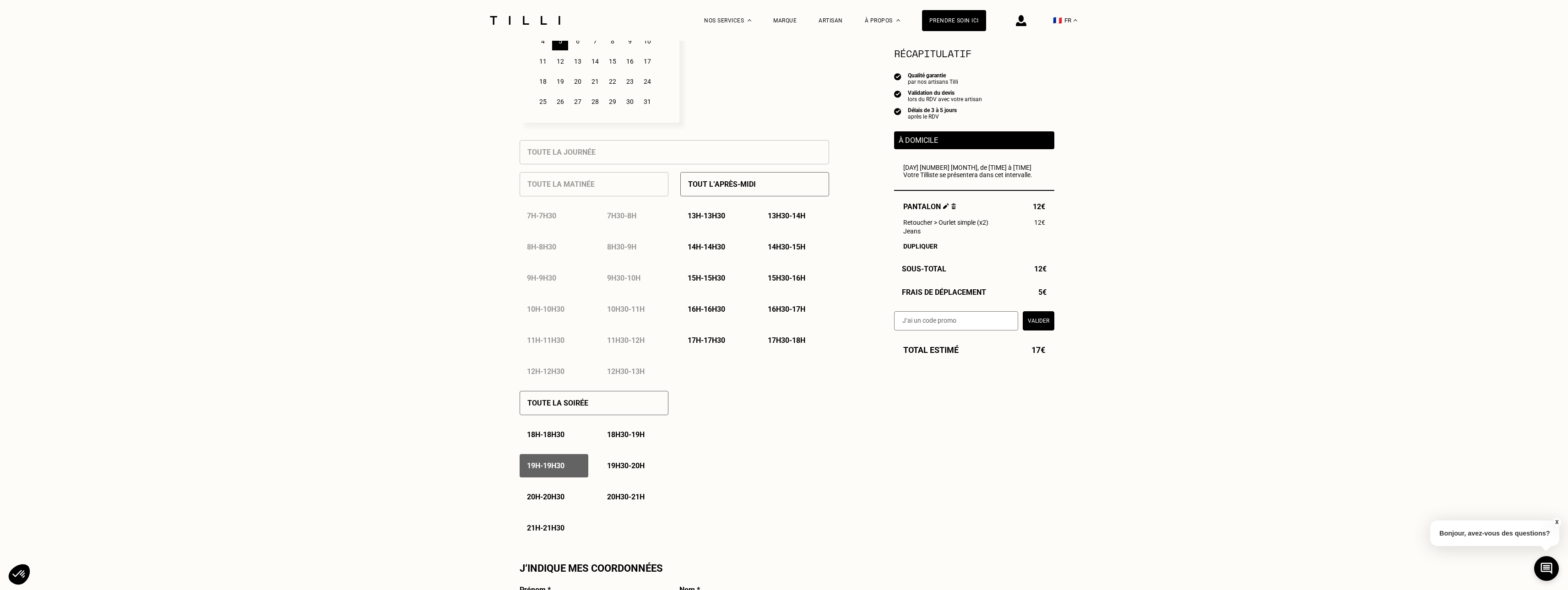 click on "20h  -  20h30" at bounding box center [546, 497] 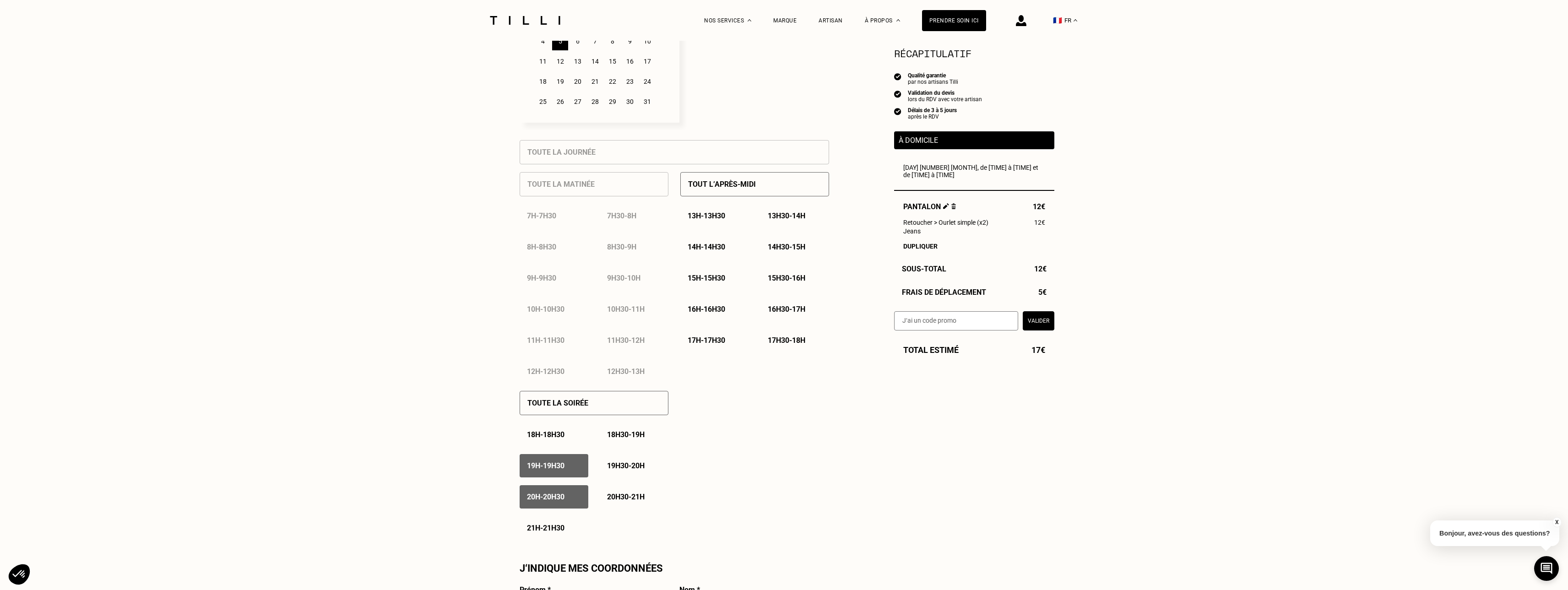 click on "21h  -  21h30" at bounding box center (546, 528) 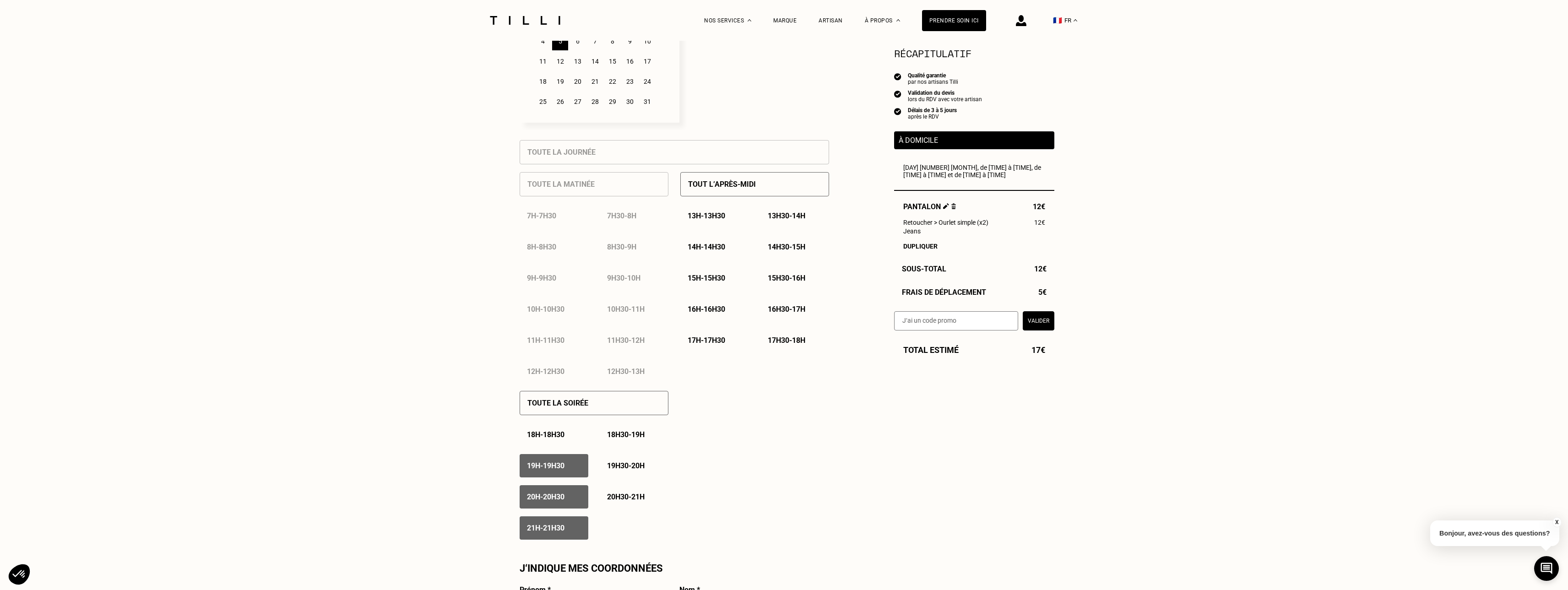 click on "[TIME] - [TIME]" at bounding box center [626, 466] 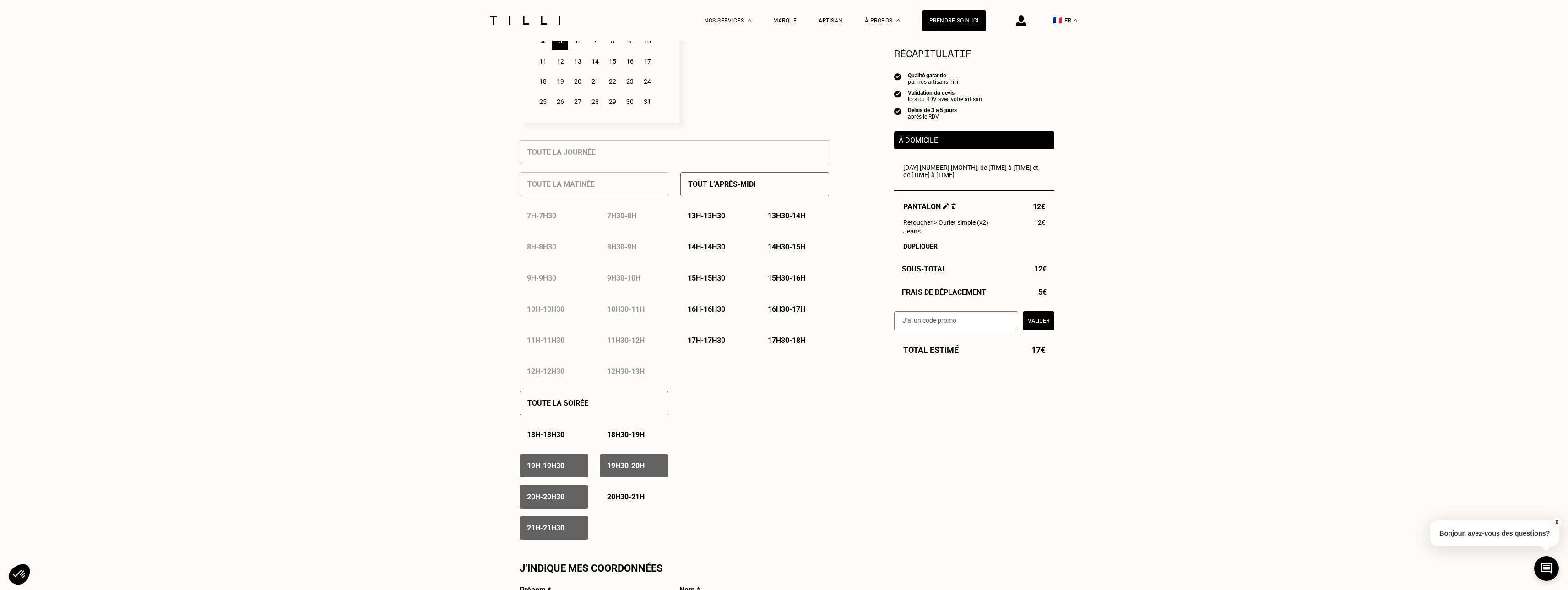 click on "21h  -  21h30" at bounding box center (546, 528) 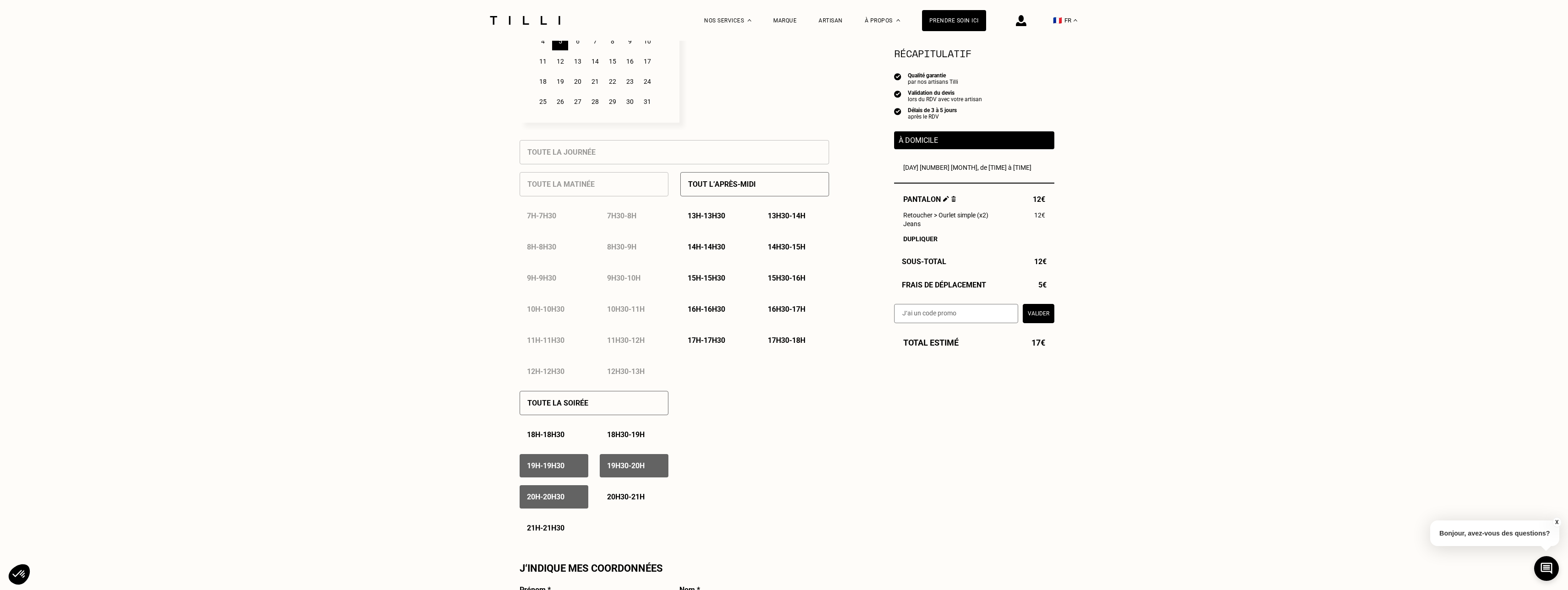 click on "[TIME] - [TIME]" at bounding box center [626, 497] 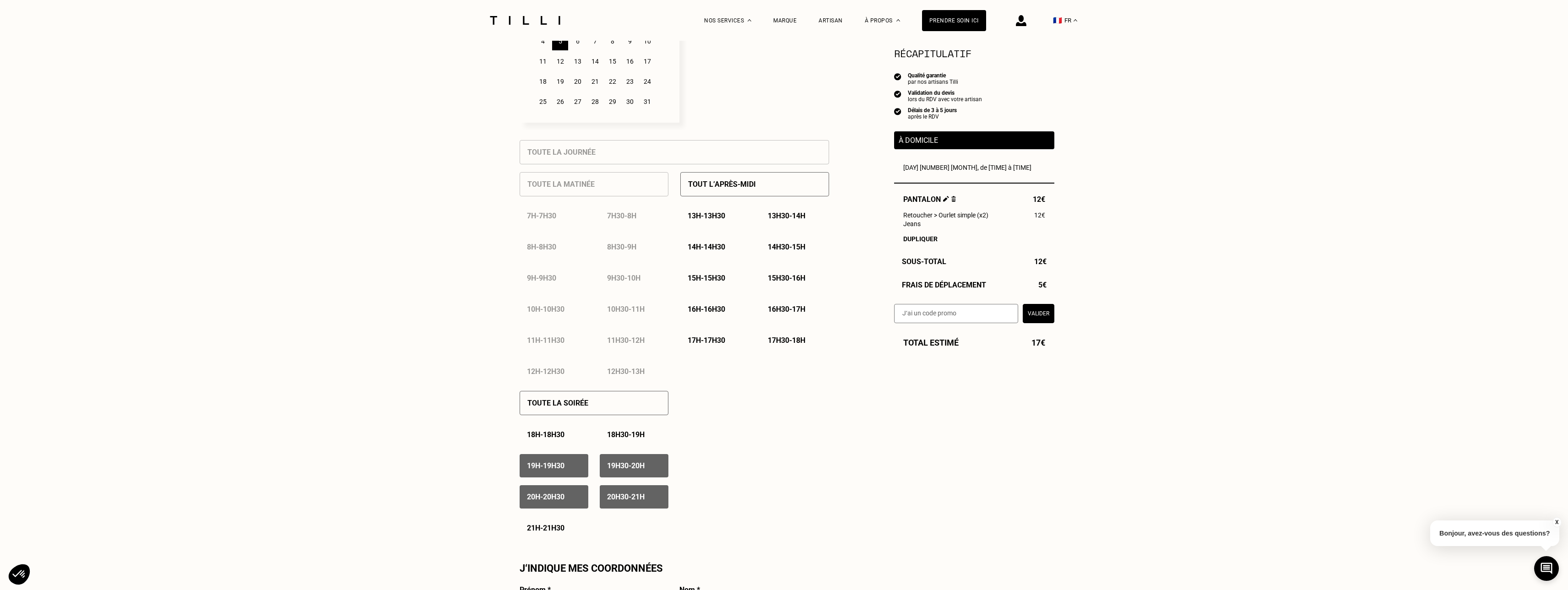 click on "6" at bounding box center [577, 41] 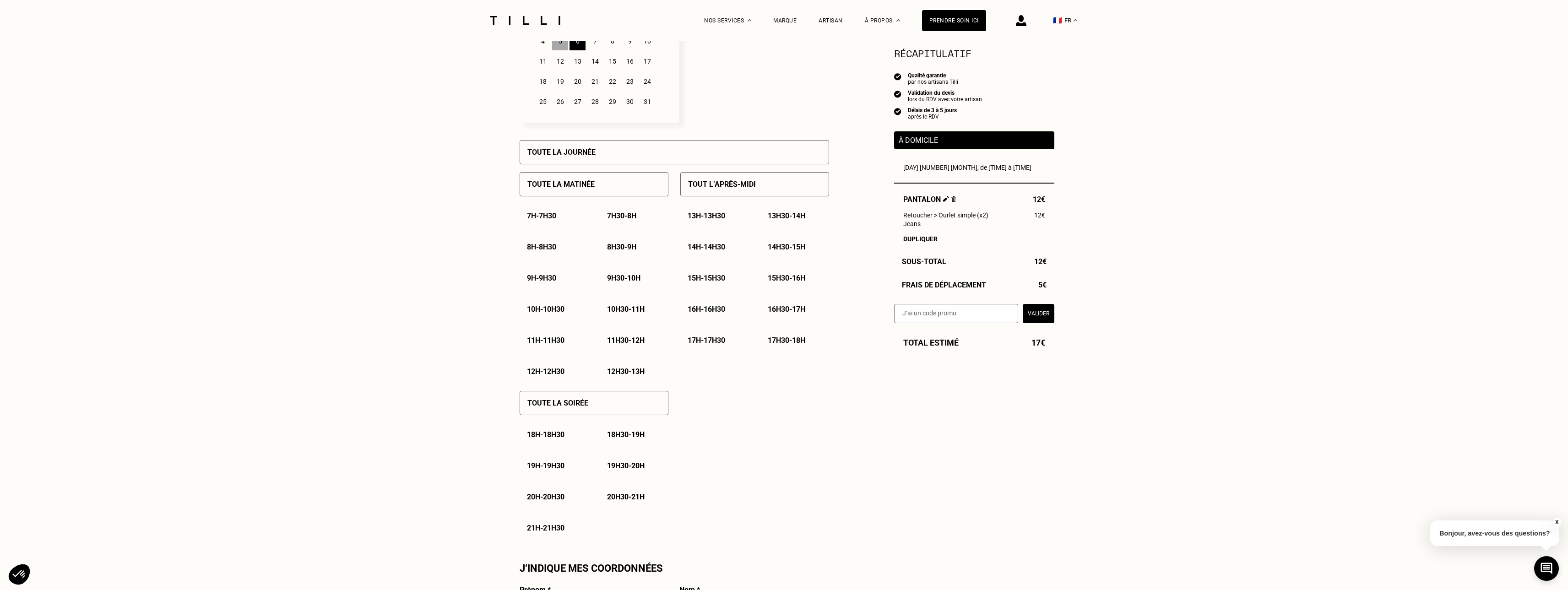 click on "5" at bounding box center (560, 41) 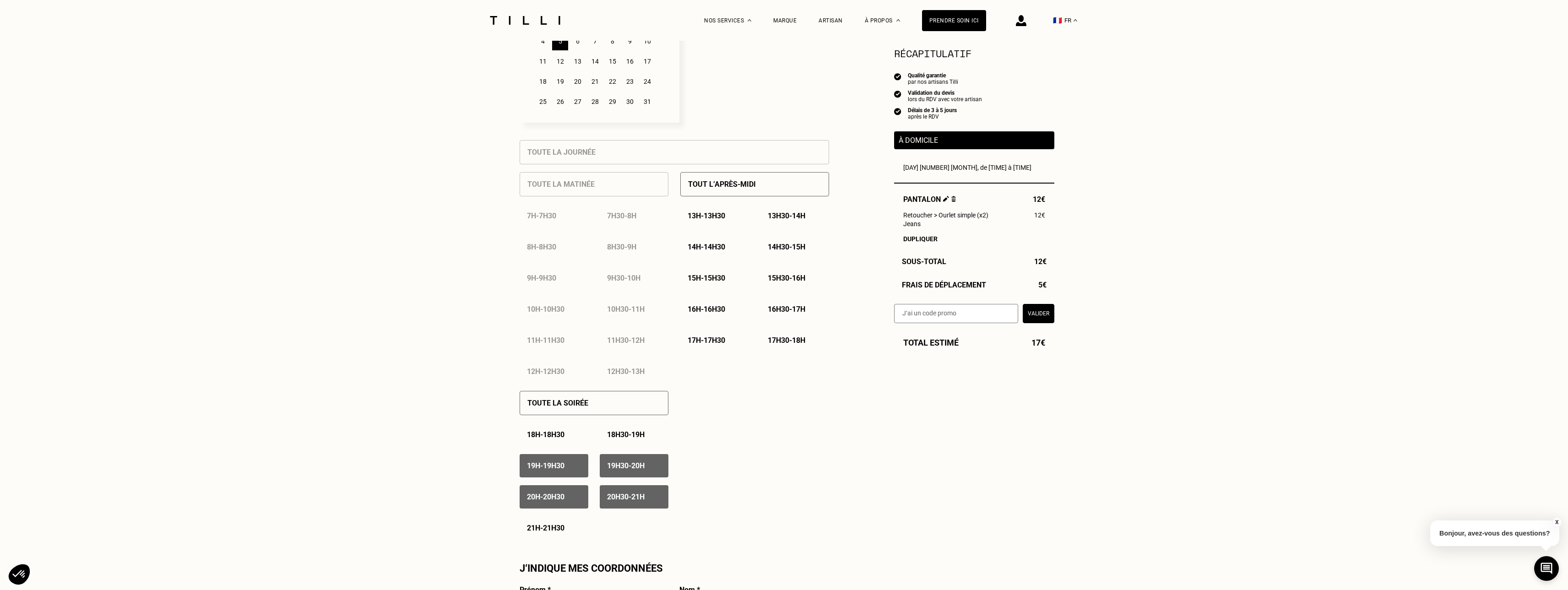 click on "6" at bounding box center (577, 41) 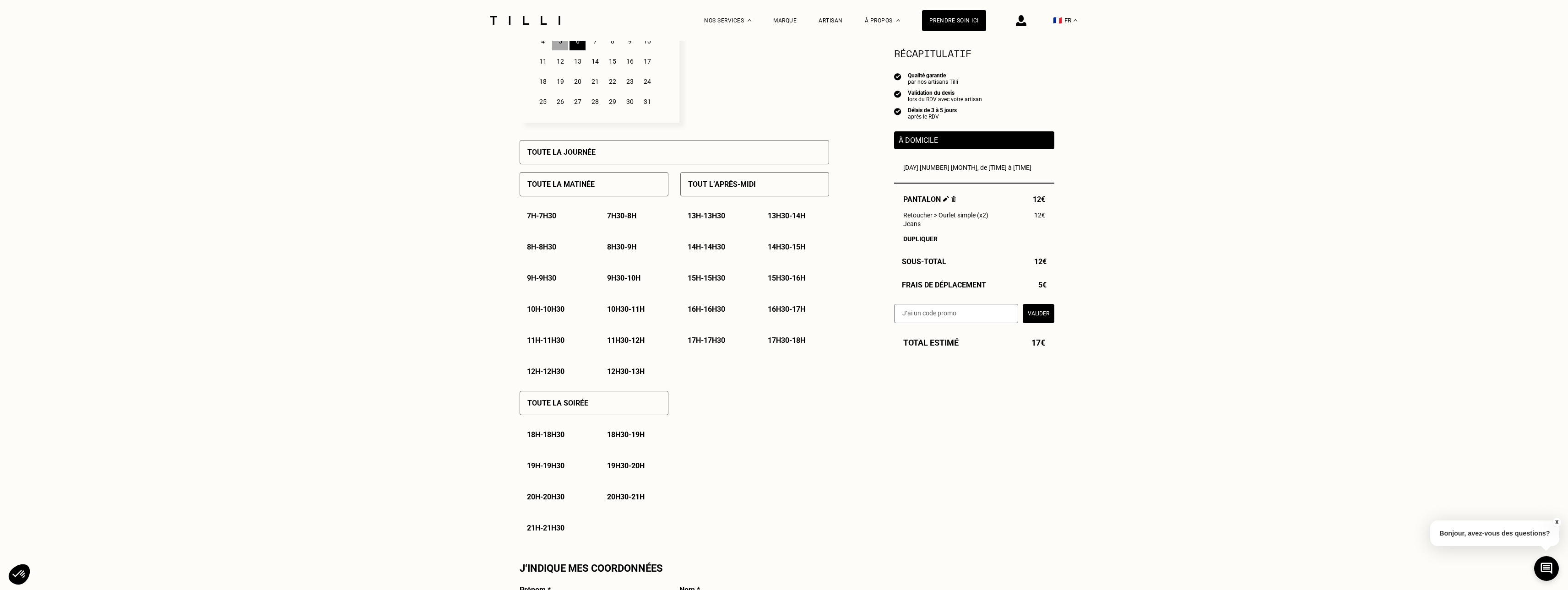 click on "[TIME] - [TIME]" at bounding box center (542, 216) 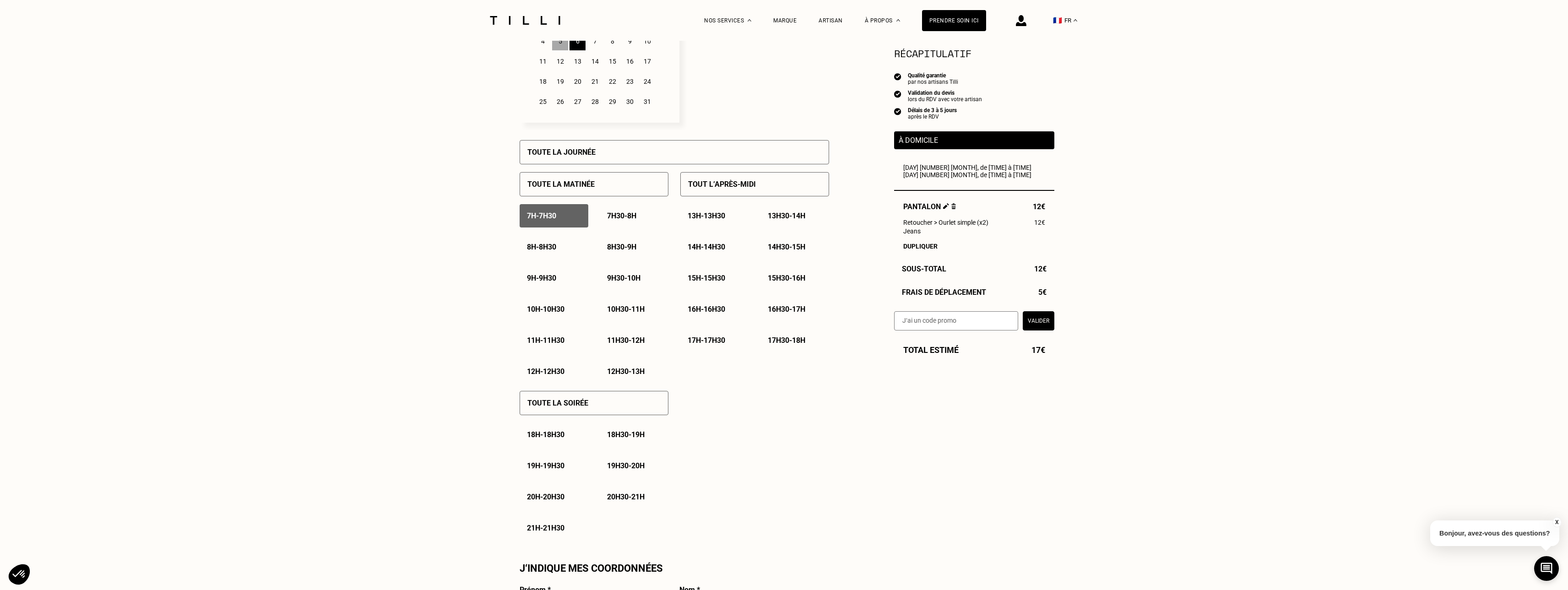 click on "[TIME] - [TIME]" at bounding box center (622, 216) 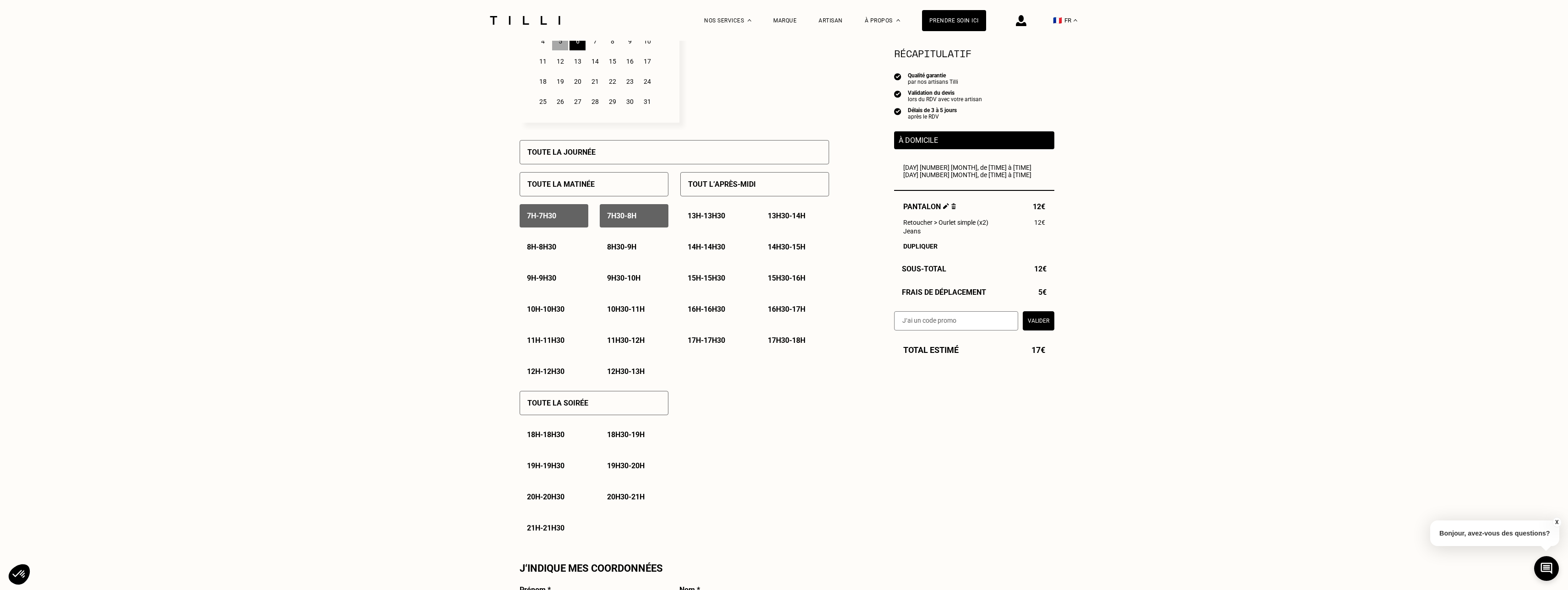 click on "[TIME] - [TIME]" at bounding box center [542, 247] 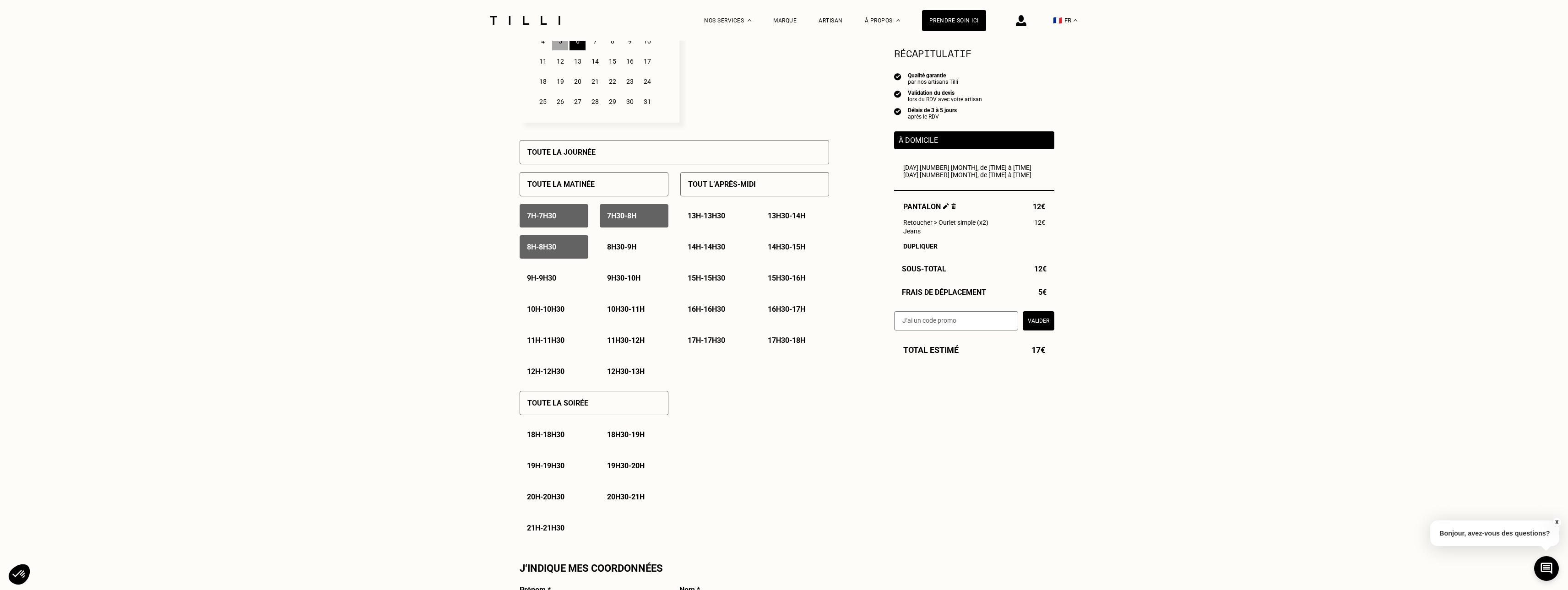 click on "[TIME] - [TIME]" at bounding box center [622, 247] 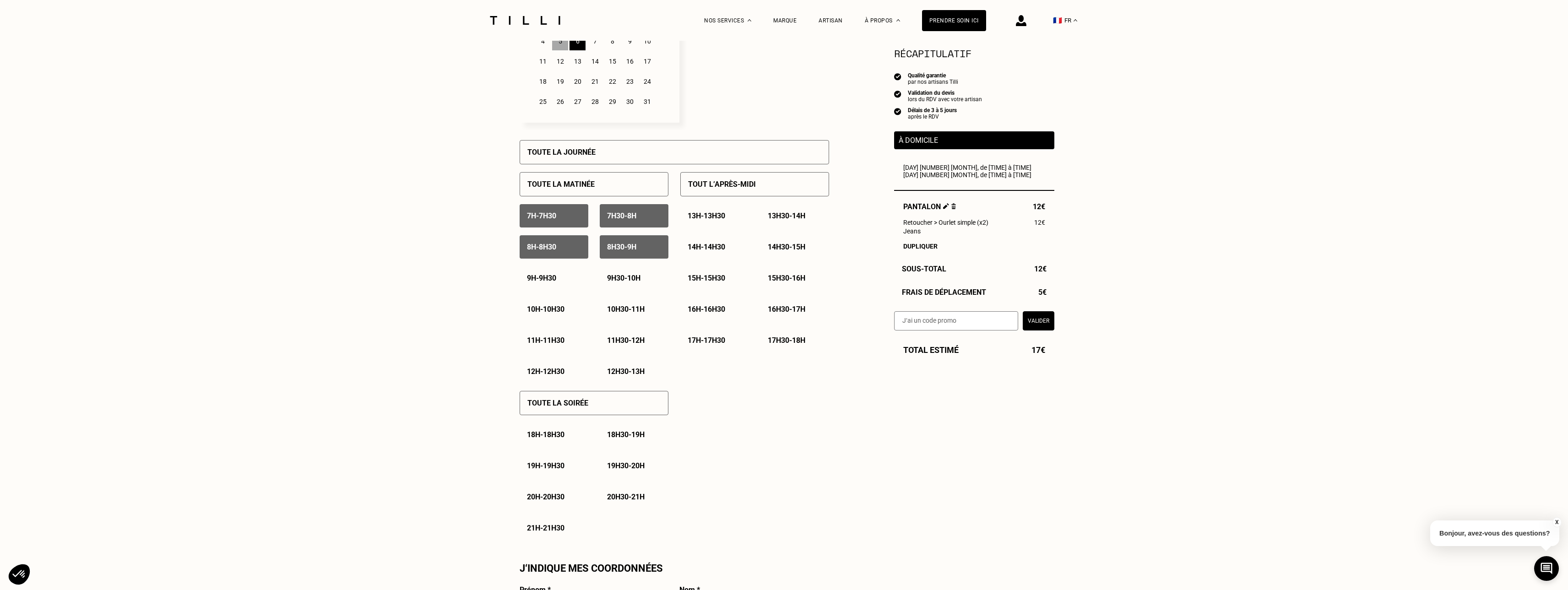 click on "Toute la soirée" at bounding box center [594, 403] 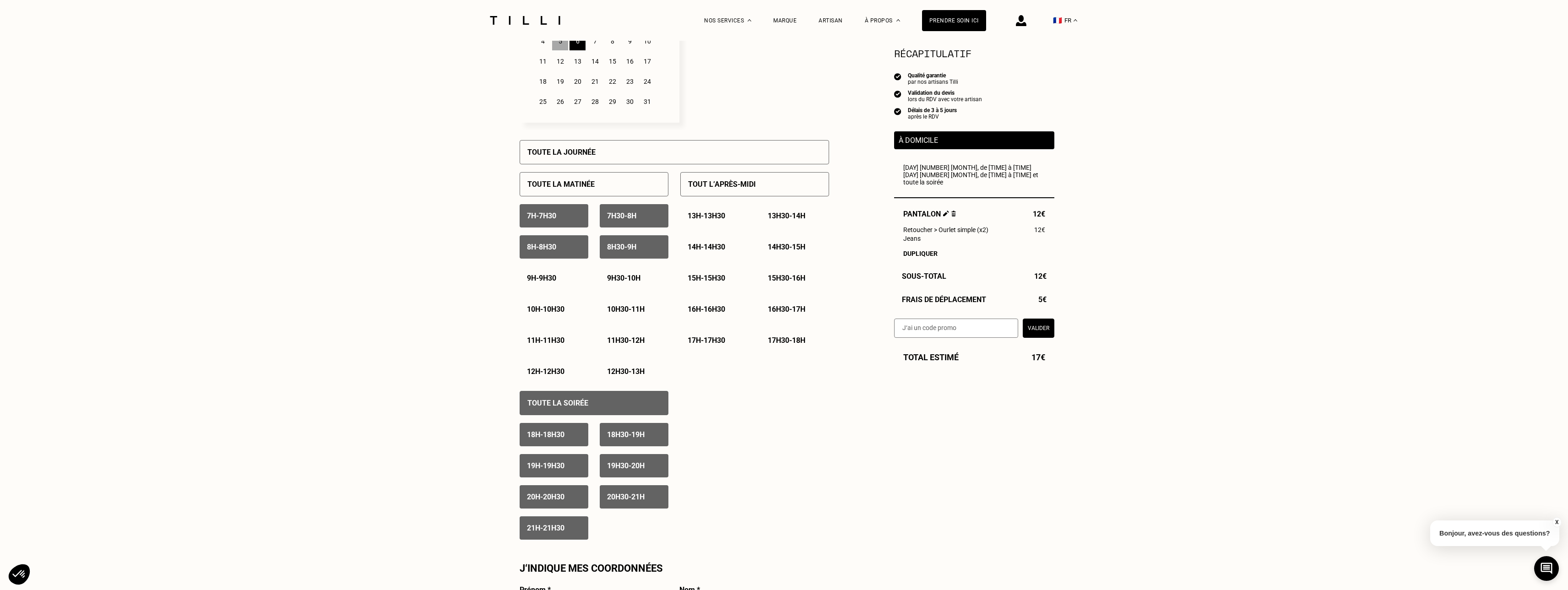 click on "Toute la soirée" at bounding box center [594, 403] 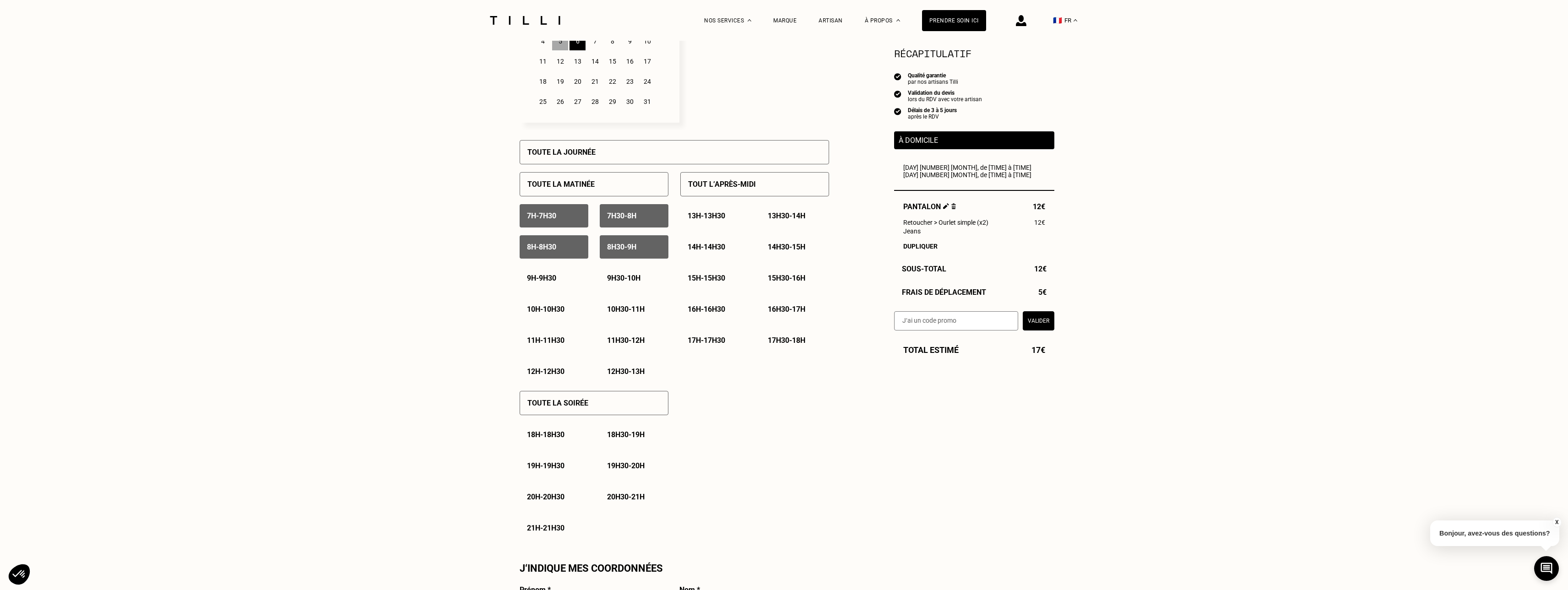 drag, startPoint x: 621, startPoint y: 440, endPoint x: 615, endPoint y: 443, distance: 6.708204 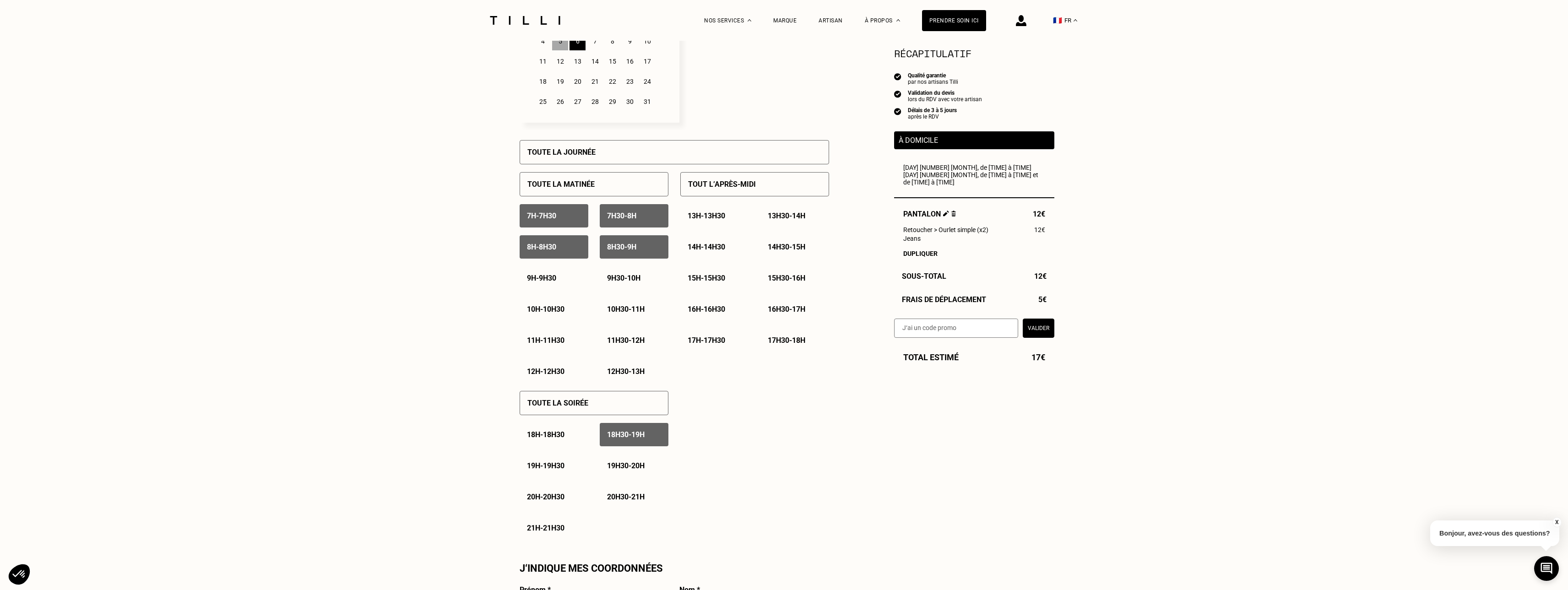 click on "[TIME] - [TIME]" at bounding box center [634, 434] 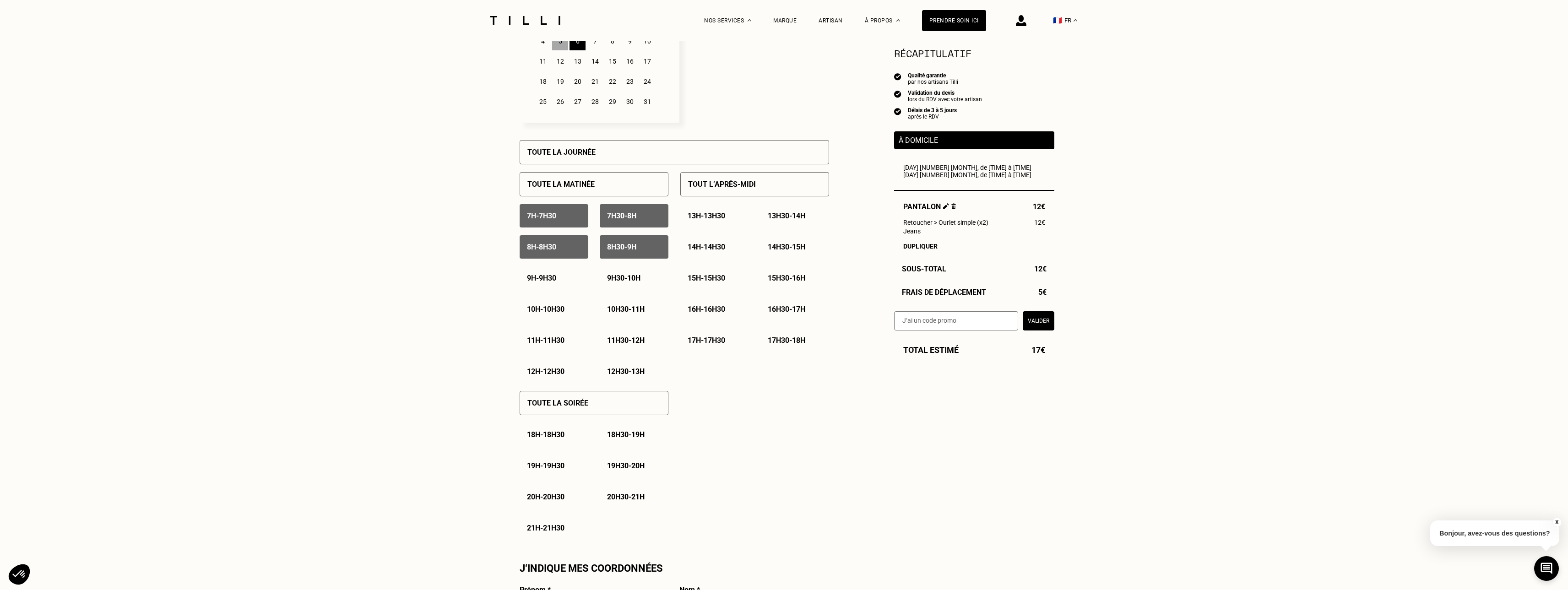 drag, startPoint x: 553, startPoint y: 469, endPoint x: 608, endPoint y: 469, distance: 55 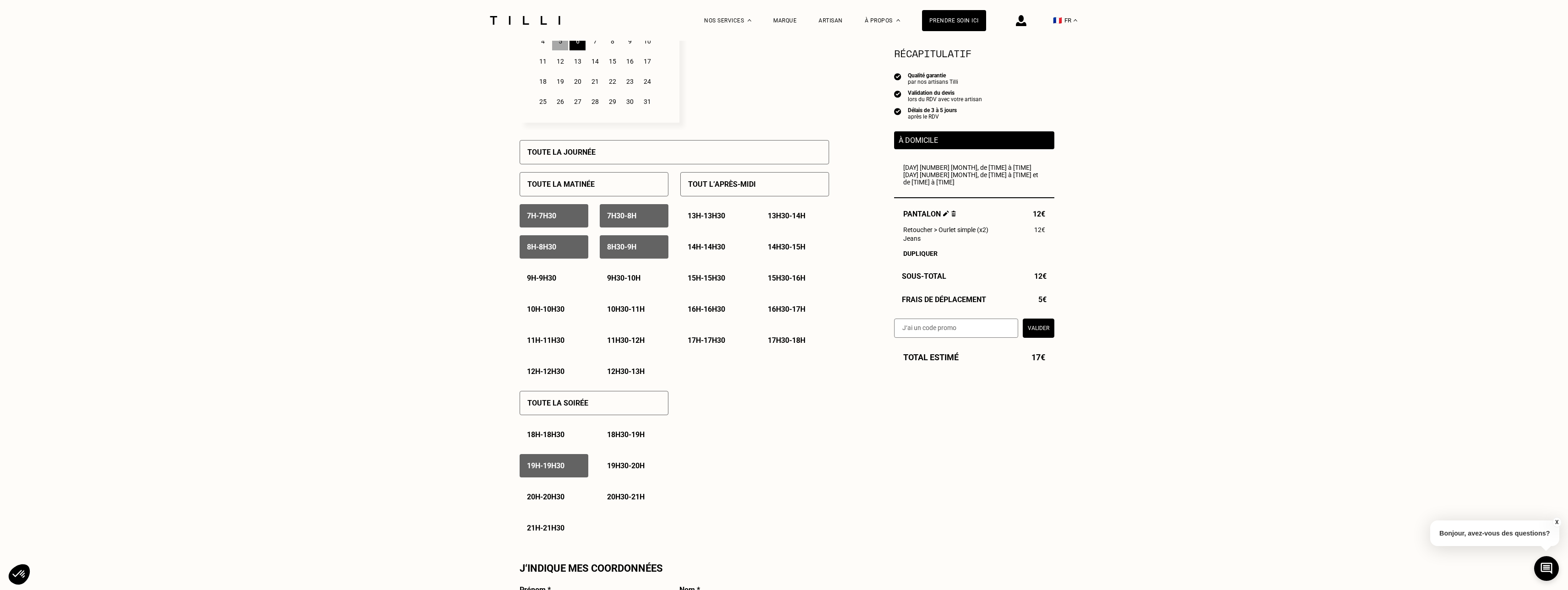 click on "[TIME] - [TIME]" at bounding box center [626, 466] 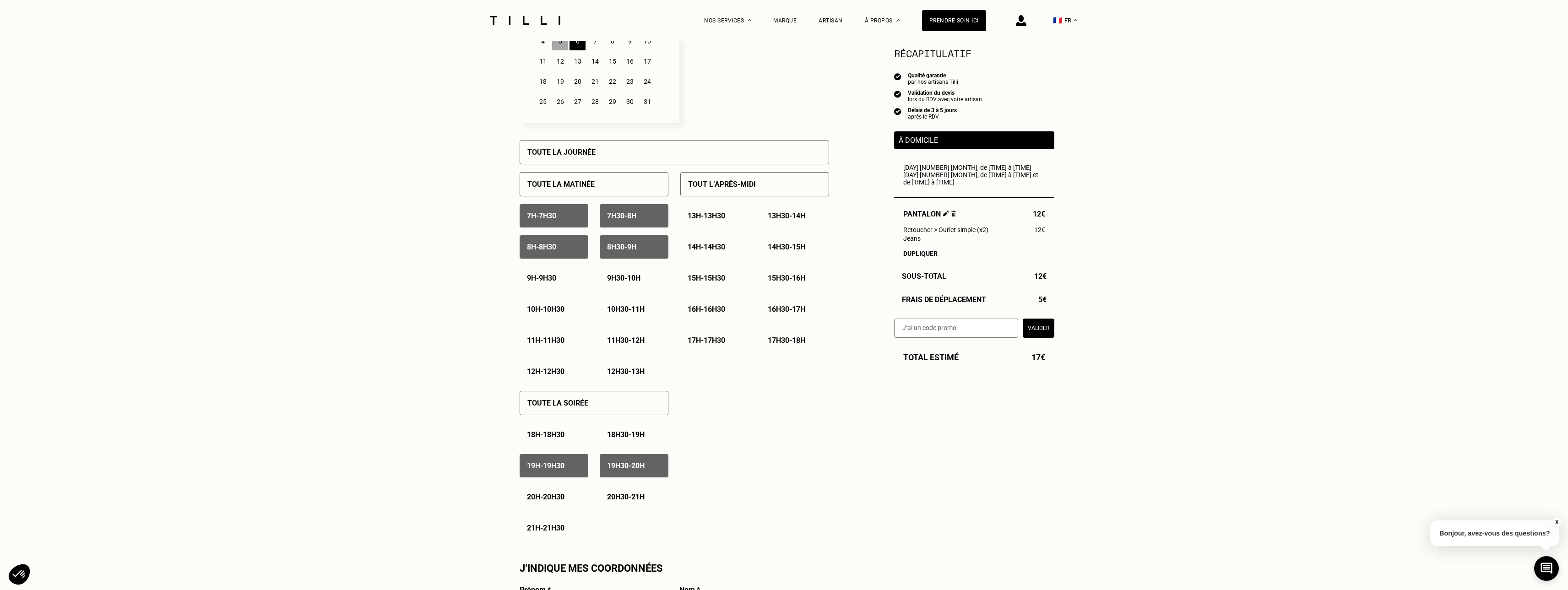 drag, startPoint x: 540, startPoint y: 502, endPoint x: 592, endPoint y: 499, distance: 52.08647 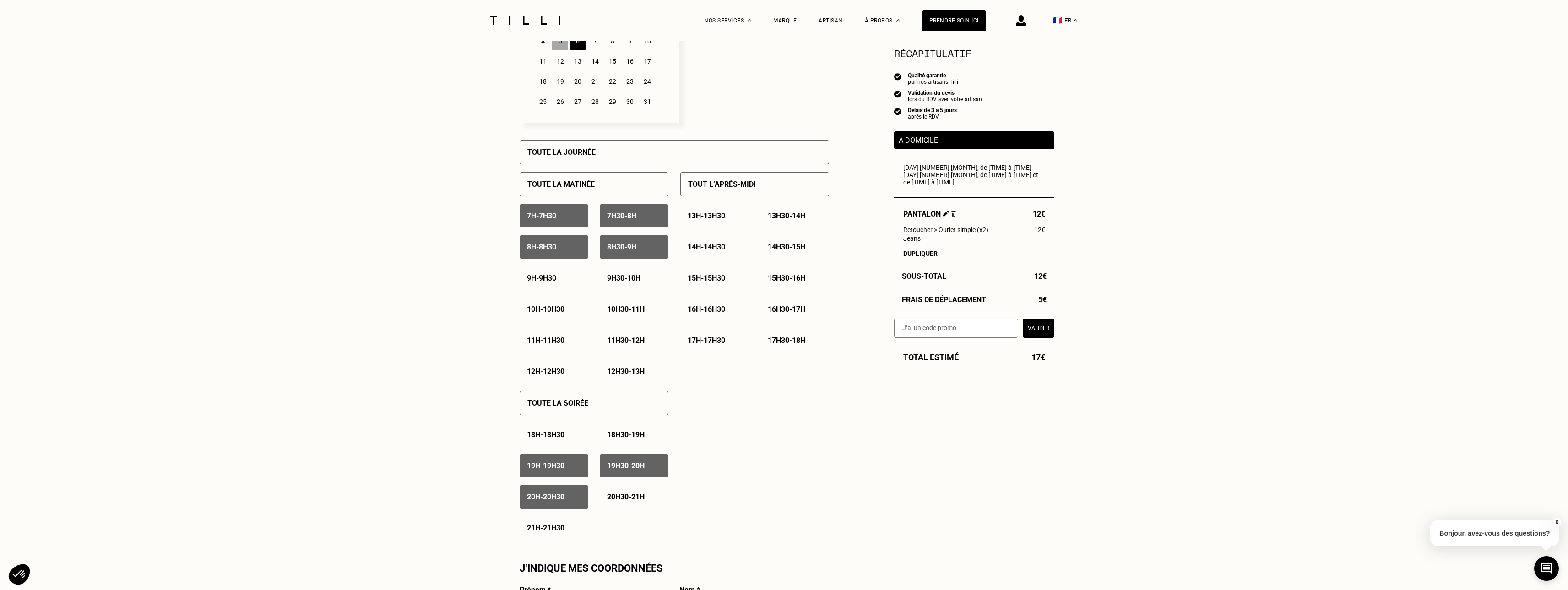 click on "[TIME] - [TIME]" at bounding box center [626, 497] 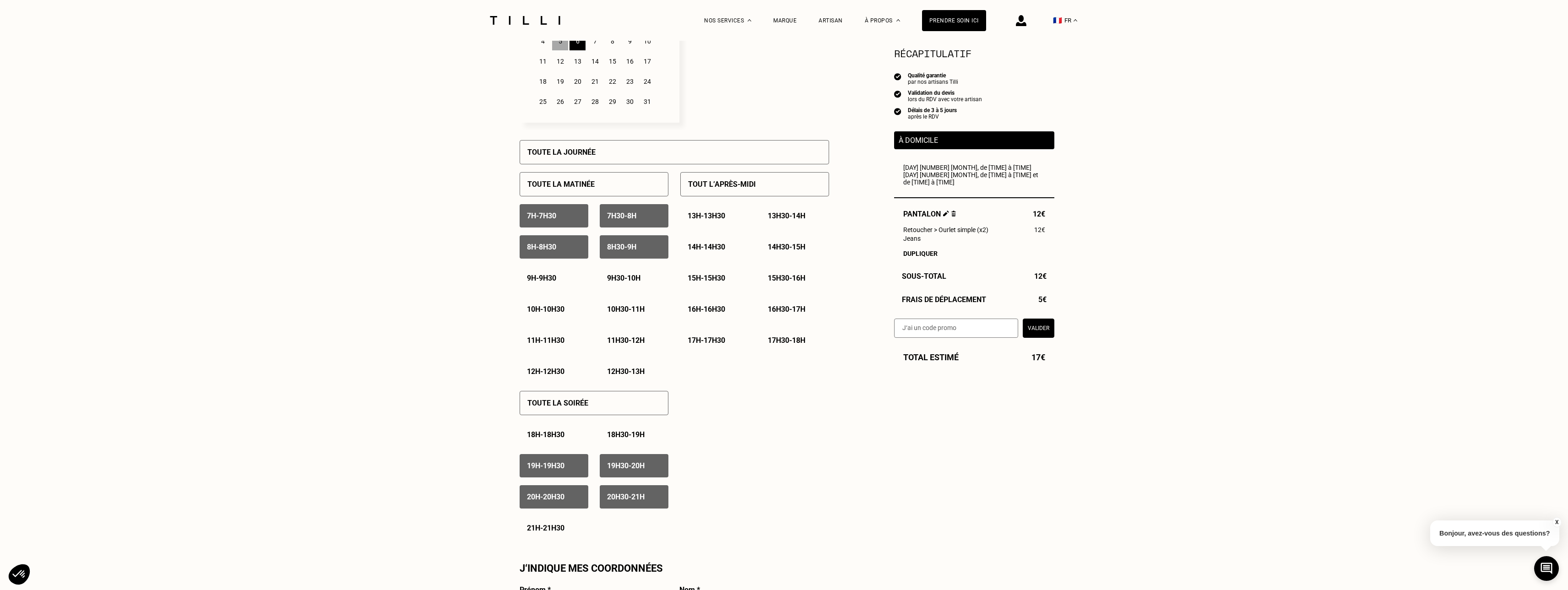 click on "21h  -  21h30" at bounding box center [546, 528] 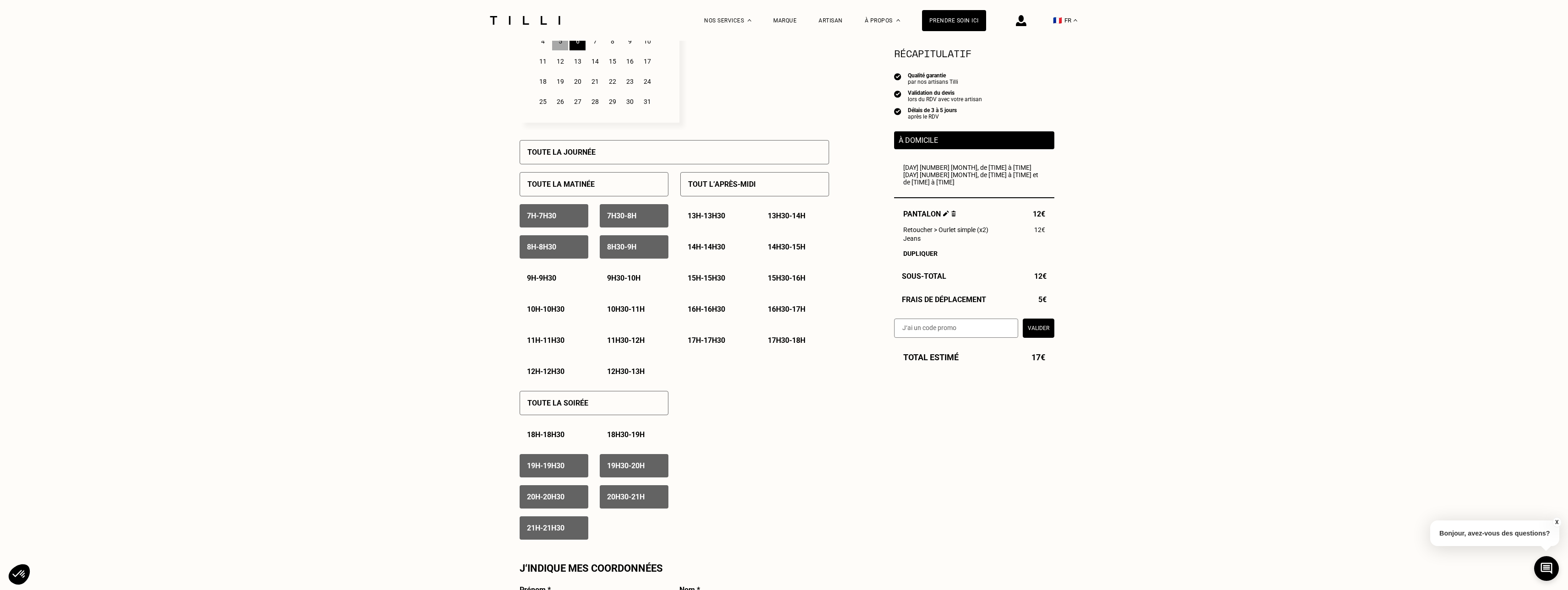 click on "7" at bounding box center (595, 41) 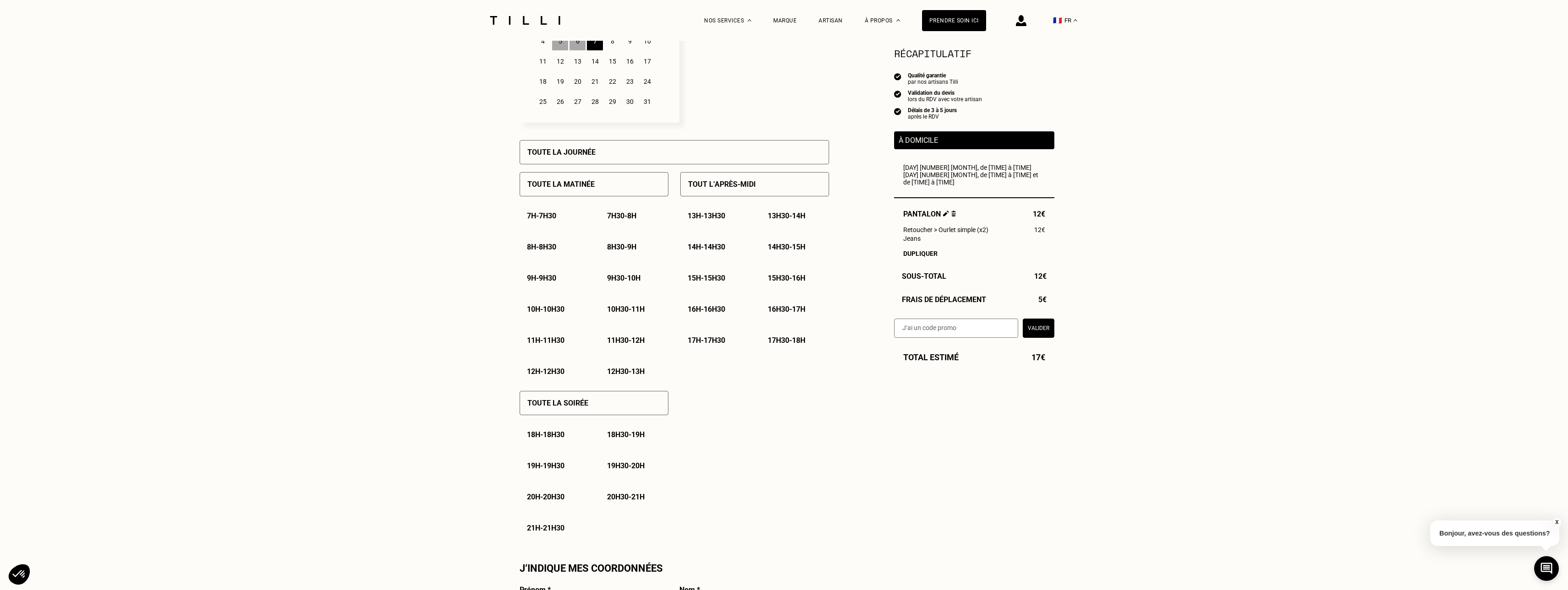 drag, startPoint x: 555, startPoint y: 222, endPoint x: 579, endPoint y: 220, distance: 24.083189 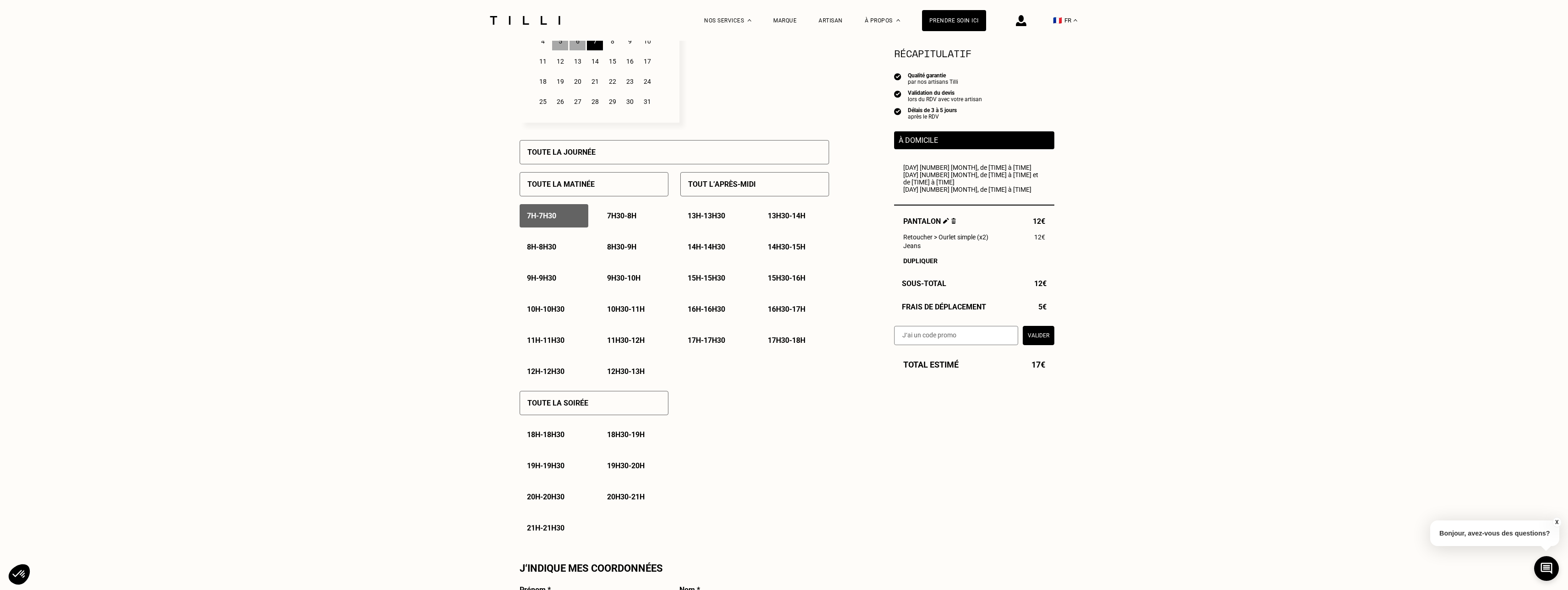 click on "[TIME] - [TIME]" at bounding box center (622, 216) 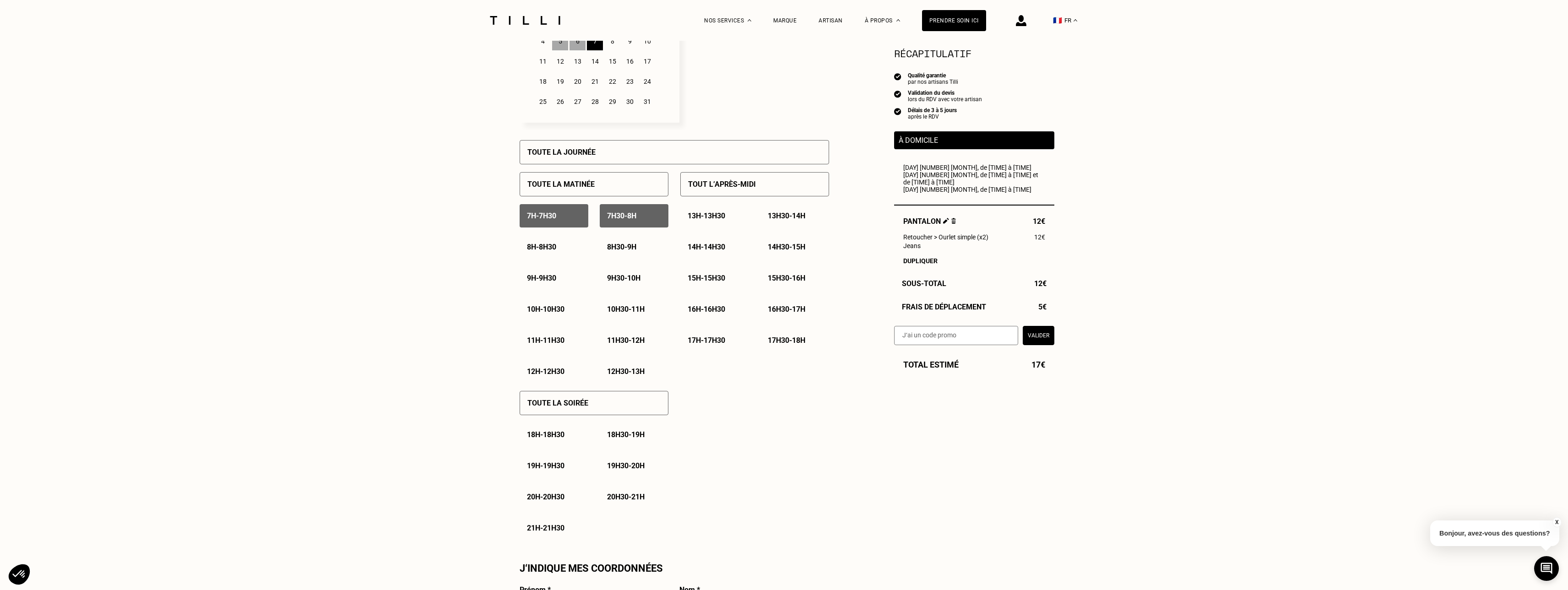 click on "[TIME] - [TIME]" at bounding box center [554, 247] 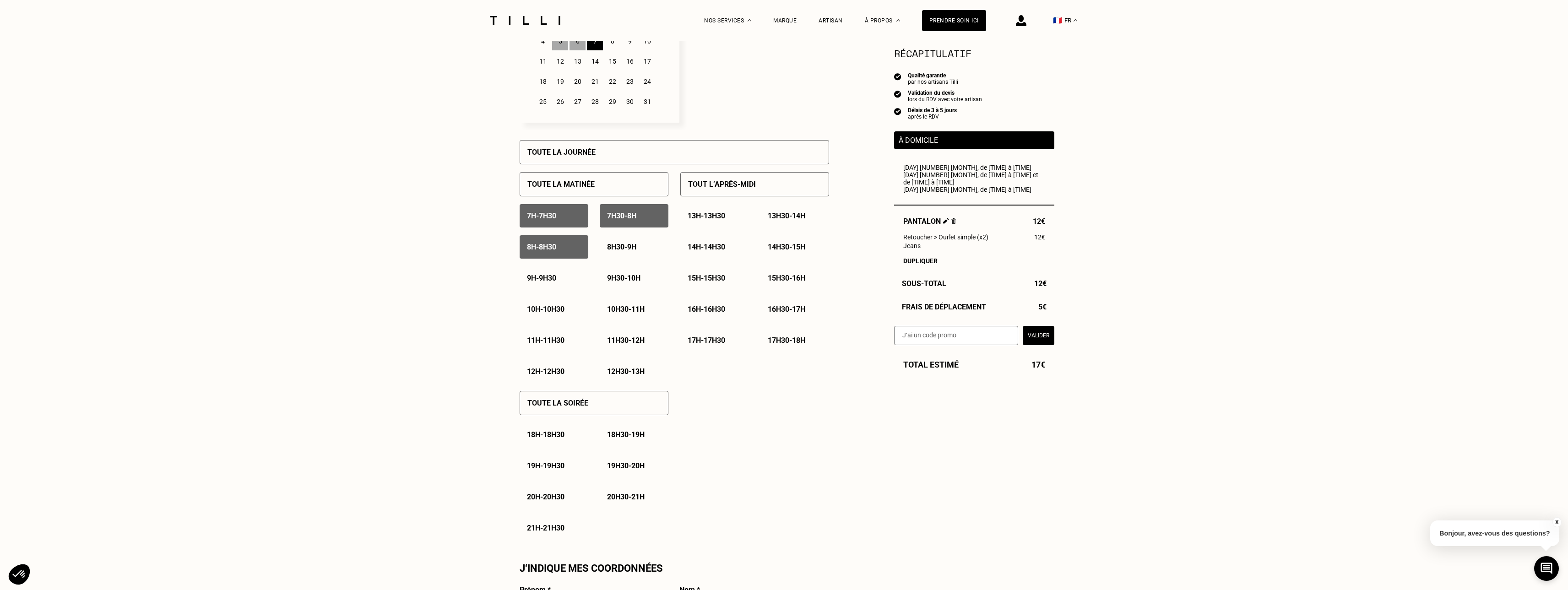 click on "[TIME] - [TIME]" at bounding box center [622, 247] 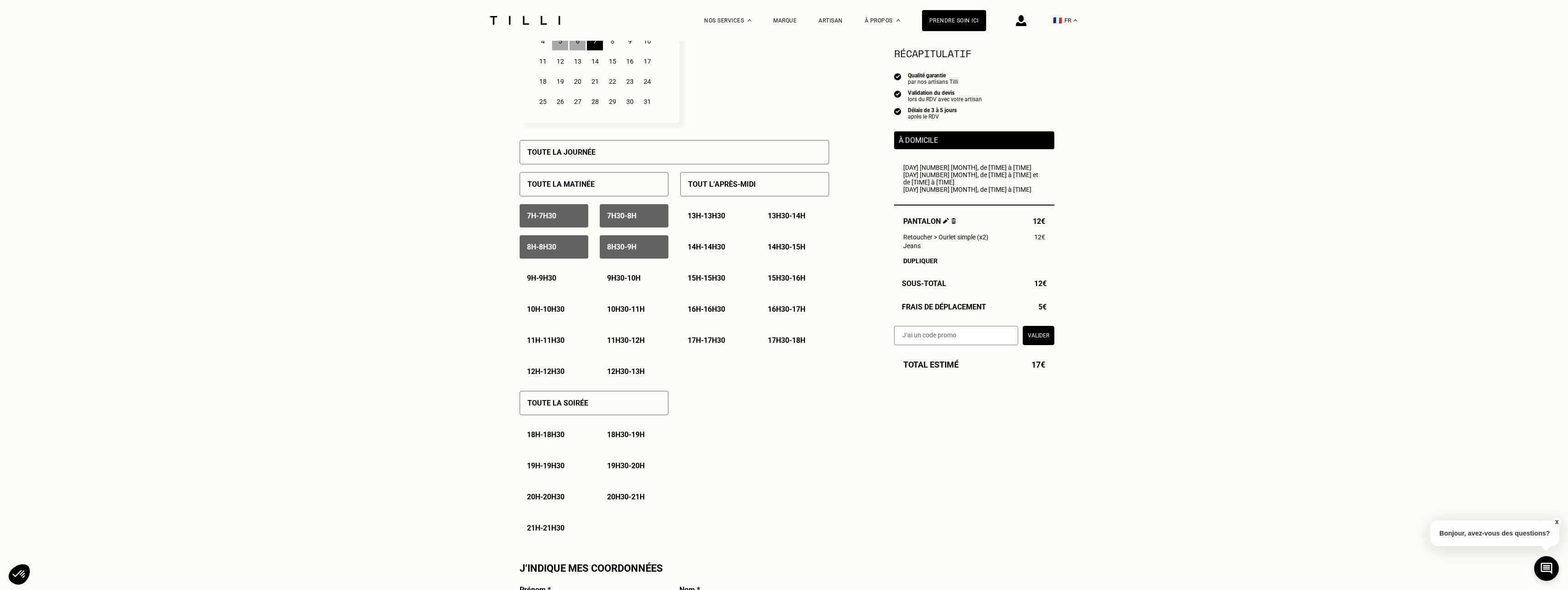 click on "19h  -  19h30" at bounding box center [554, 466] 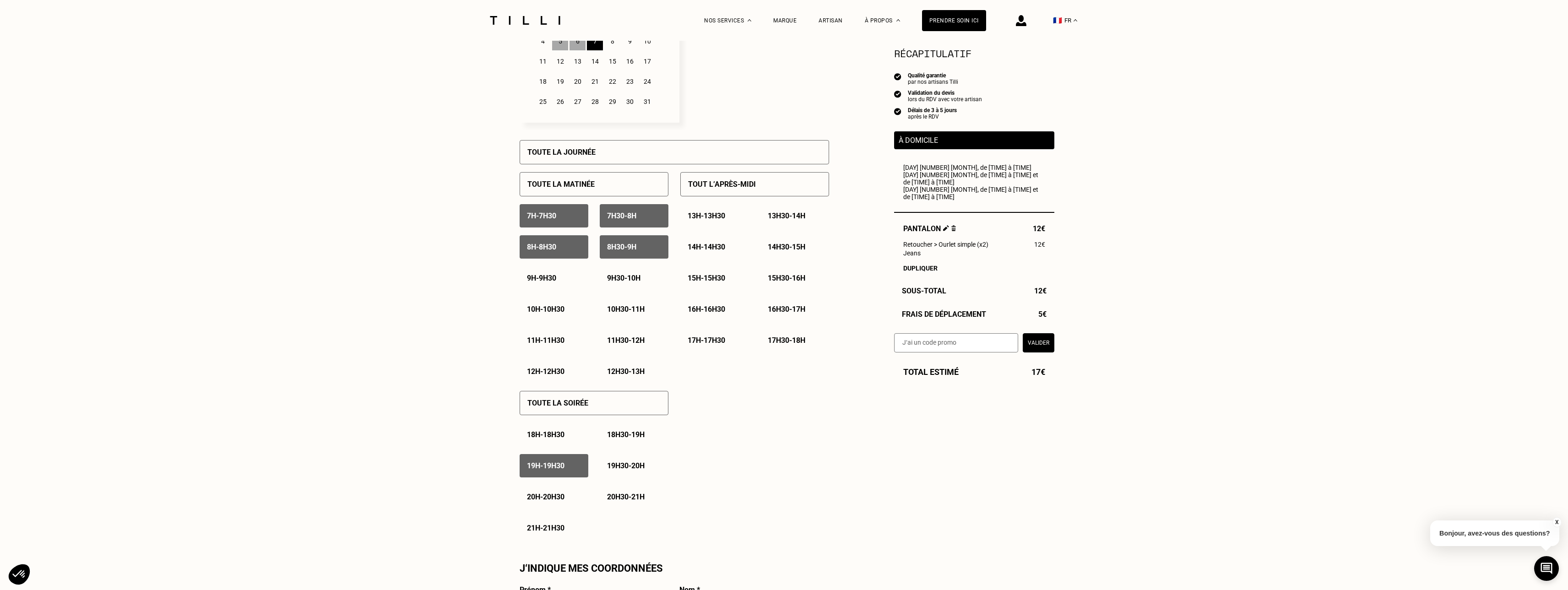 click on "[TIME] - [TIME]" at bounding box center [626, 466] 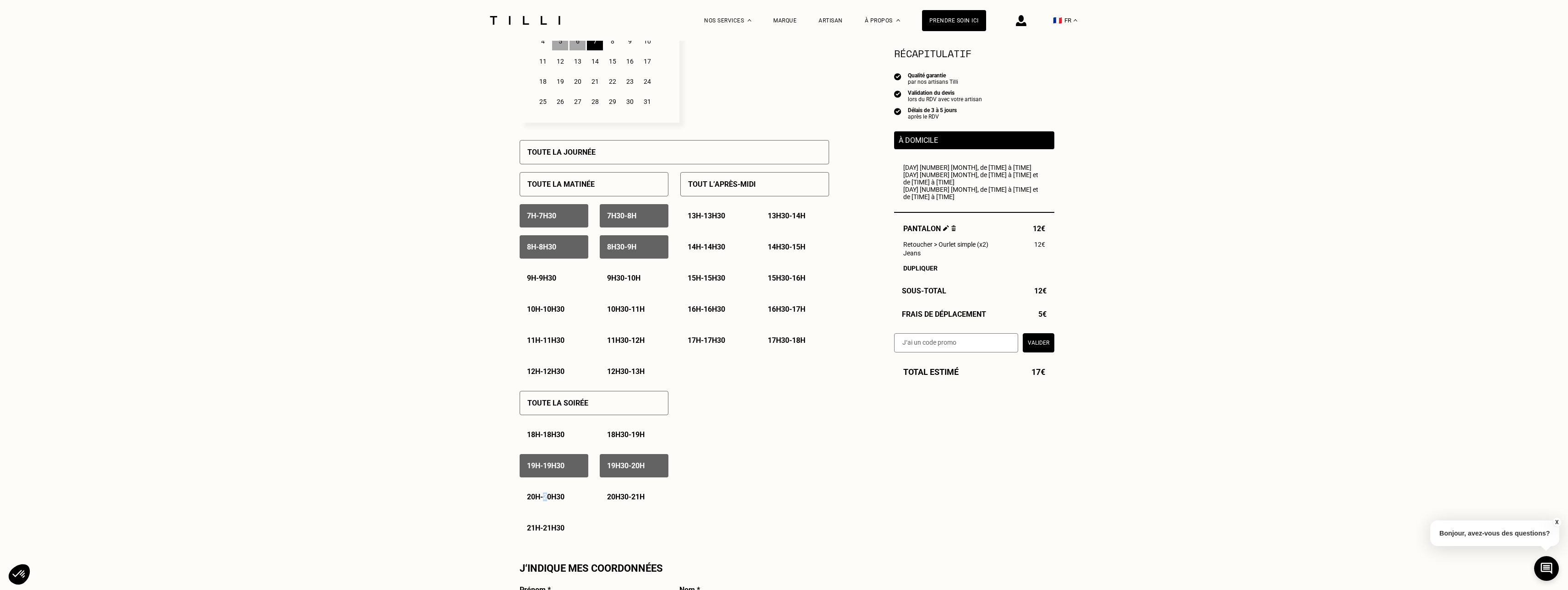 drag, startPoint x: 549, startPoint y: 507, endPoint x: 604, endPoint y: 501, distance: 55.3263 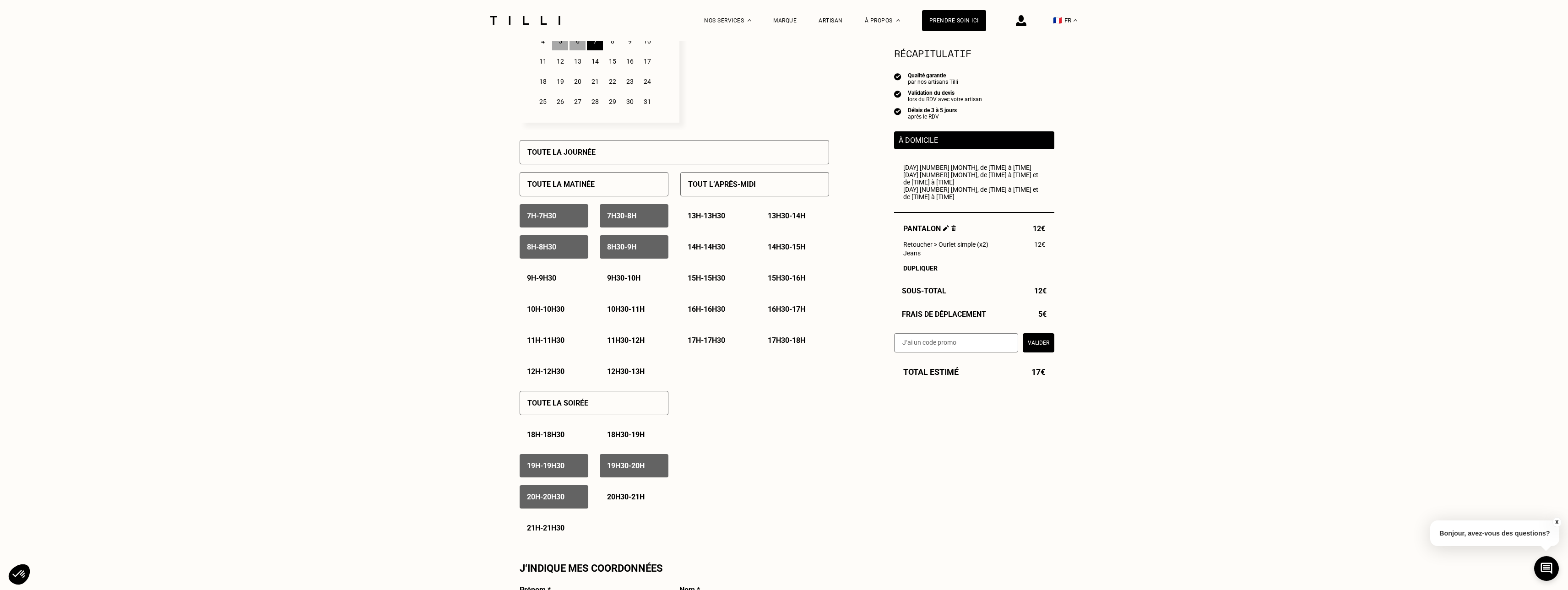 click on "[TIME] - [TIME]" at bounding box center [626, 497] 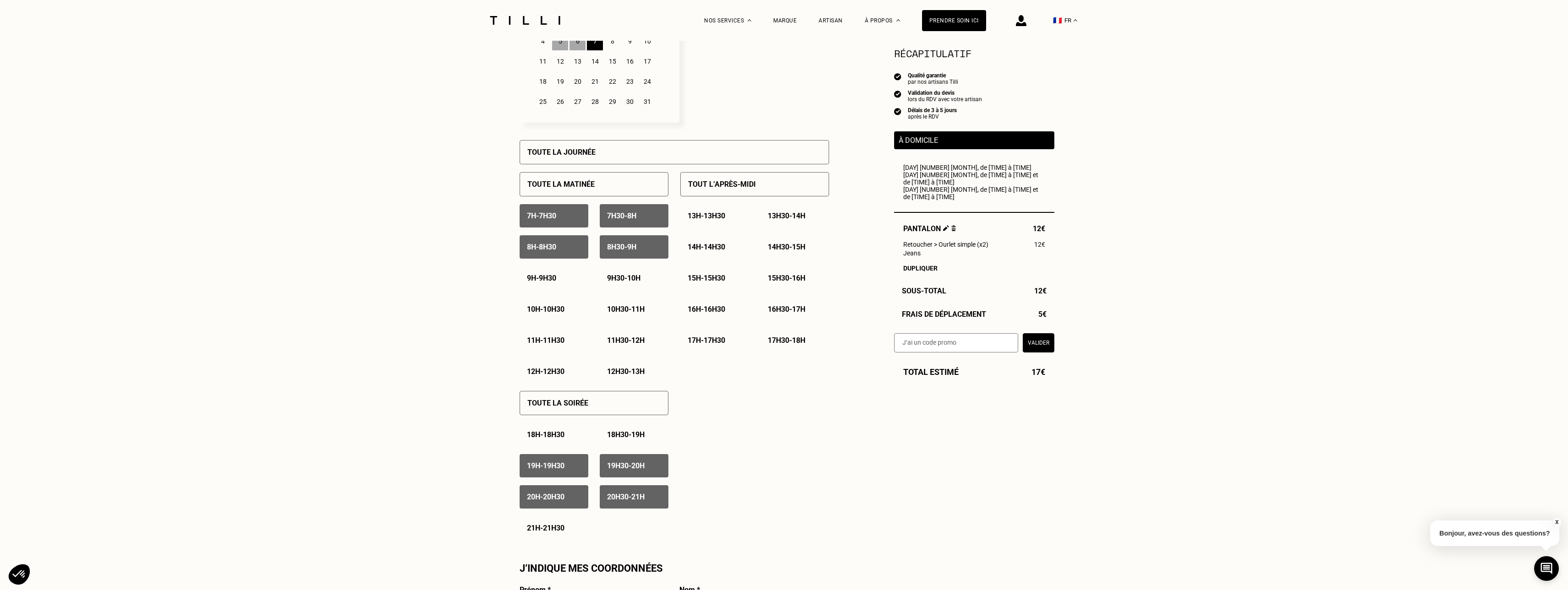 click on "9" at bounding box center [629, 41] 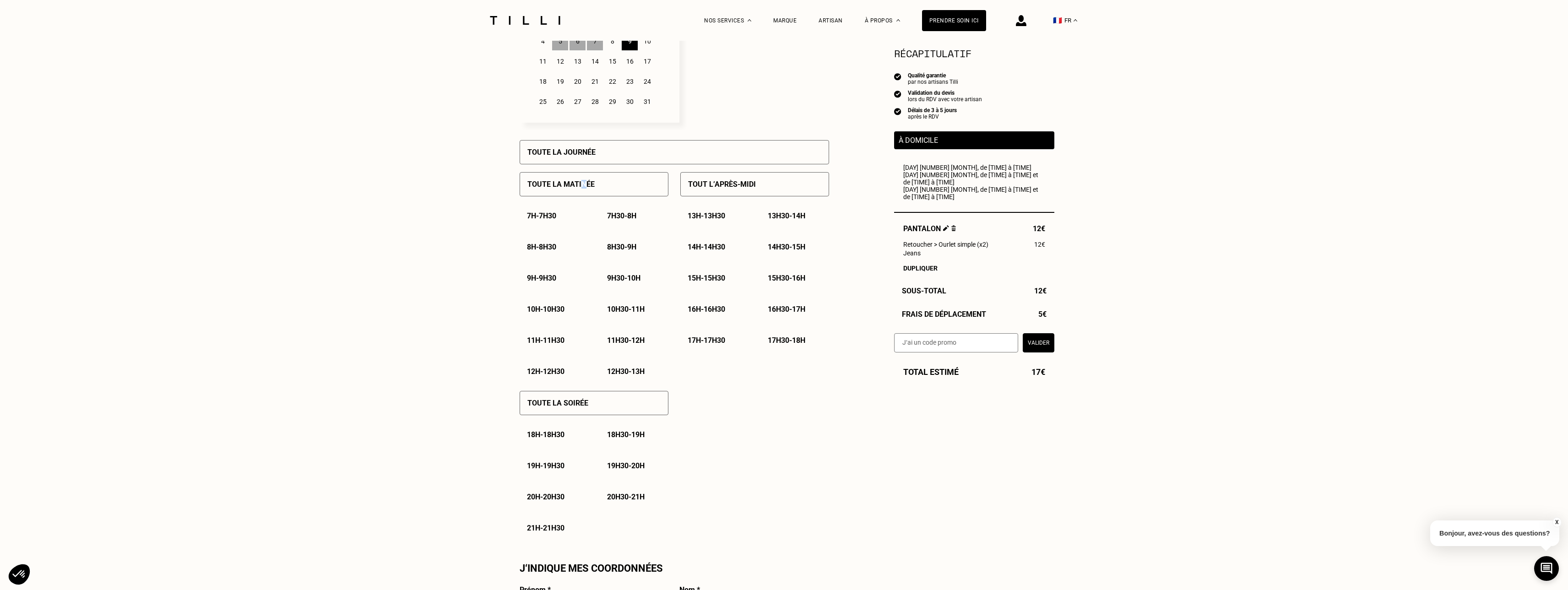 click on "Toute la matinée" at bounding box center (561, 184) 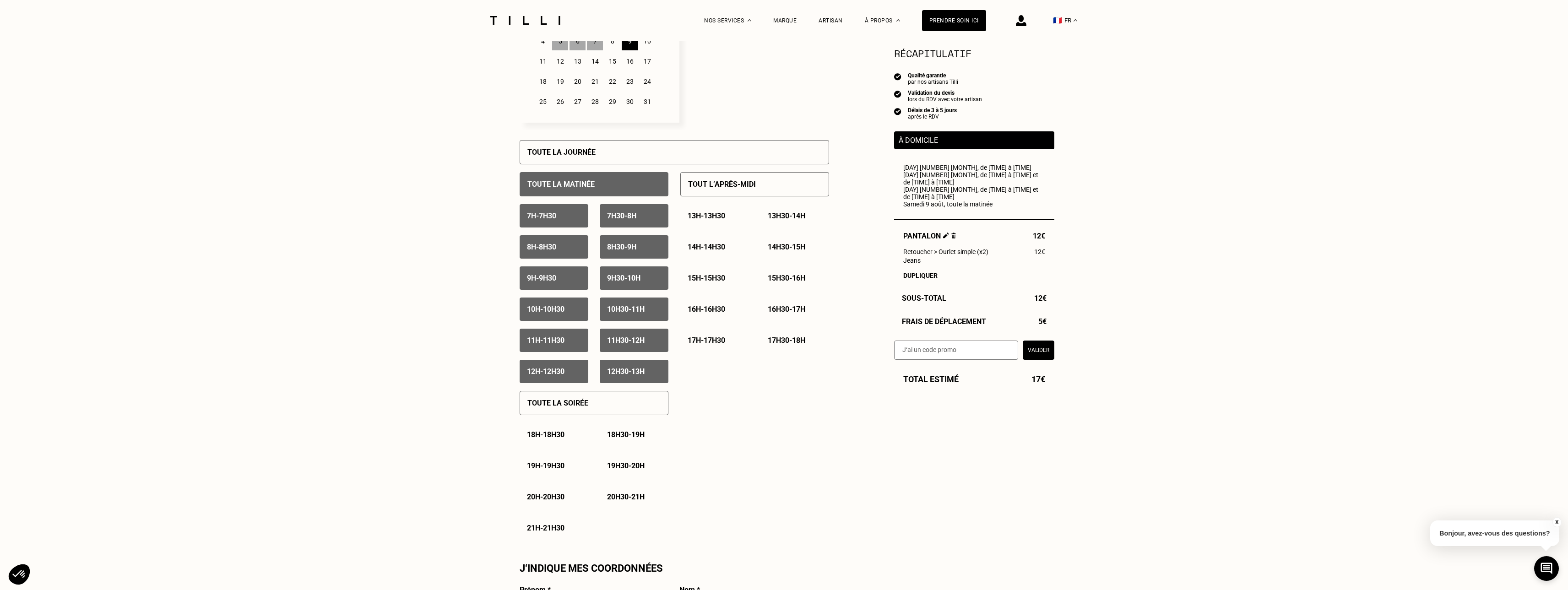 click on "Tout l’après-midi" at bounding box center [722, 184] 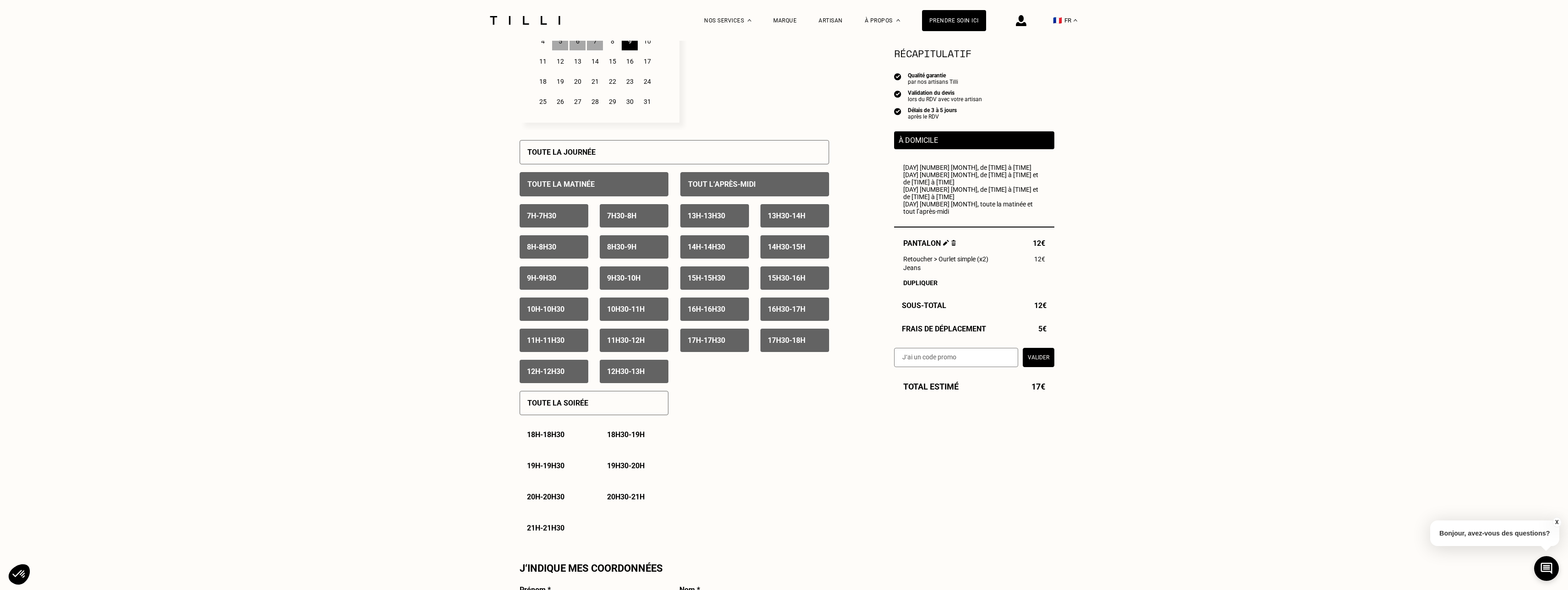 click on "Toute la journée" at bounding box center [674, 152] 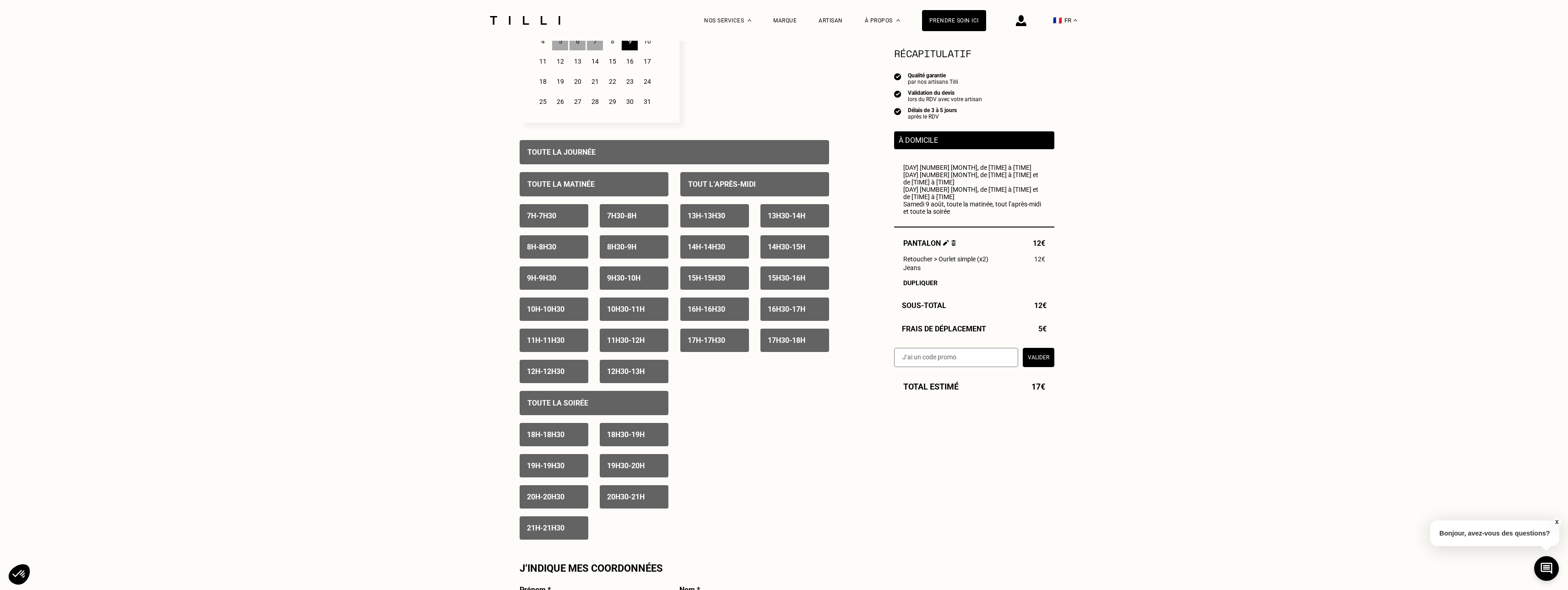 click on "10" at bounding box center (647, 41) 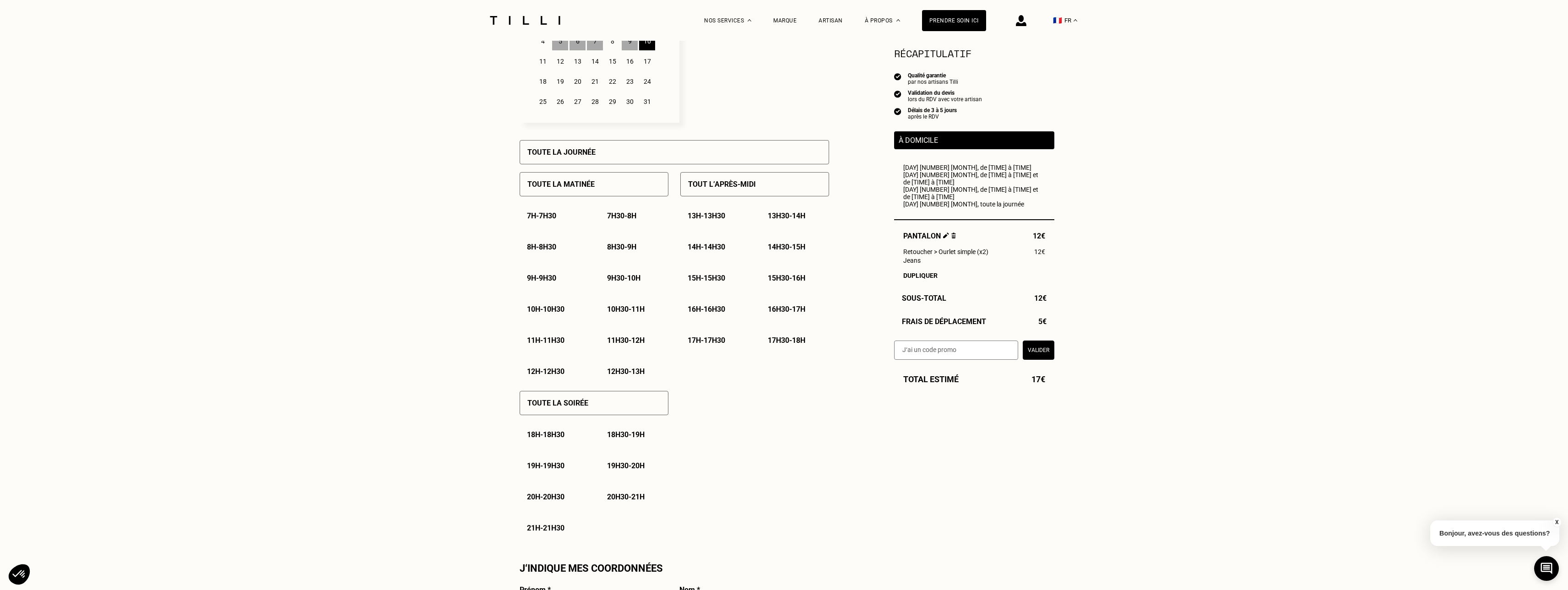 click on "Toute la journée" at bounding box center [674, 152] 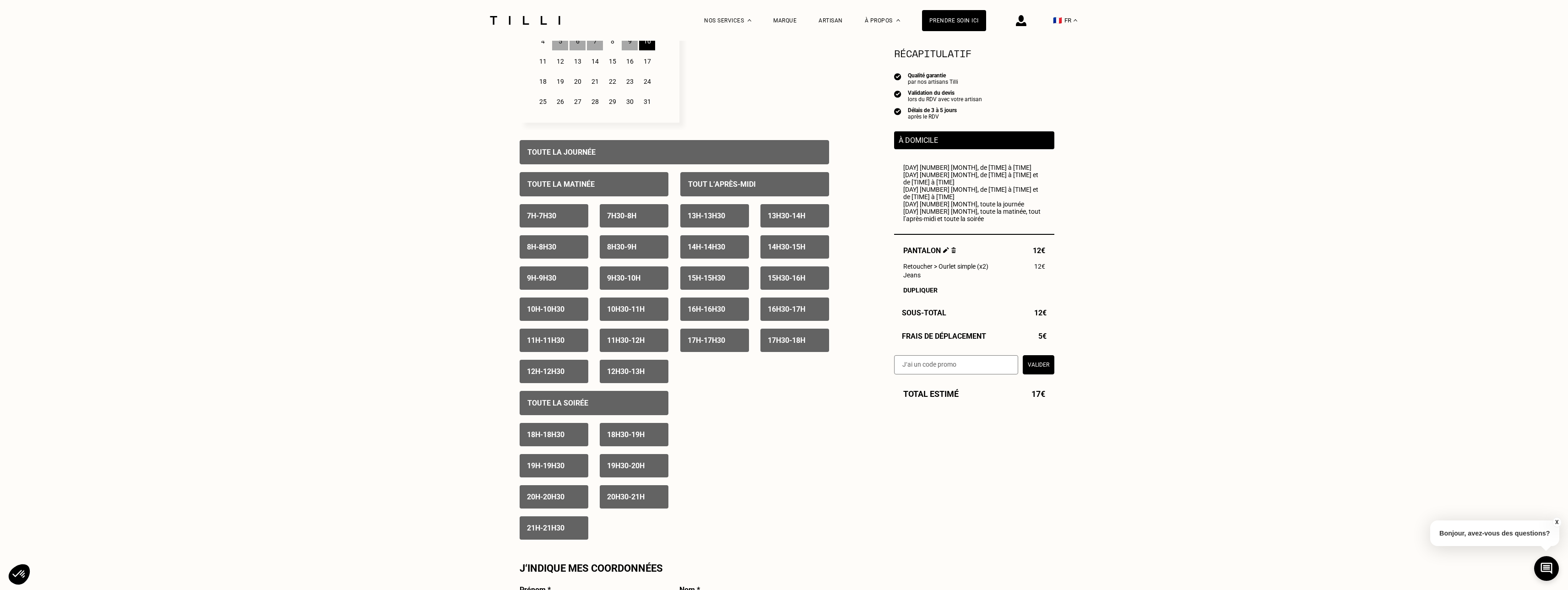 click at bounding box center [946, 250] 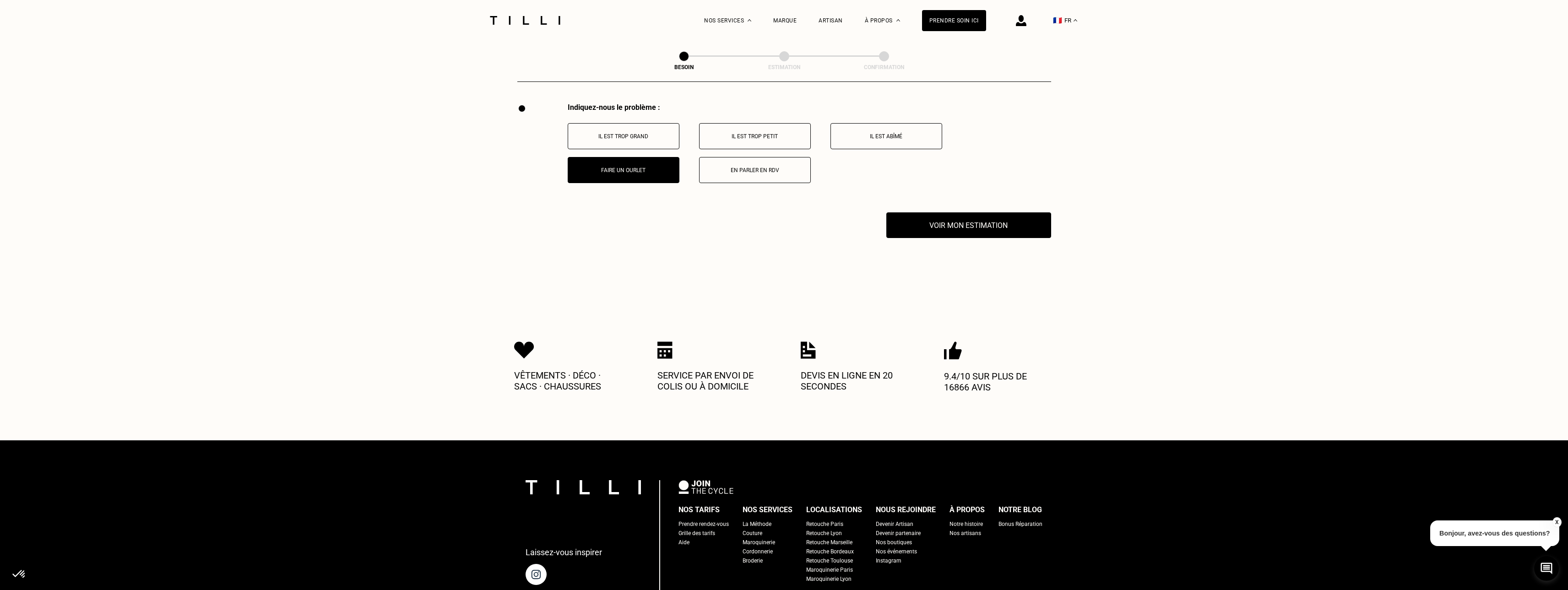 scroll, scrollTop: 1693, scrollLeft: 0, axis: vertical 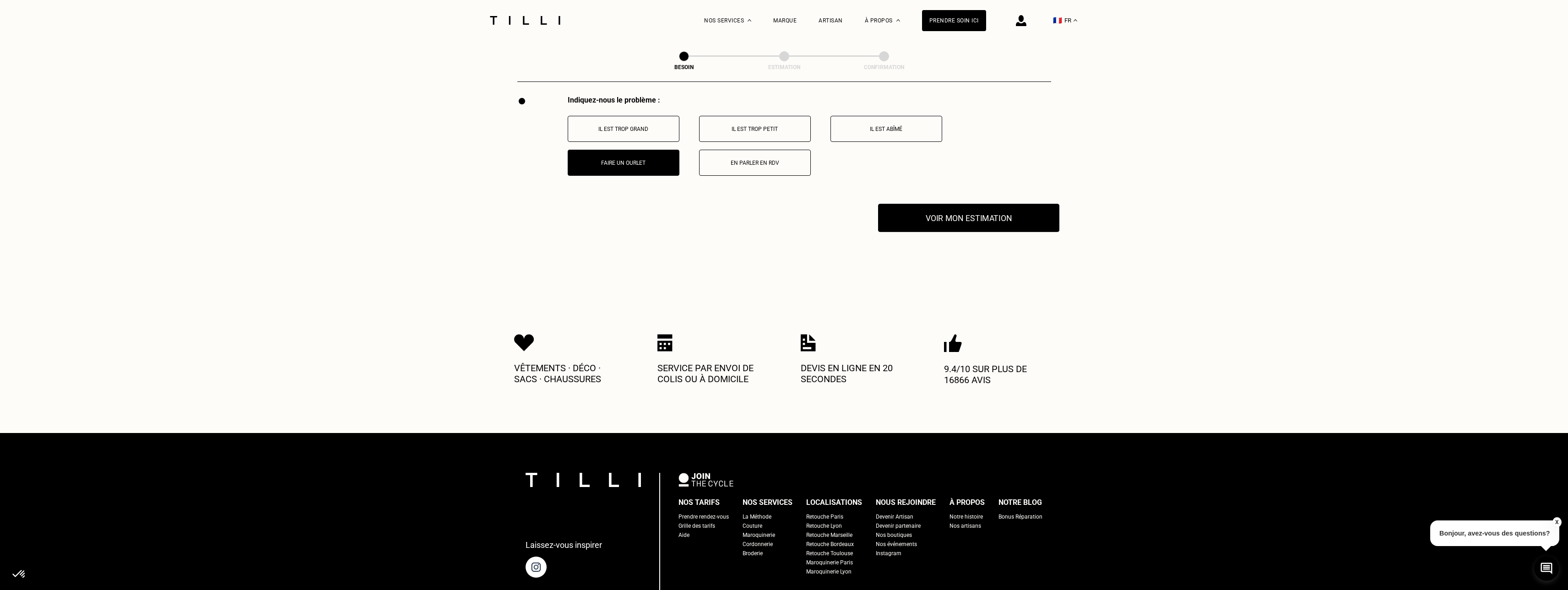click on "Voir mon estimation" at bounding box center (969, 218) 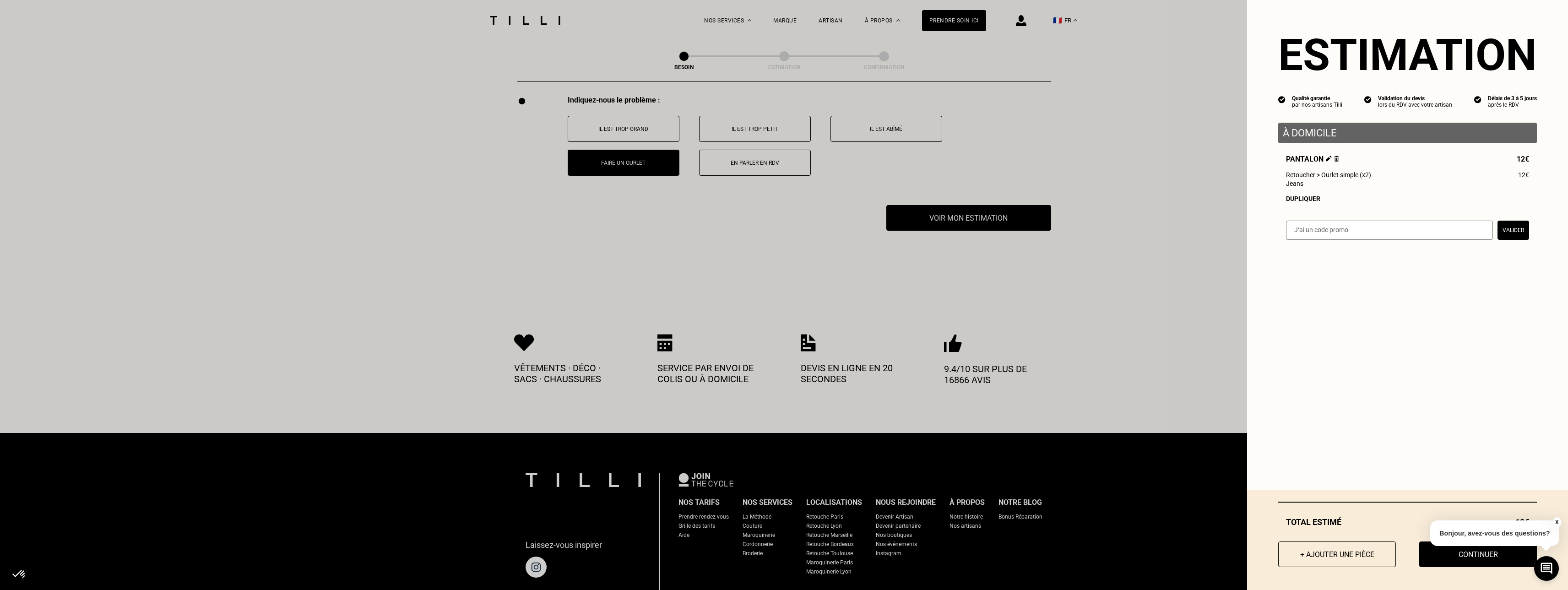 click on "+ Ajouter une pièce" at bounding box center [1337, 554] 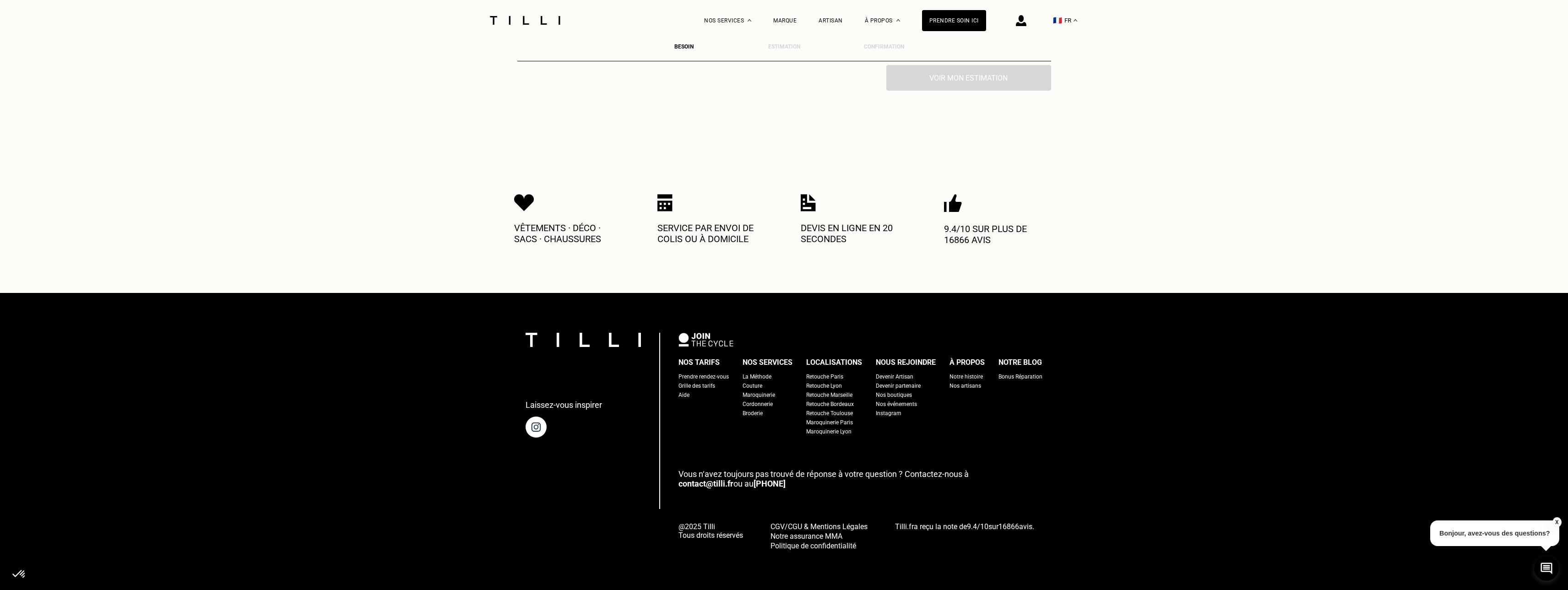 scroll, scrollTop: 0, scrollLeft: 0, axis: both 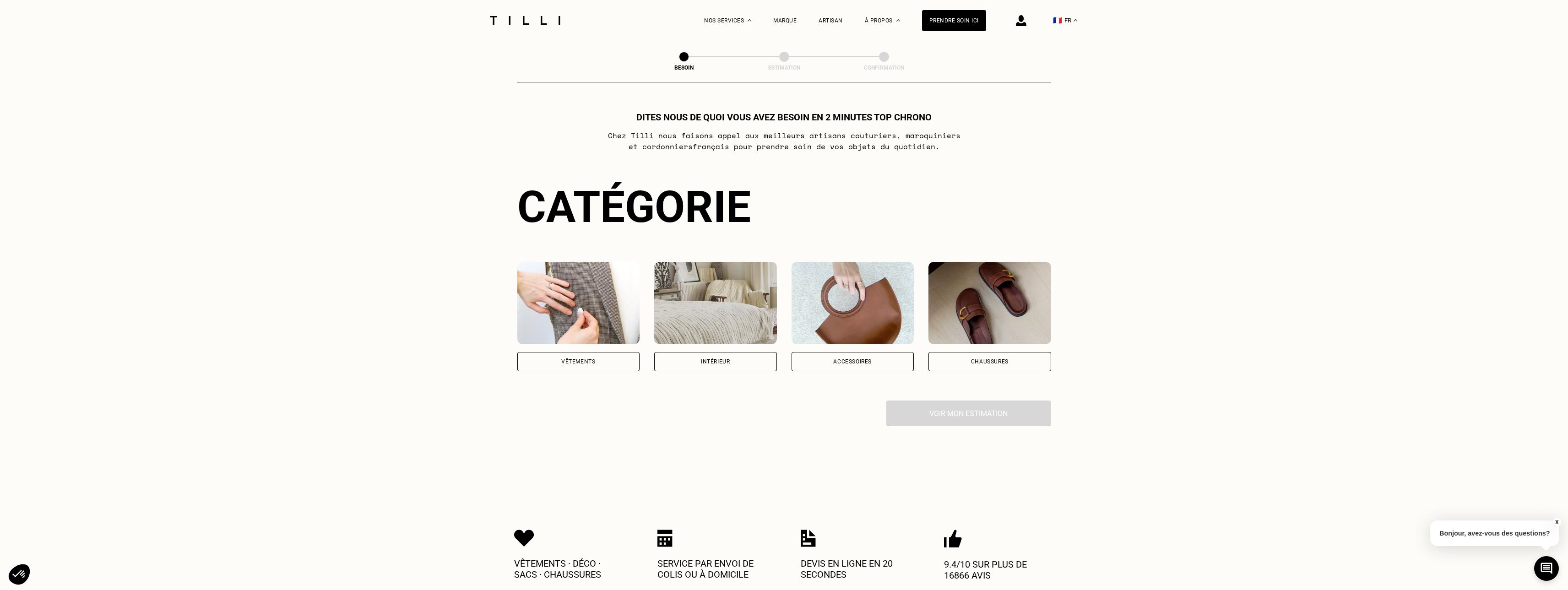click at bounding box center [579, 303] 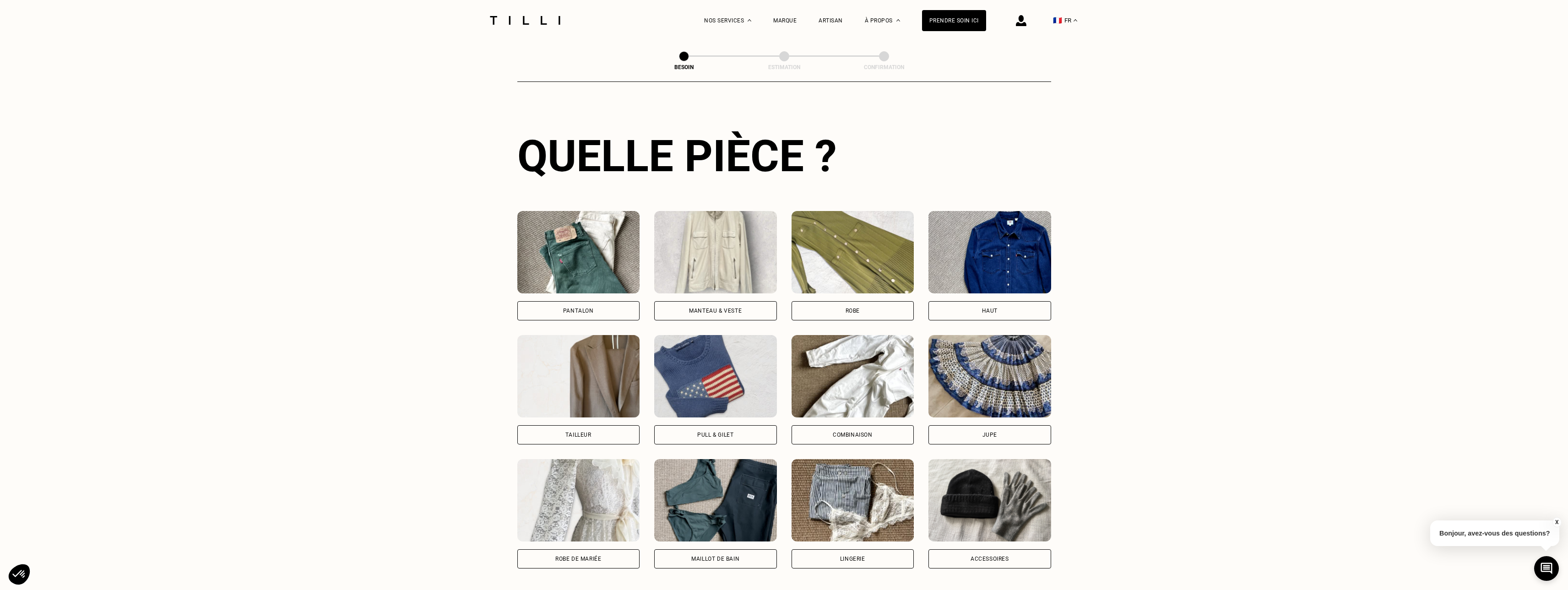 click at bounding box center (579, 252) 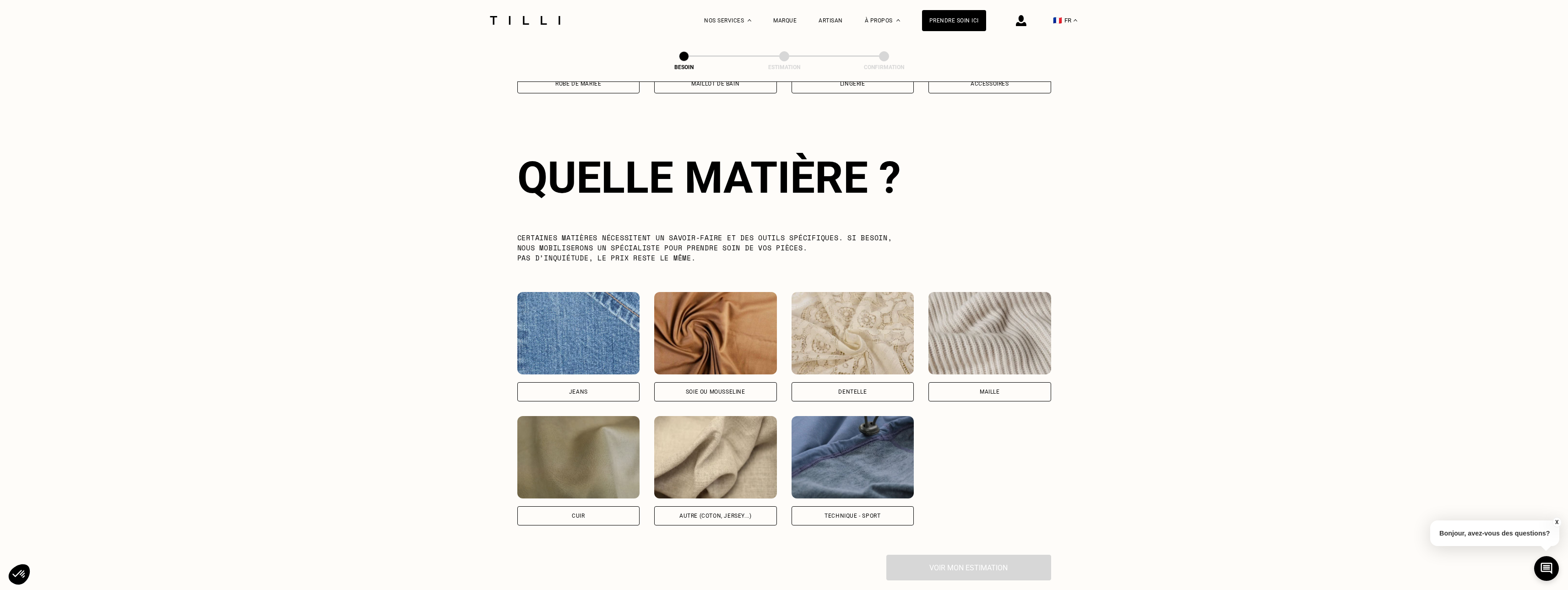scroll, scrollTop: 797, scrollLeft: 0, axis: vertical 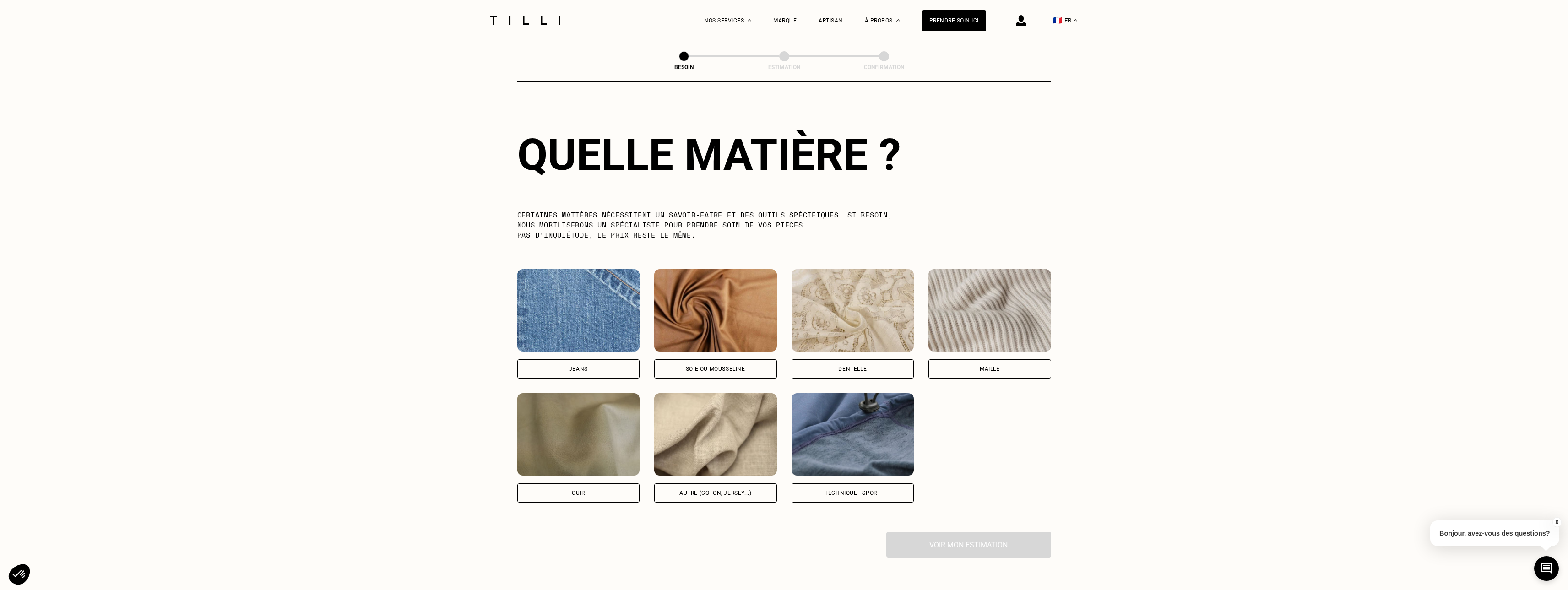 click at bounding box center (579, 310) 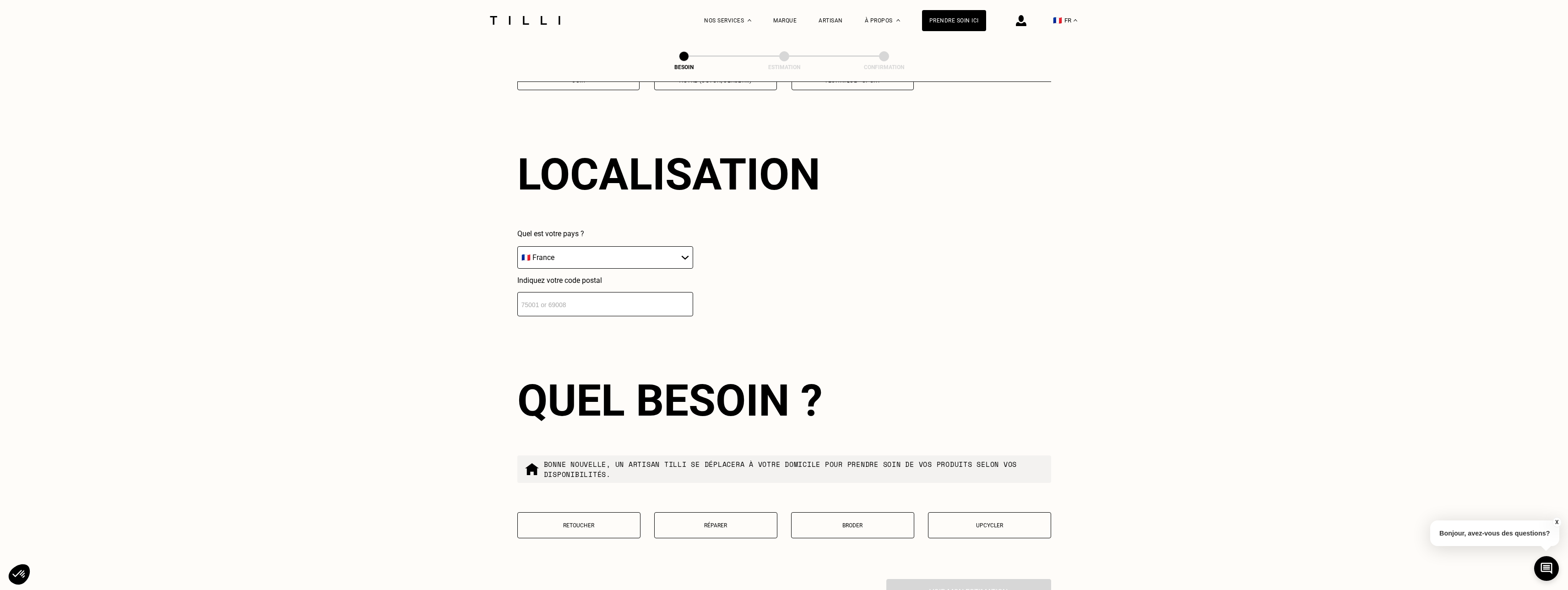 scroll, scrollTop: 1231, scrollLeft: 0, axis: vertical 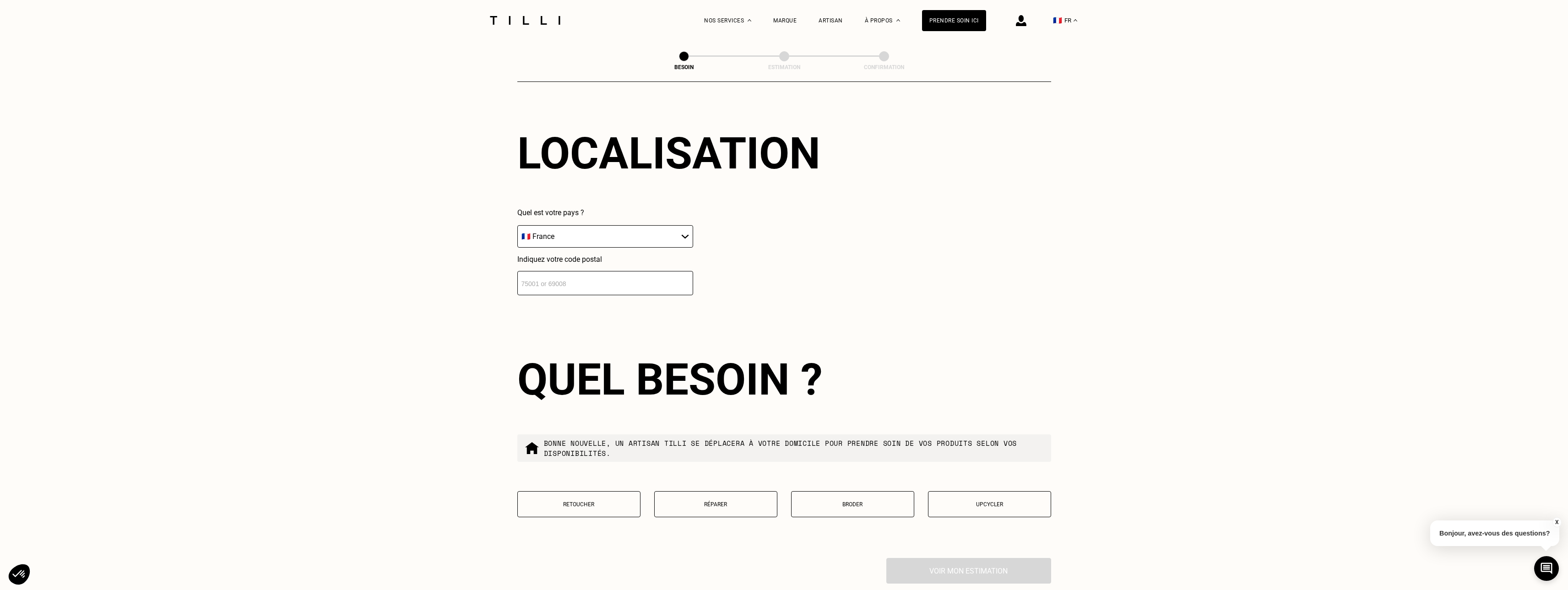 drag, startPoint x: 654, startPoint y: 509, endPoint x: 641, endPoint y: 509, distance: 13 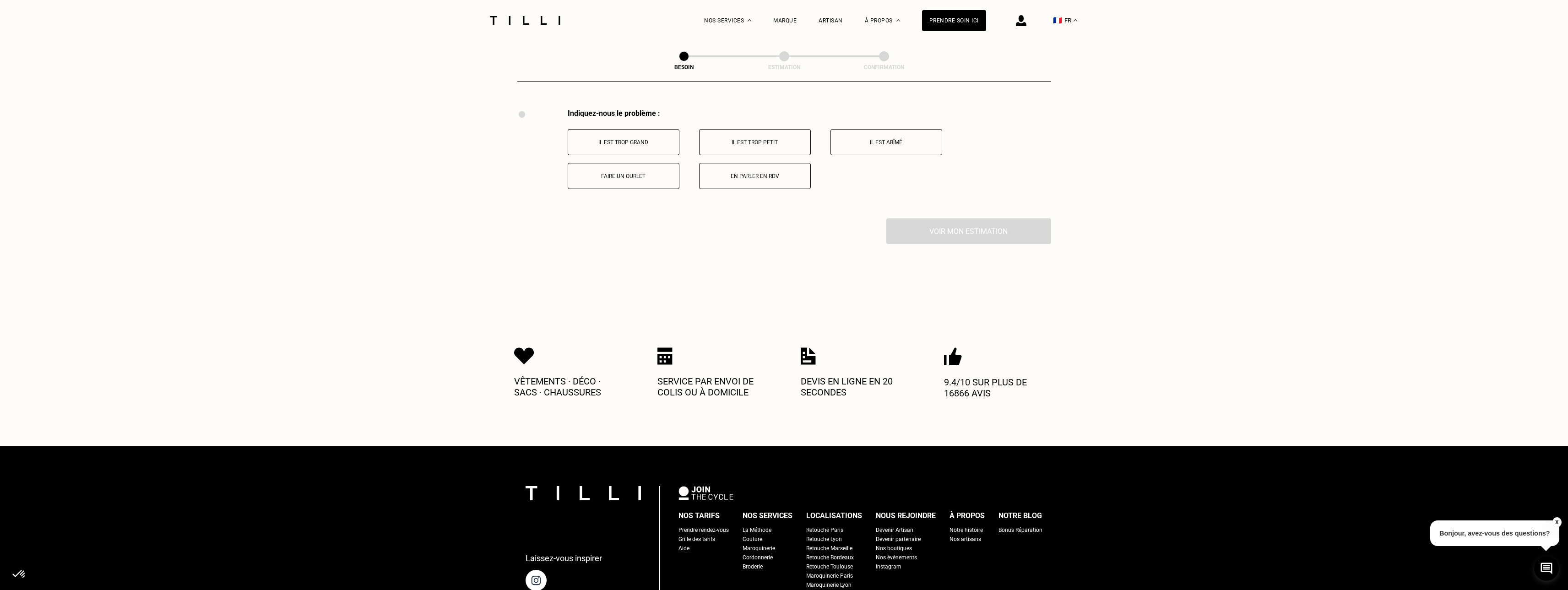 scroll, scrollTop: 1693, scrollLeft: 0, axis: vertical 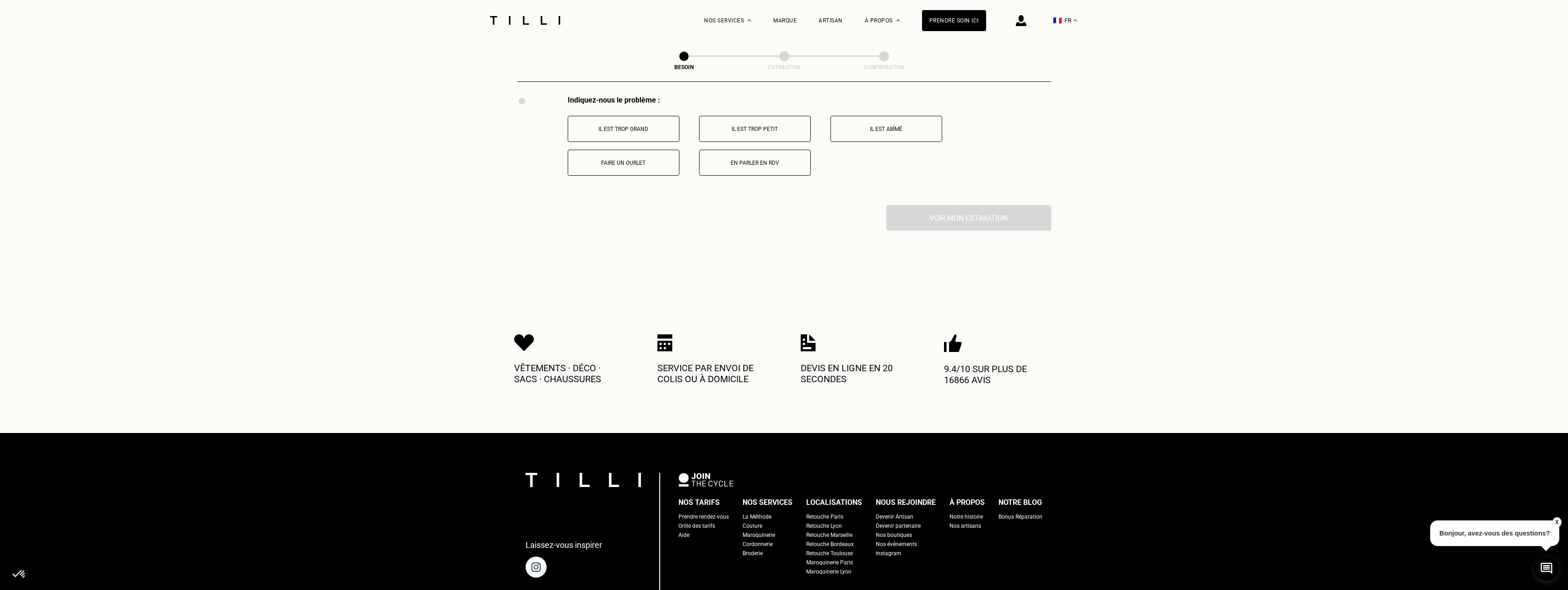 click on "Faire un ourlet" at bounding box center (624, 163) 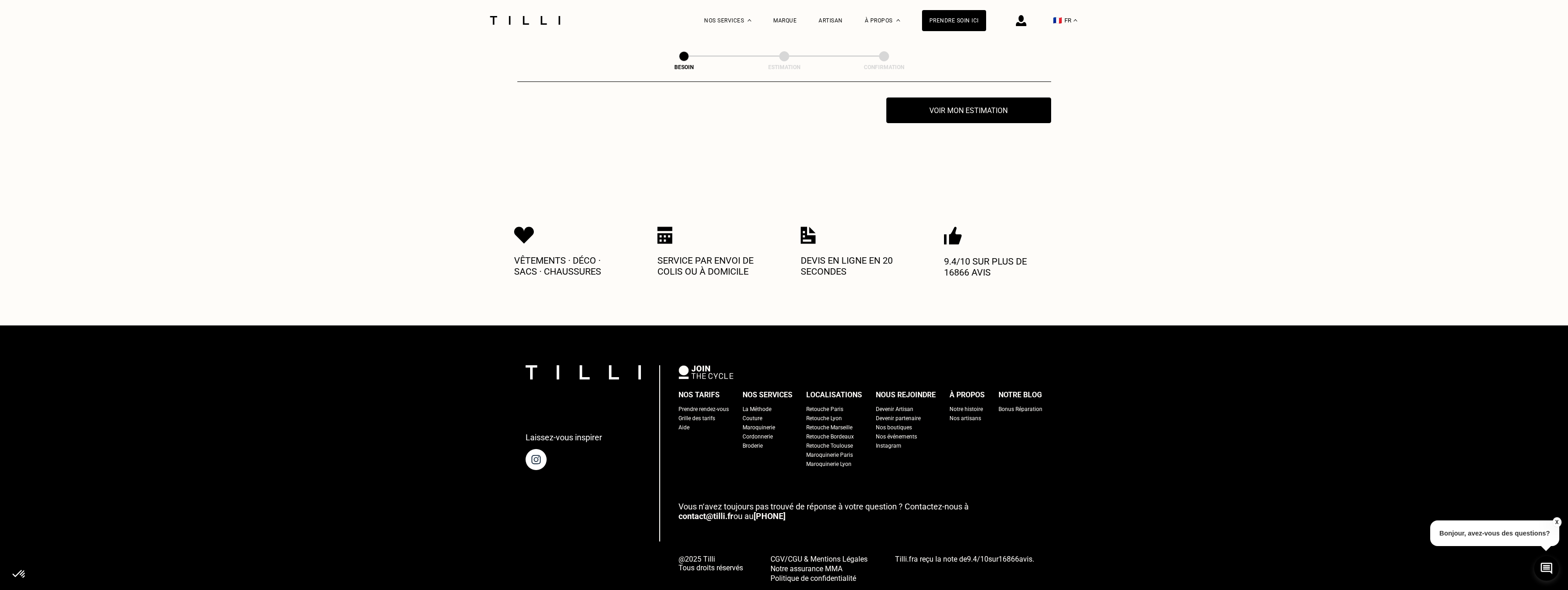 scroll, scrollTop: 1802, scrollLeft: 0, axis: vertical 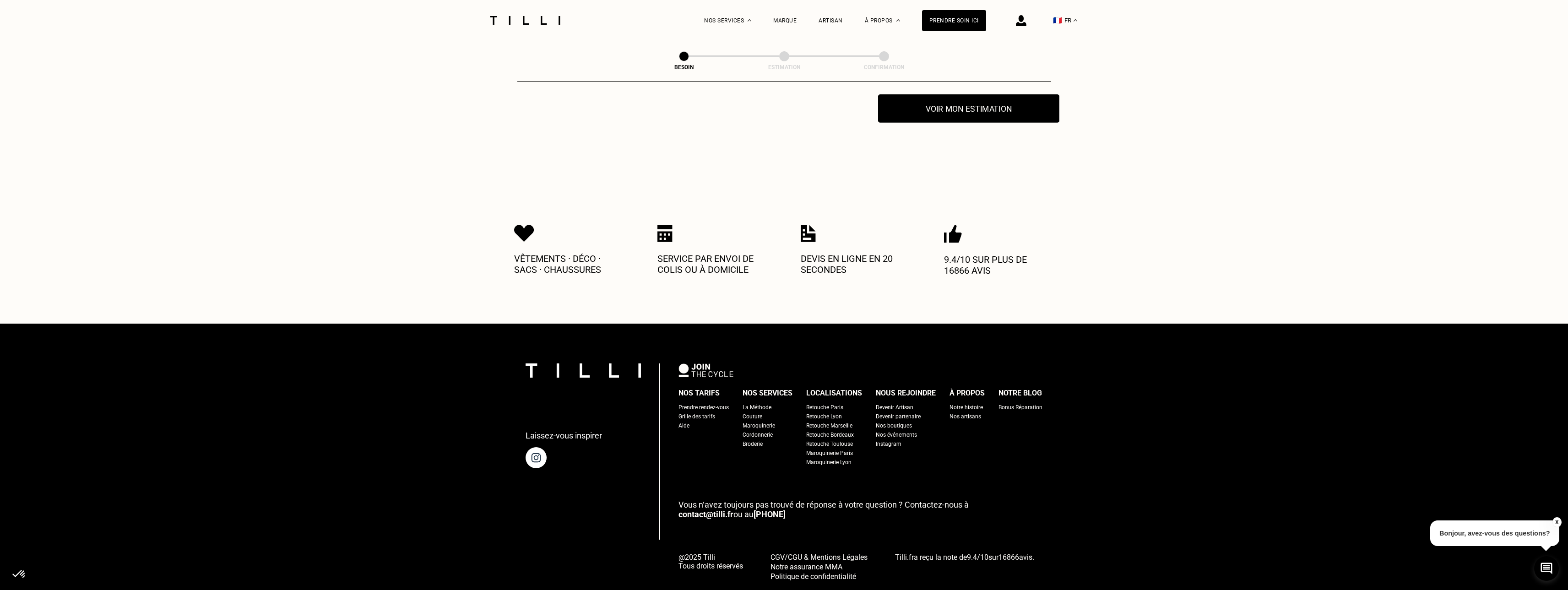 click on "Voir mon estimation" at bounding box center [969, 108] 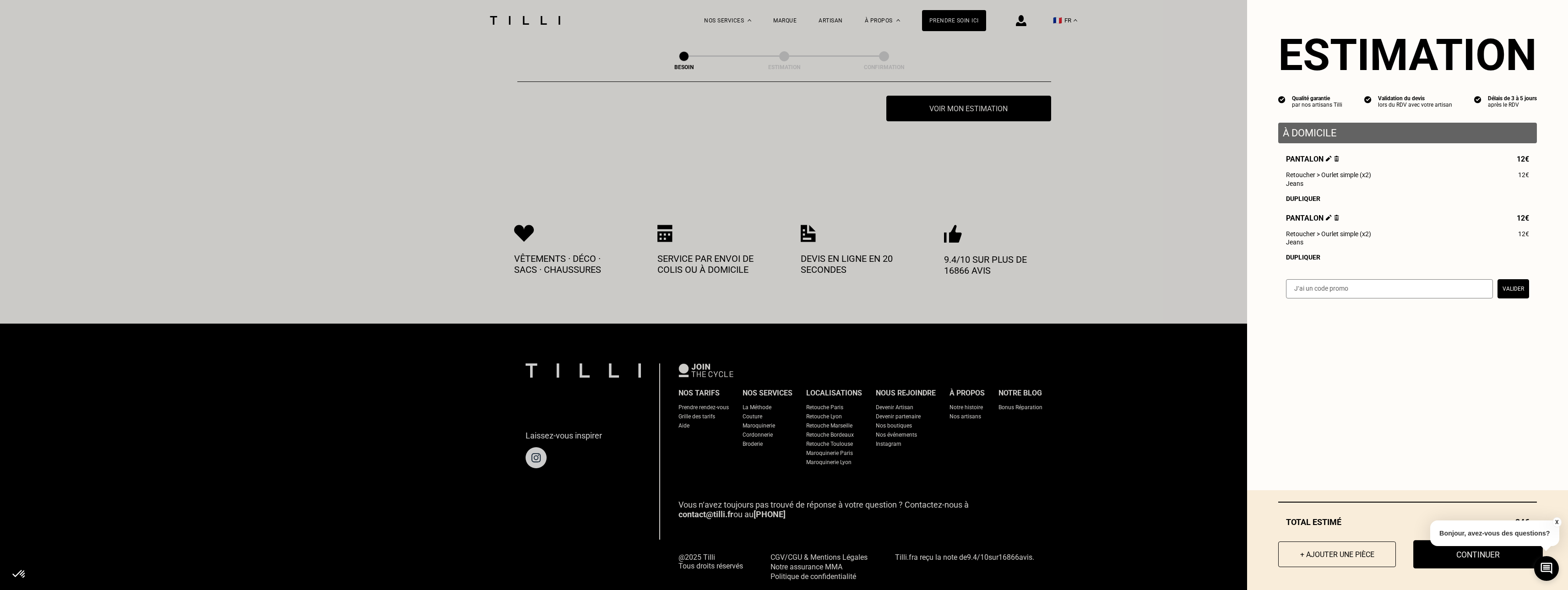 click on "Continuer" at bounding box center [1478, 554] 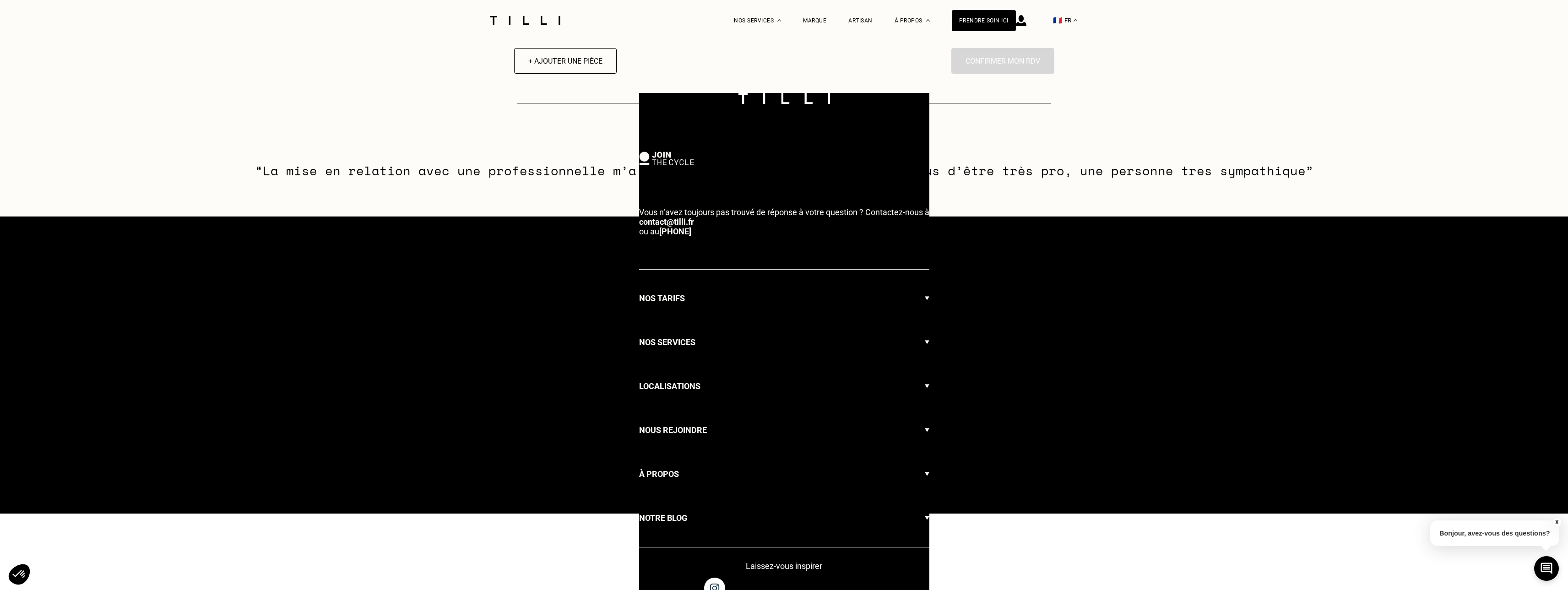 select on "FR" 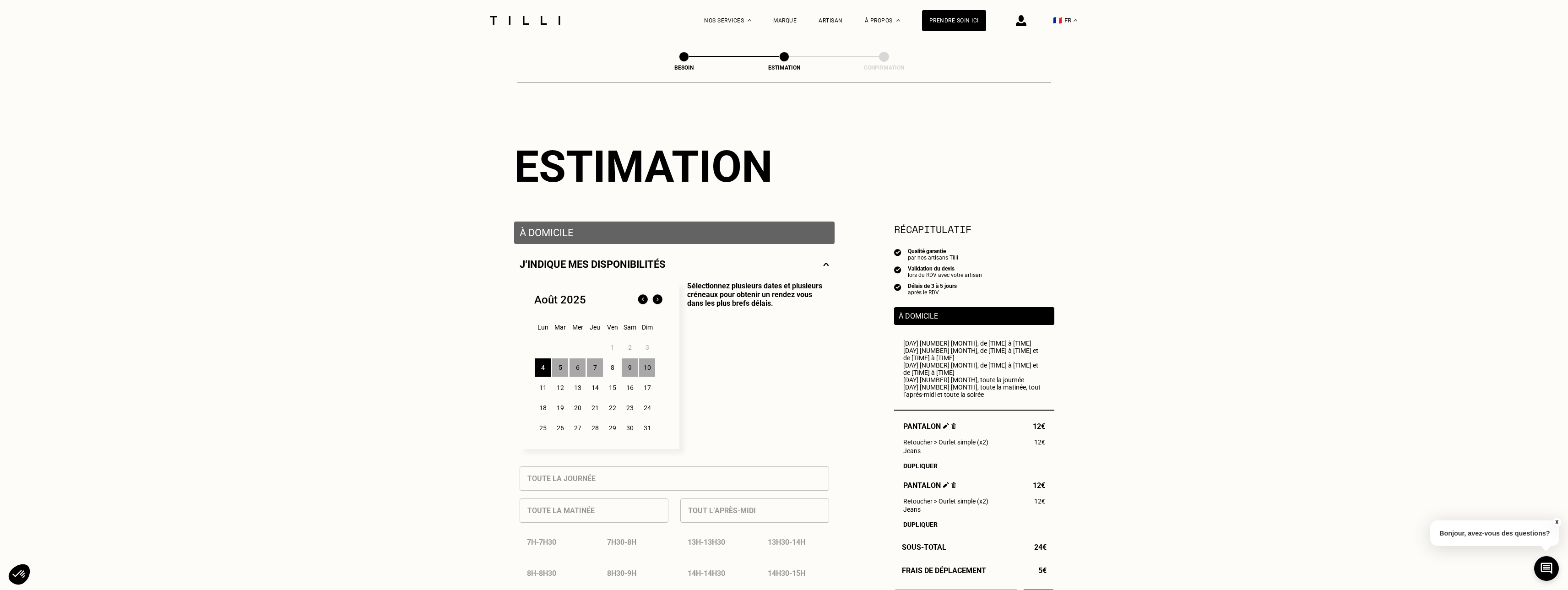 scroll, scrollTop: 305, scrollLeft: 0, axis: vertical 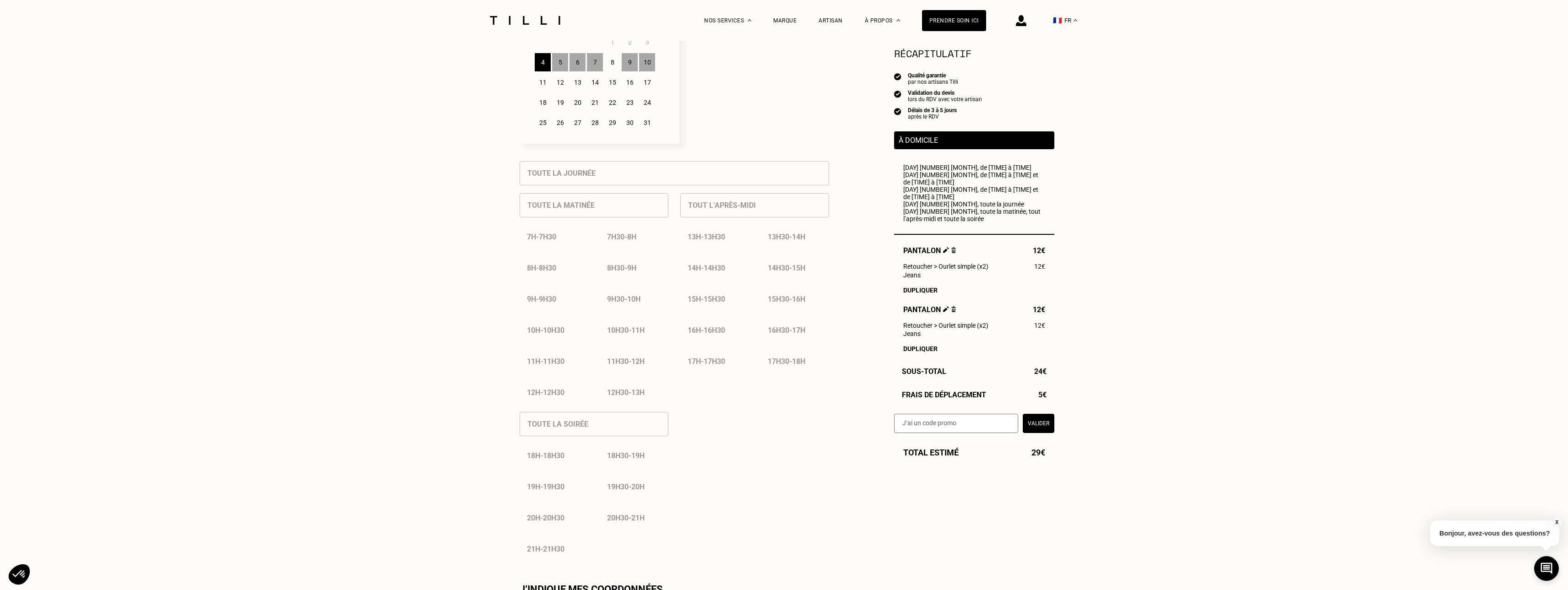 click on "Valider" at bounding box center (1038, 423) 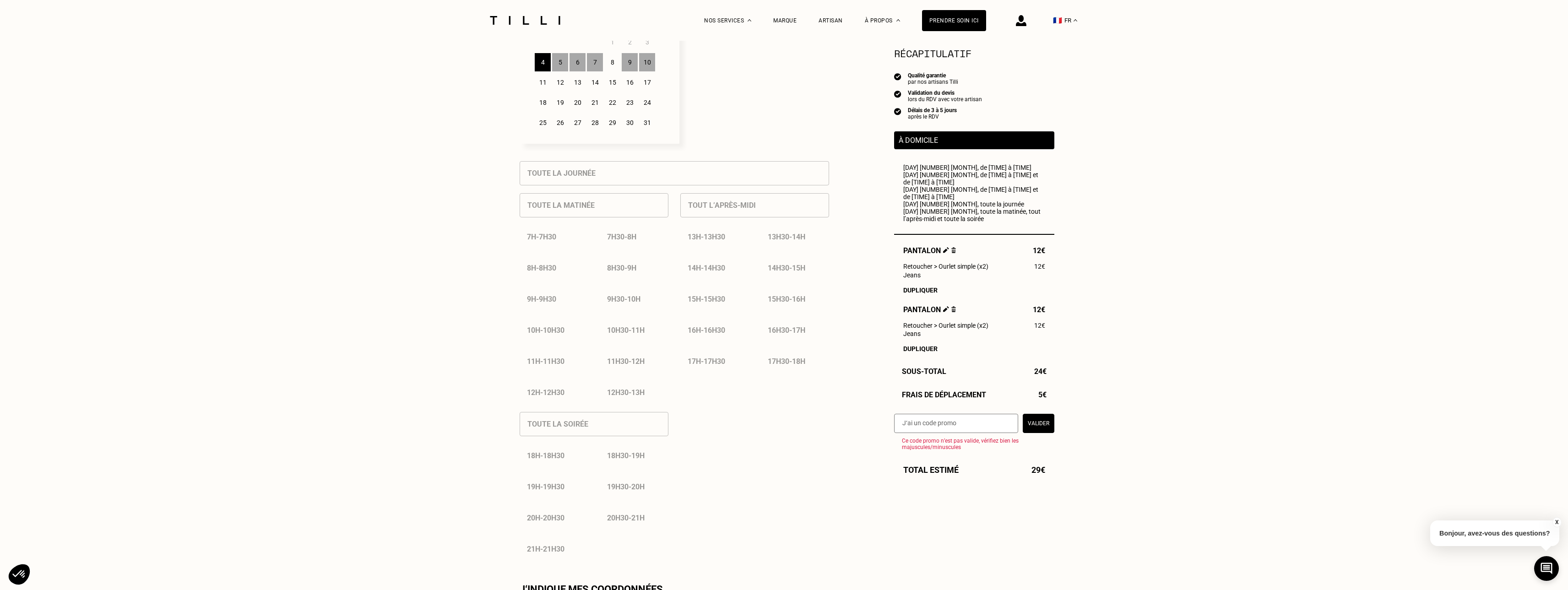 scroll, scrollTop: 1220, scrollLeft: 0, axis: vertical 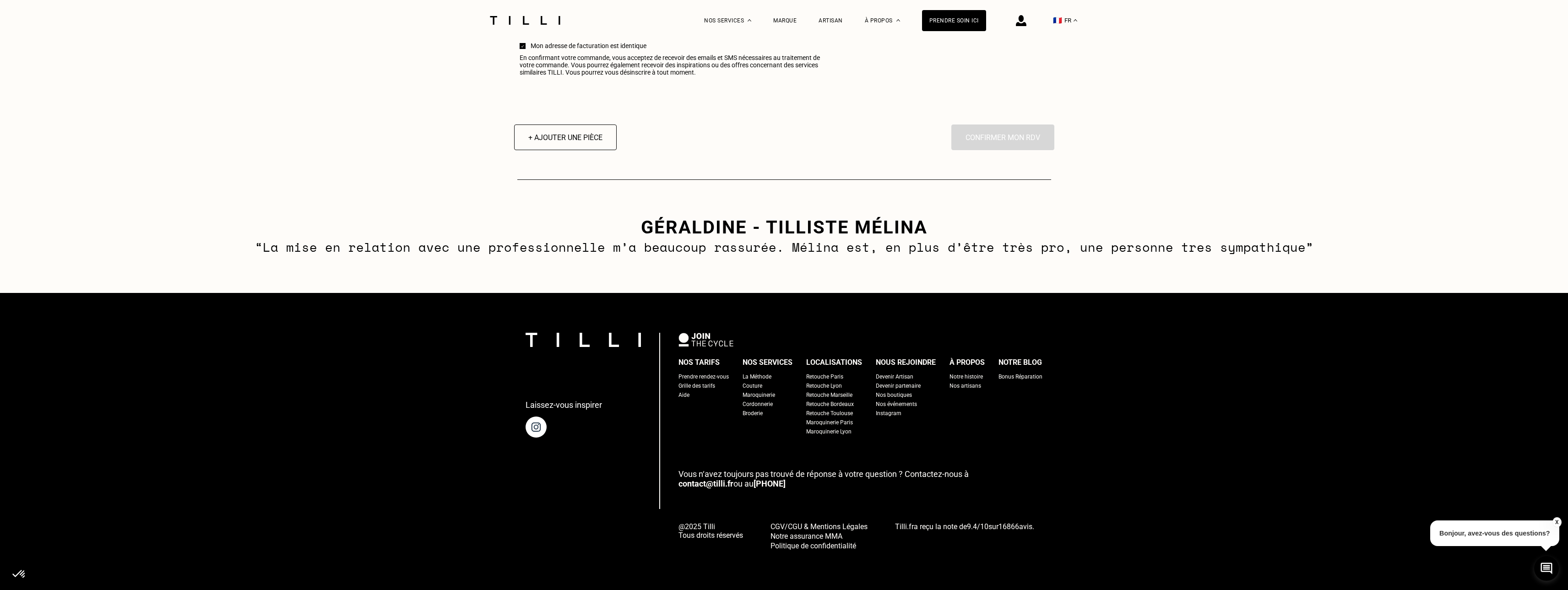 click on "En cliquant sur “Confirmer”, vous déclenchez l’intervention de l’un des nos artisans. Confirmer mon RDV" at bounding box center [1003, 137] 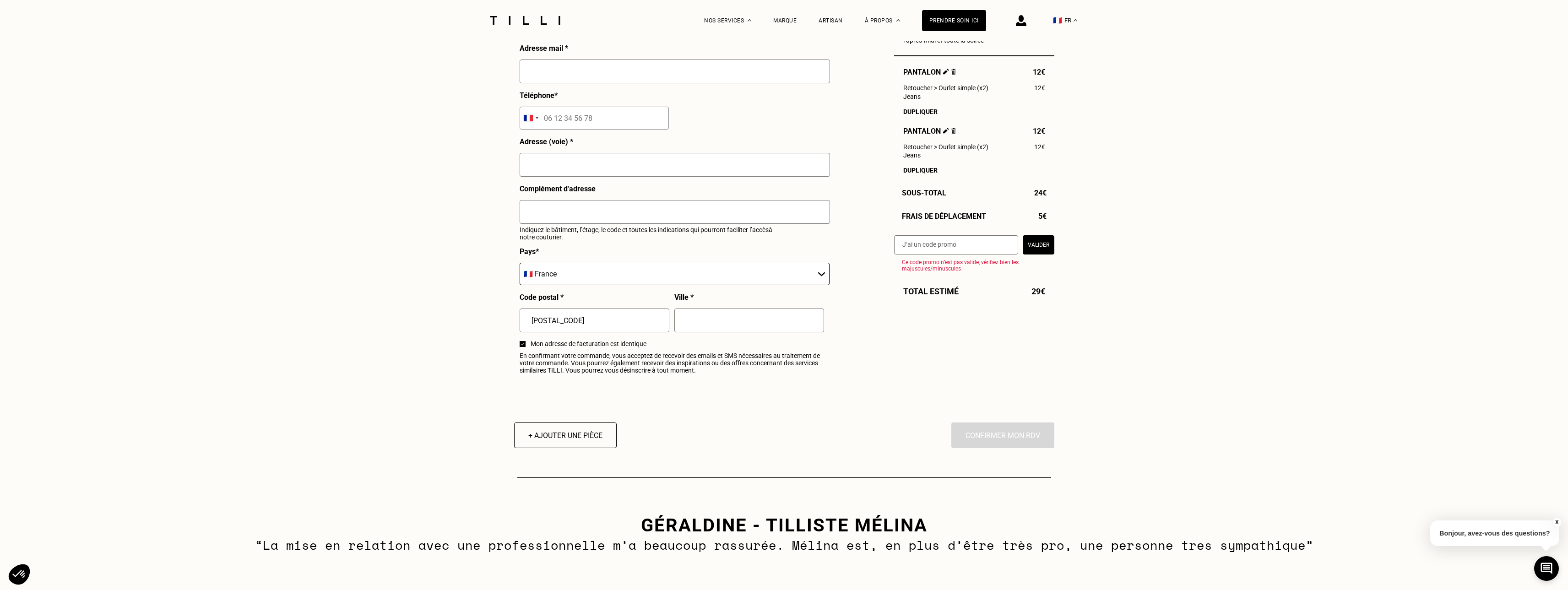 click at bounding box center (675, 71) 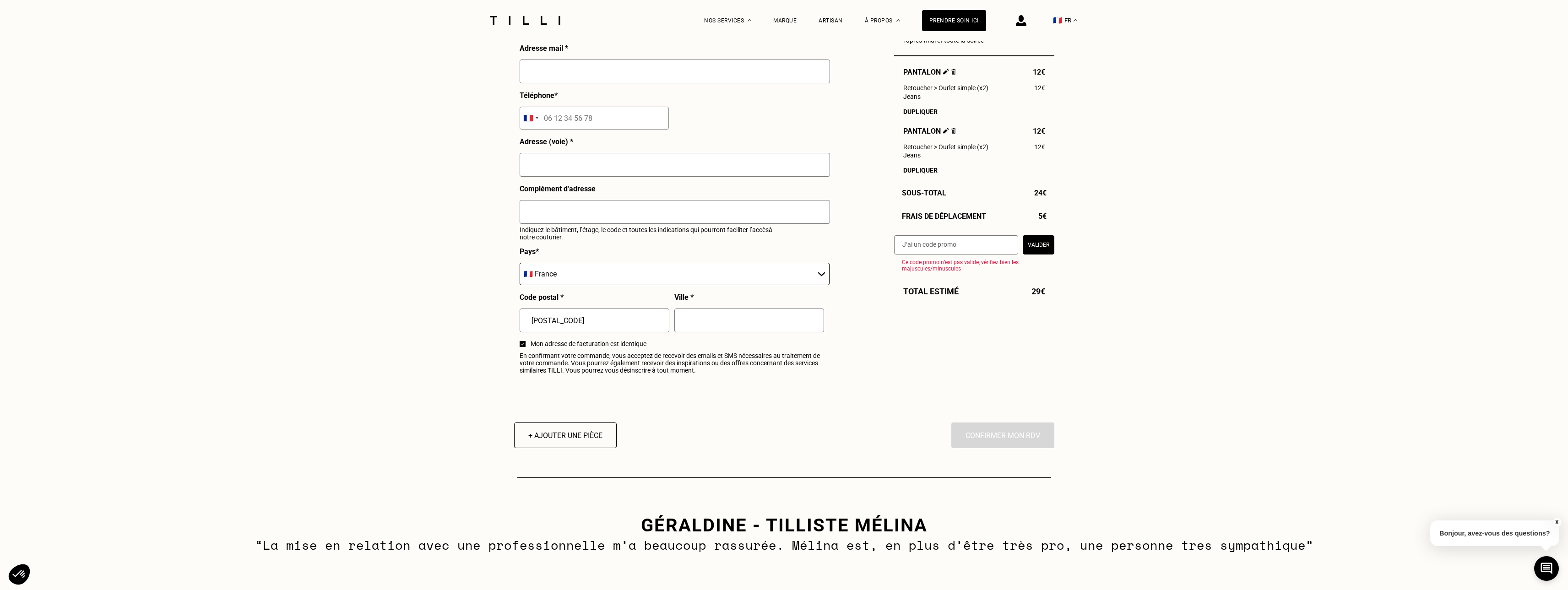 type on "[EMAIL]" 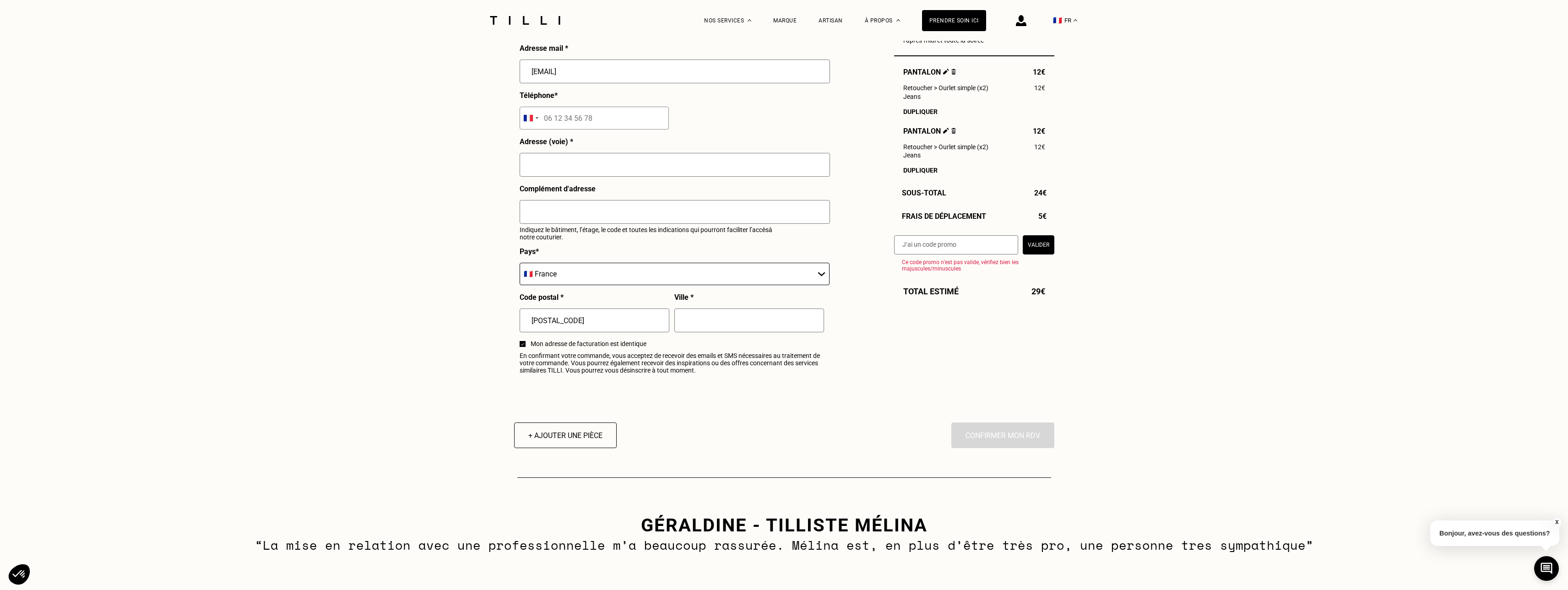 scroll, scrollTop: 610, scrollLeft: 0, axis: vertical 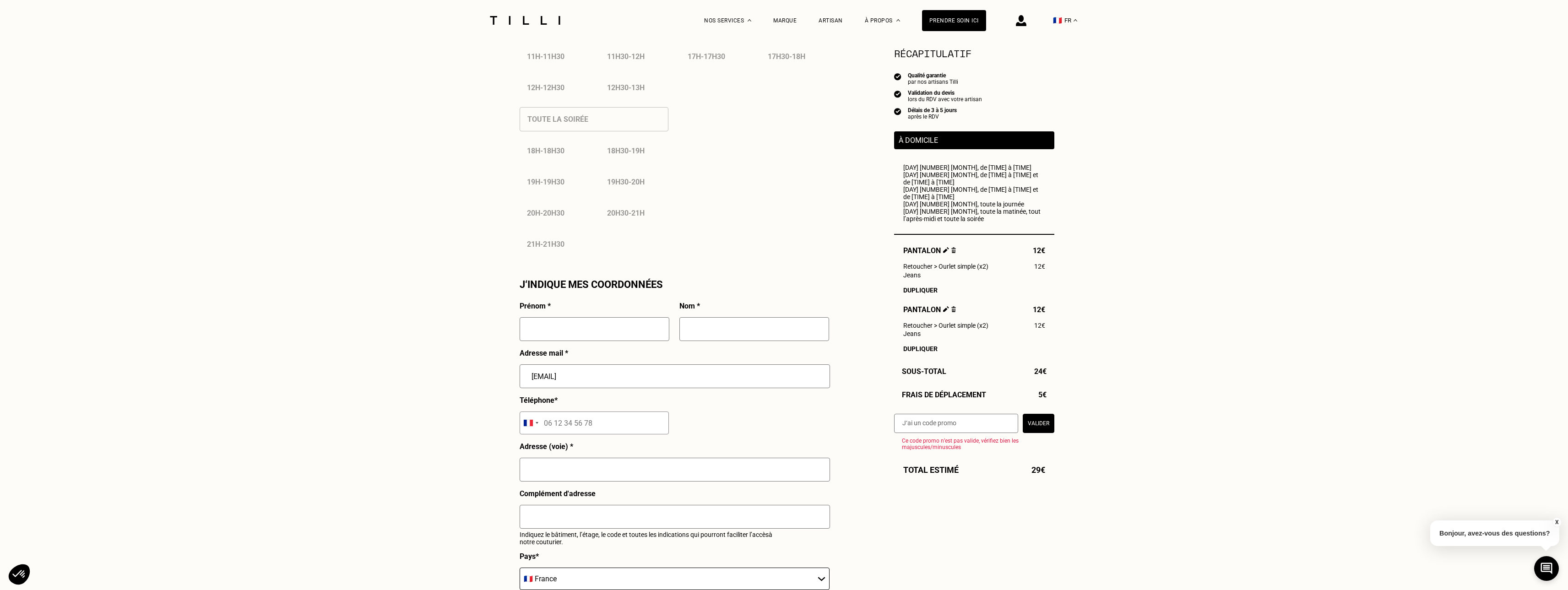 click at bounding box center (594, 329) 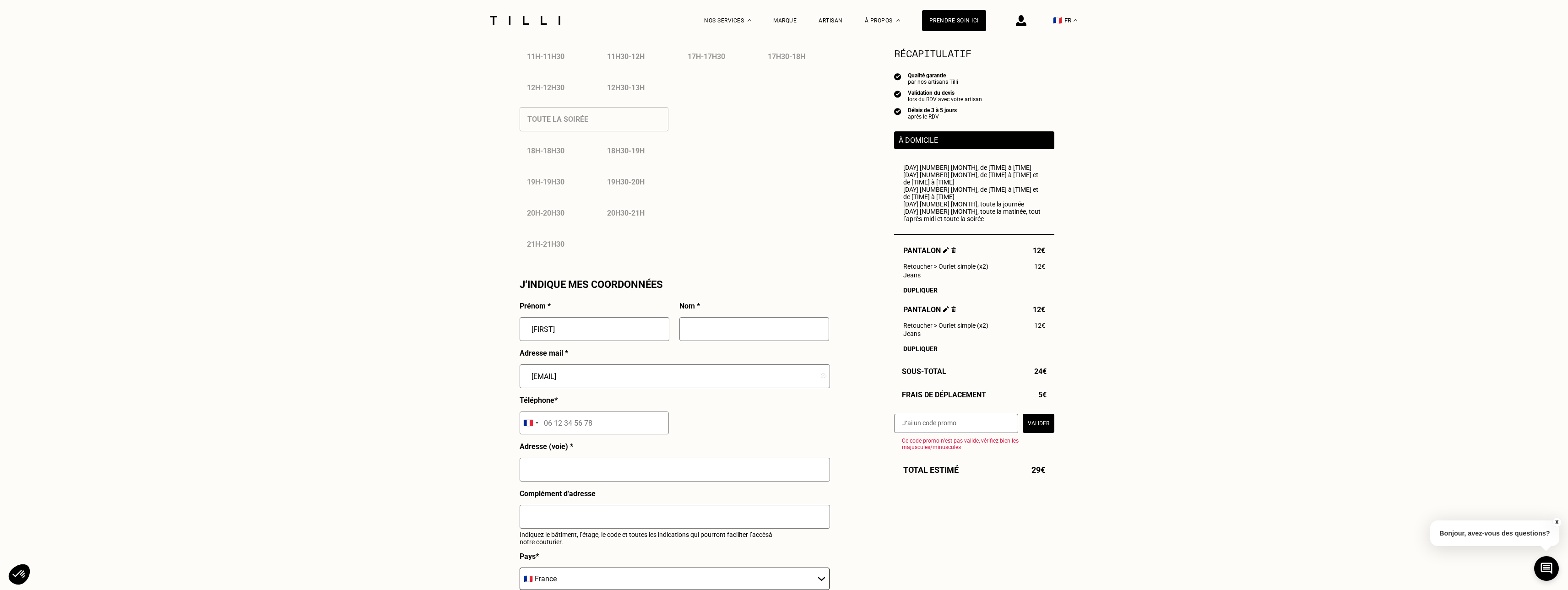type on "[FIRST]" 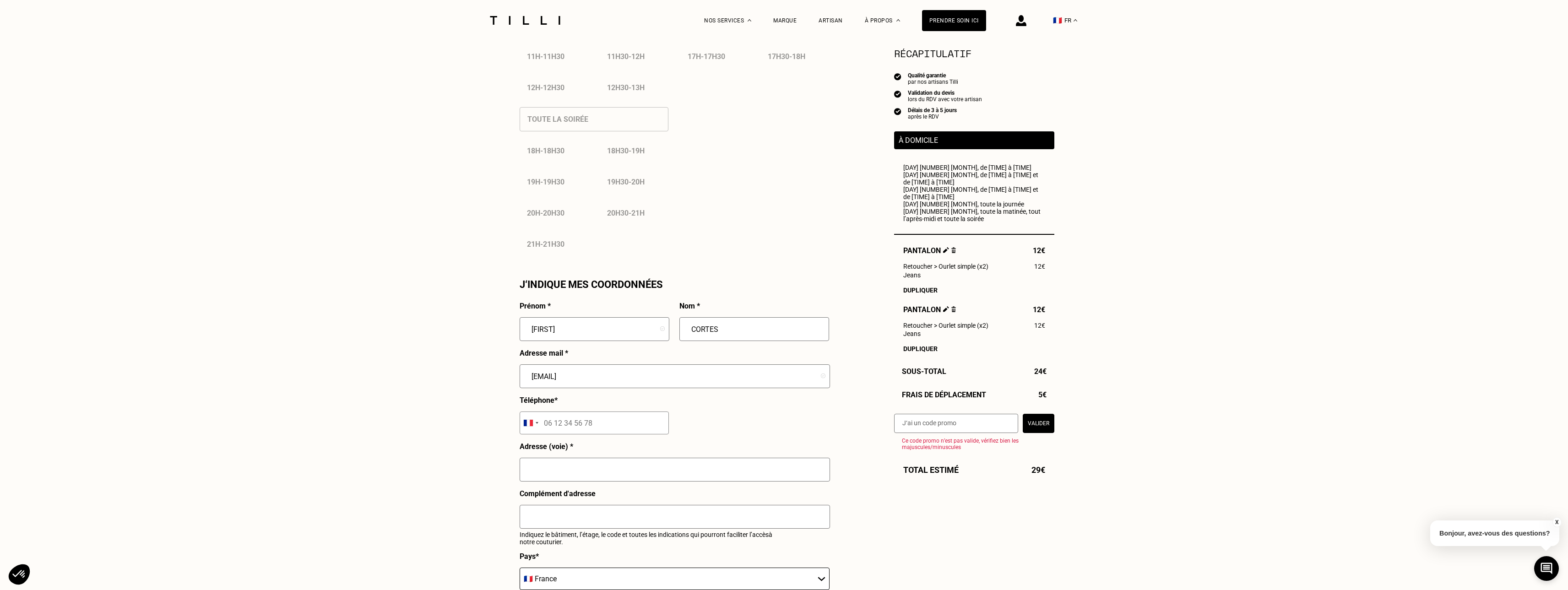 type on "CORTES" 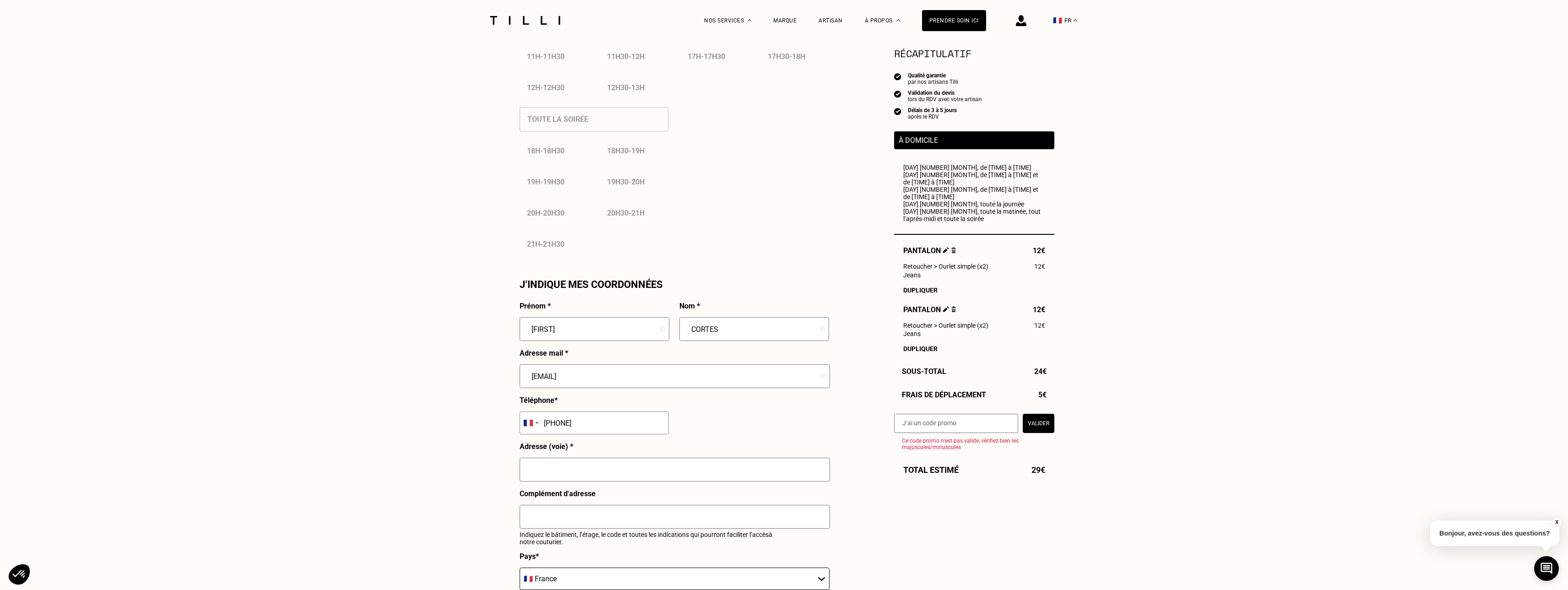 type on "[PHONE]" 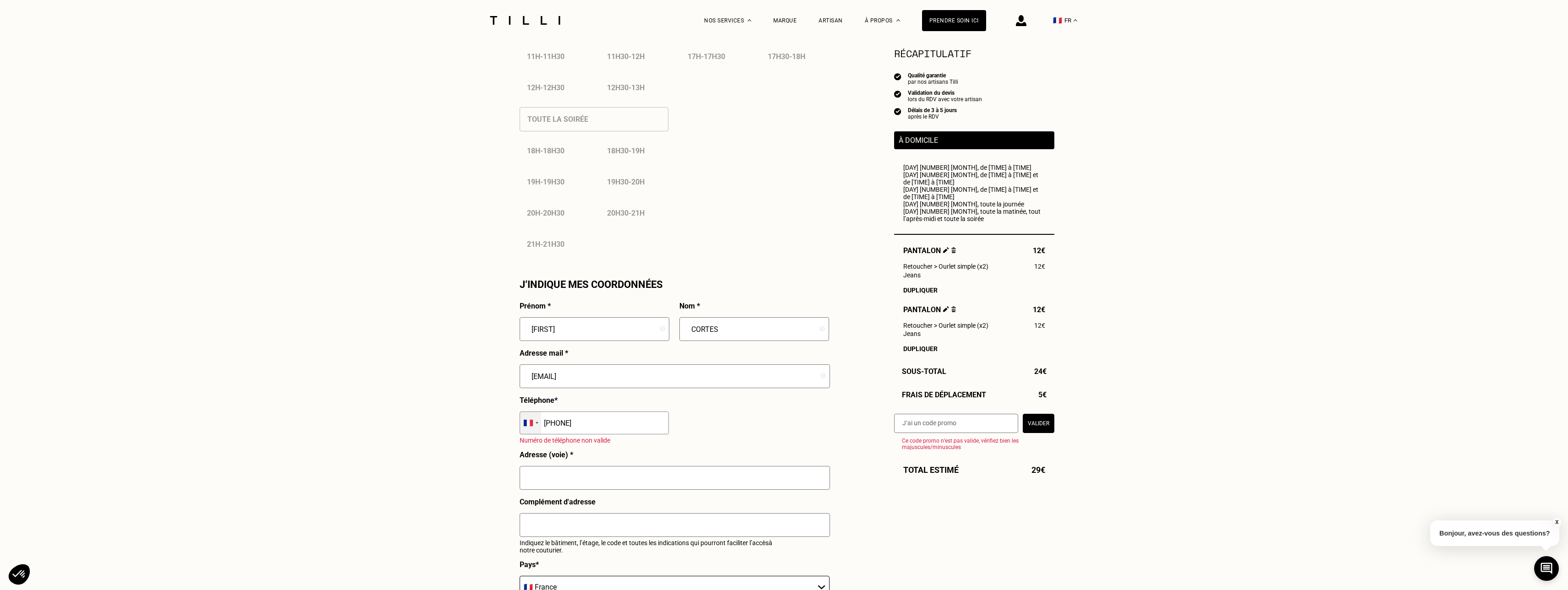 drag, startPoint x: 609, startPoint y: 425, endPoint x: 526, endPoint y: 431, distance: 83.21658 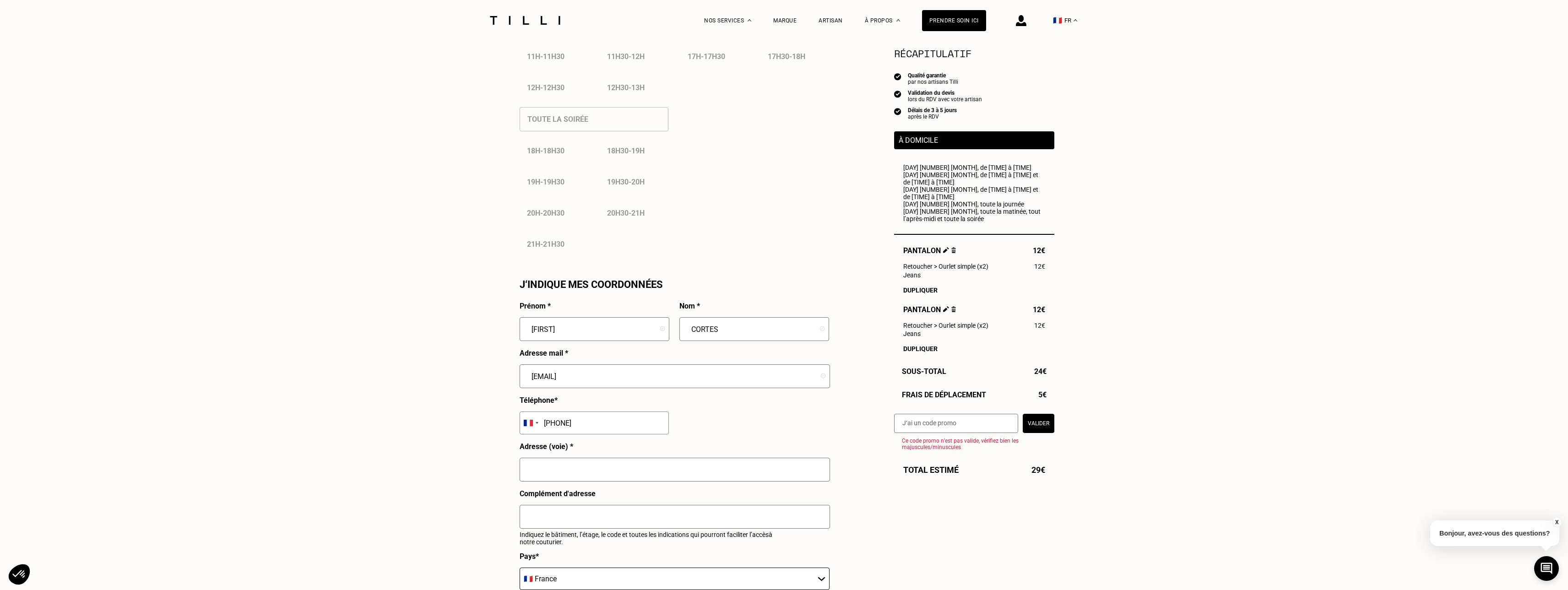 type on "[PHONE]" 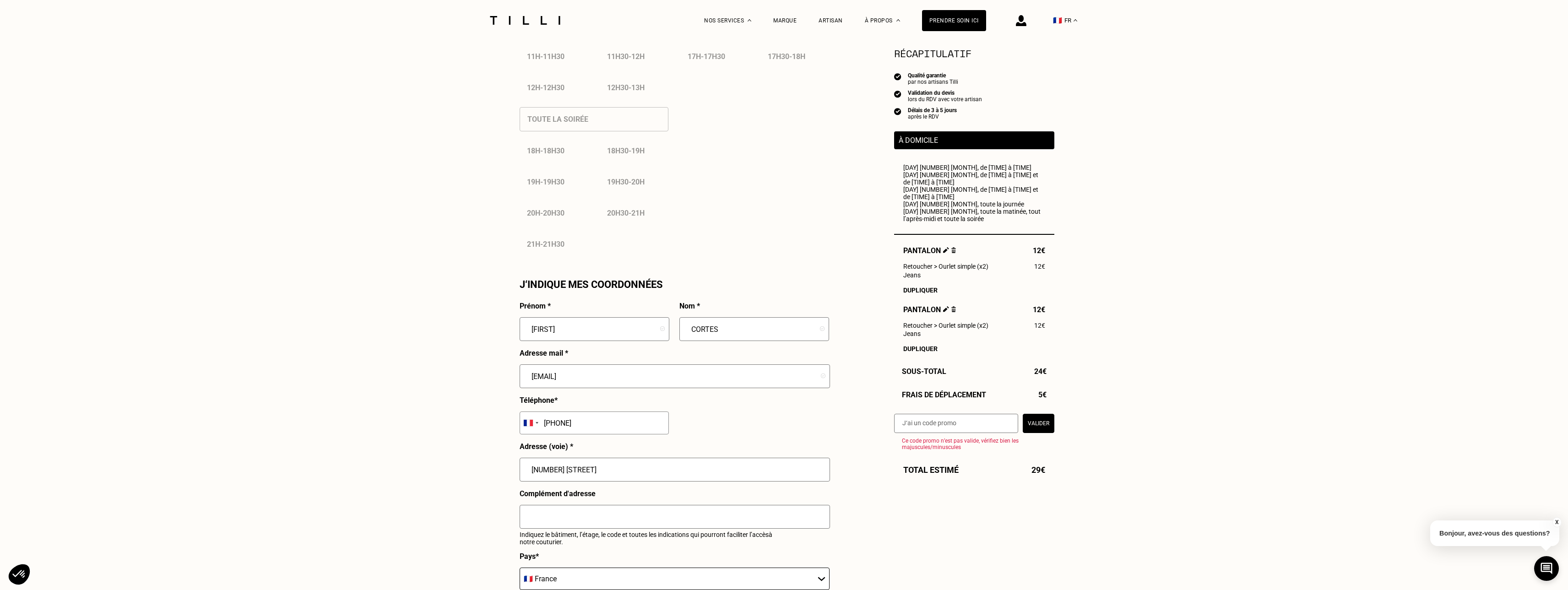 type on "[NUMBER] [STREET]" 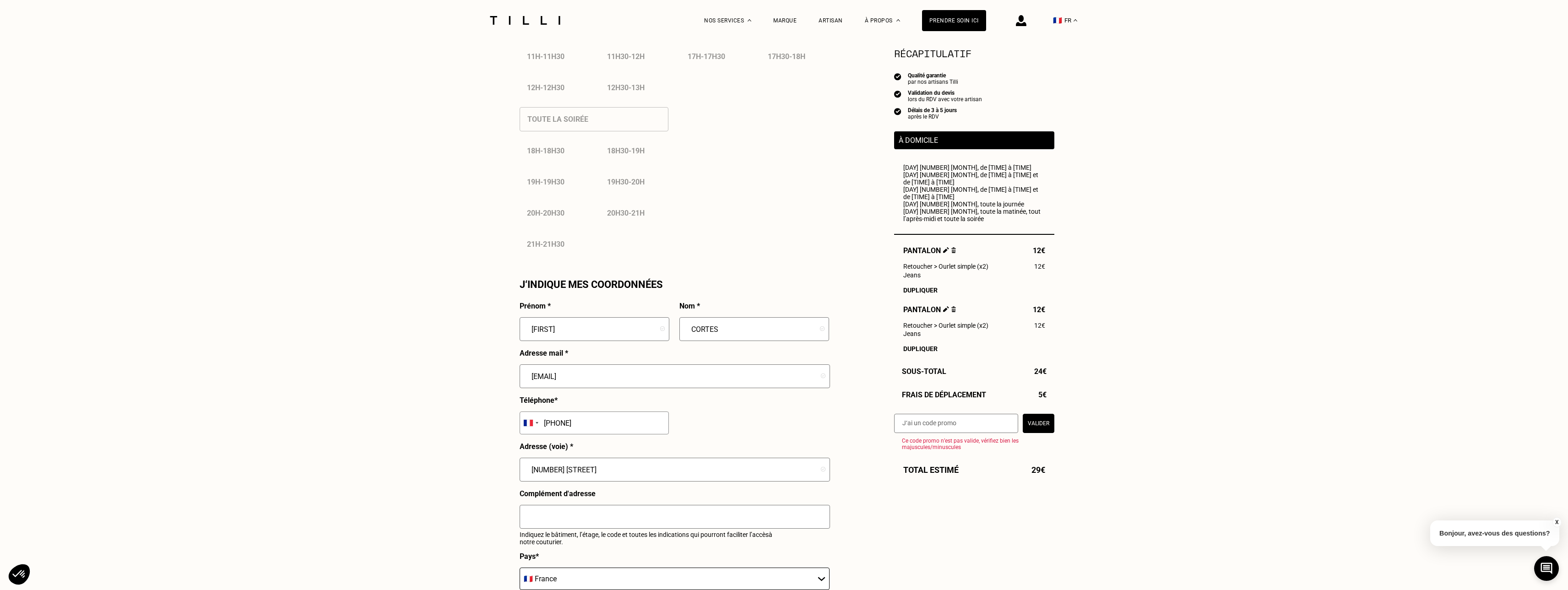 scroll, scrollTop: 915, scrollLeft: 0, axis: vertical 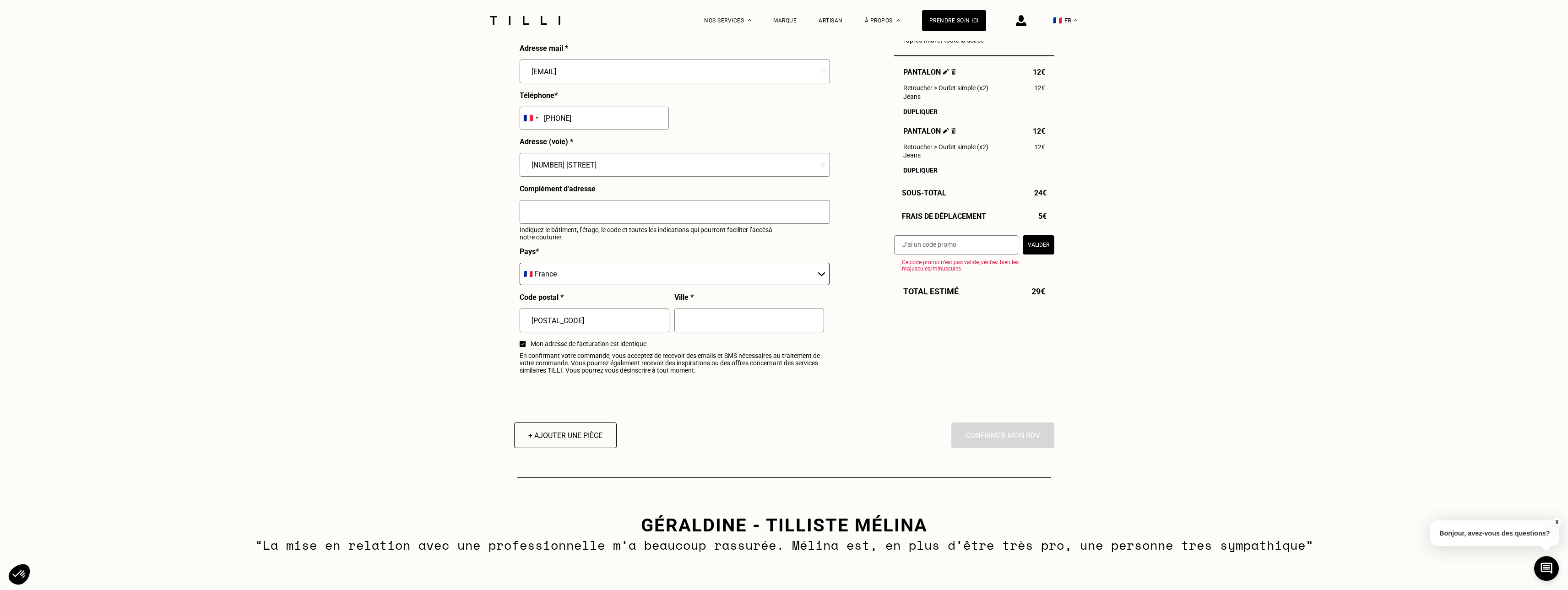 click at bounding box center (749, 320) 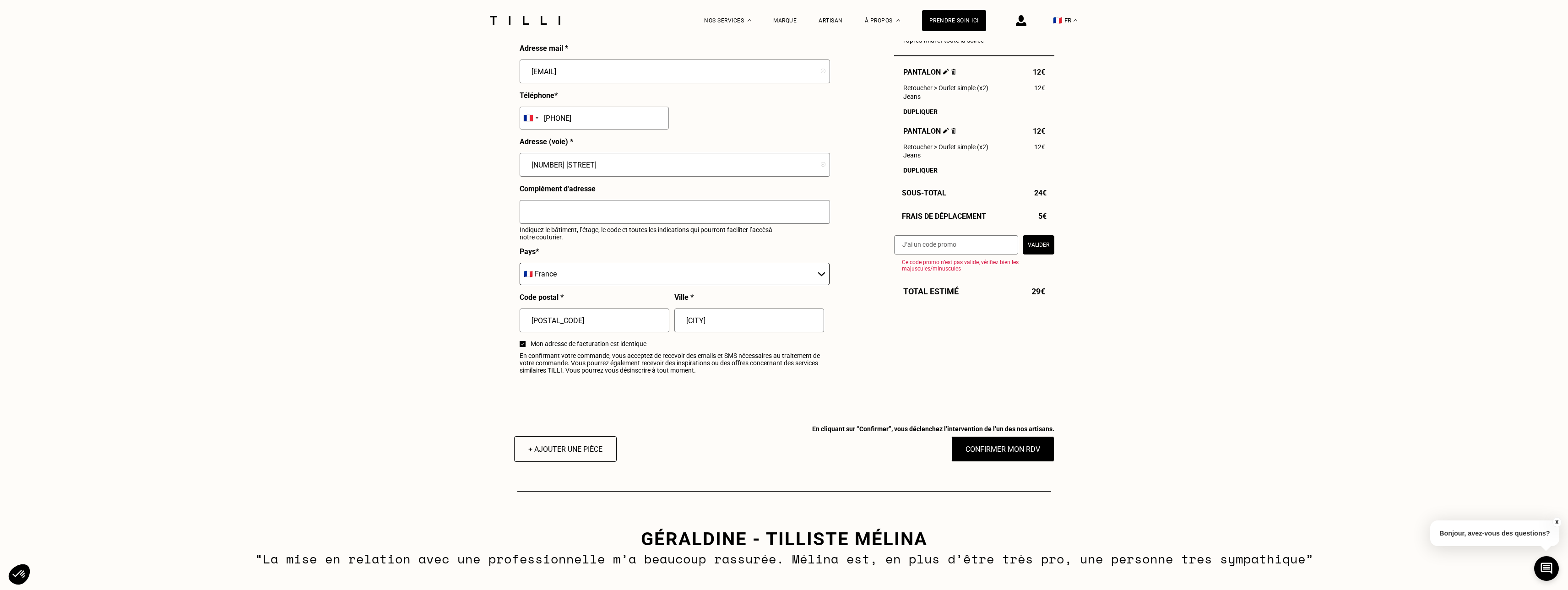 click on "J‘indique mes coordonnées Prénom * [FIRST] Nom * [LAST] Adresse mail * [EMAIL] Téléphone * [COUNTRY]" at bounding box center [674, -139] 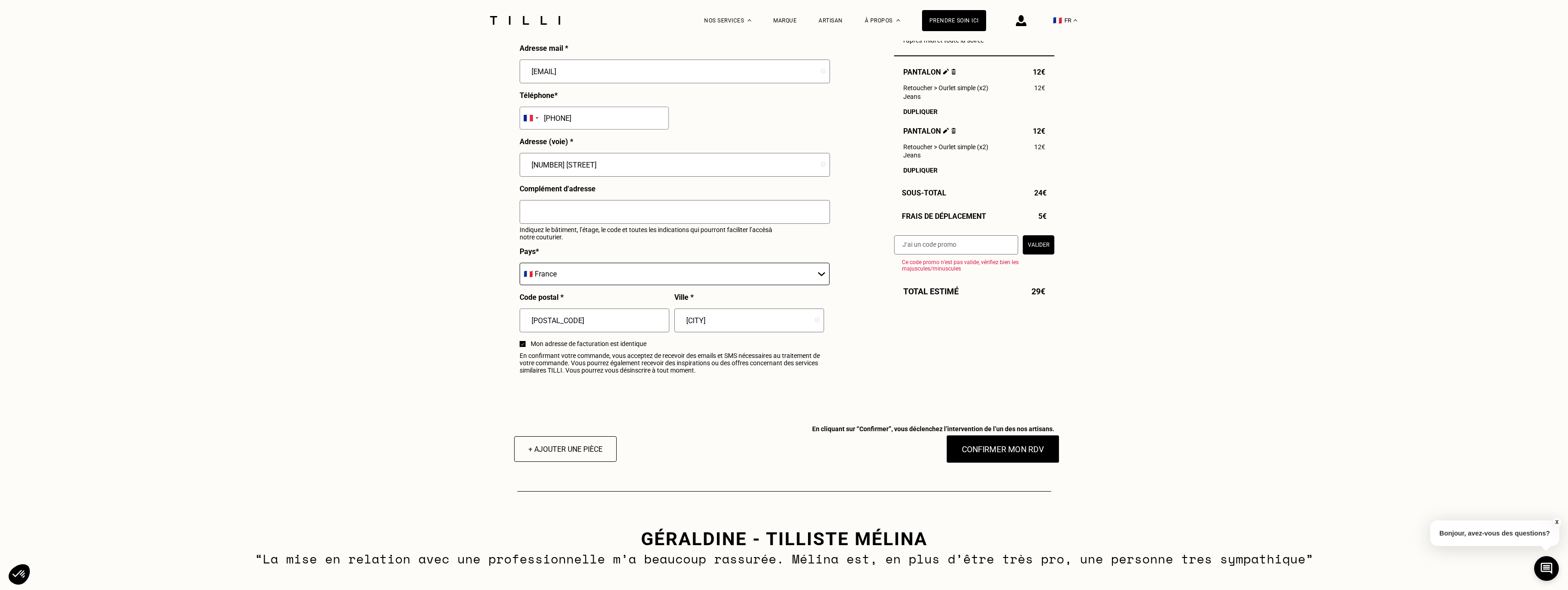click on "Confirmer mon RDV" at bounding box center (1003, 449) 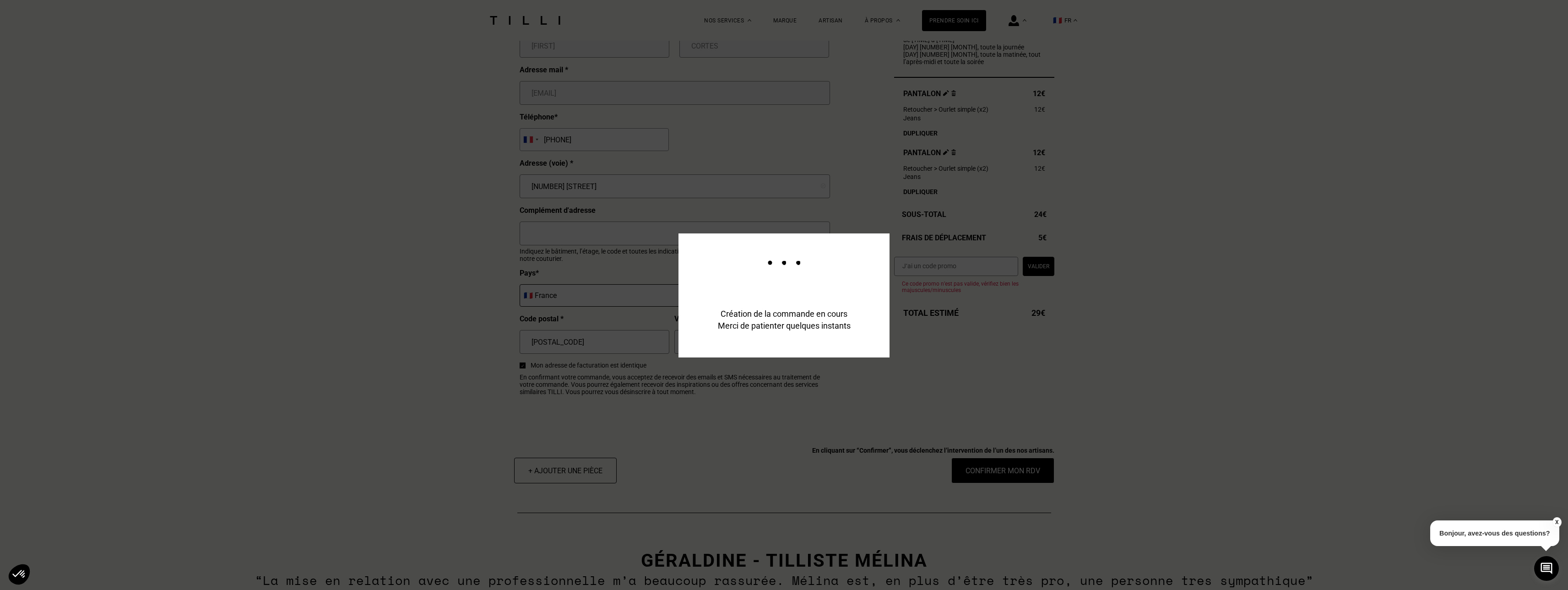 scroll, scrollTop: 937, scrollLeft: 0, axis: vertical 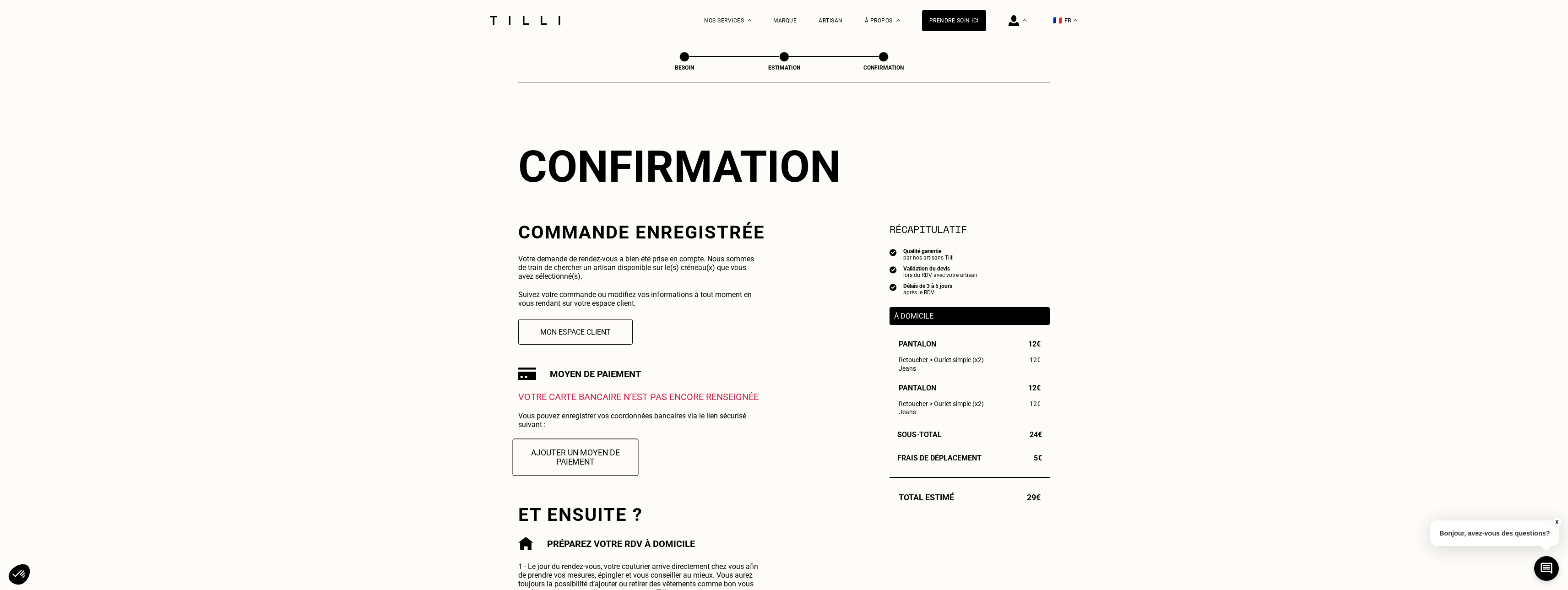 click on "Ajouter un moyen de paiement" at bounding box center (575, 457) 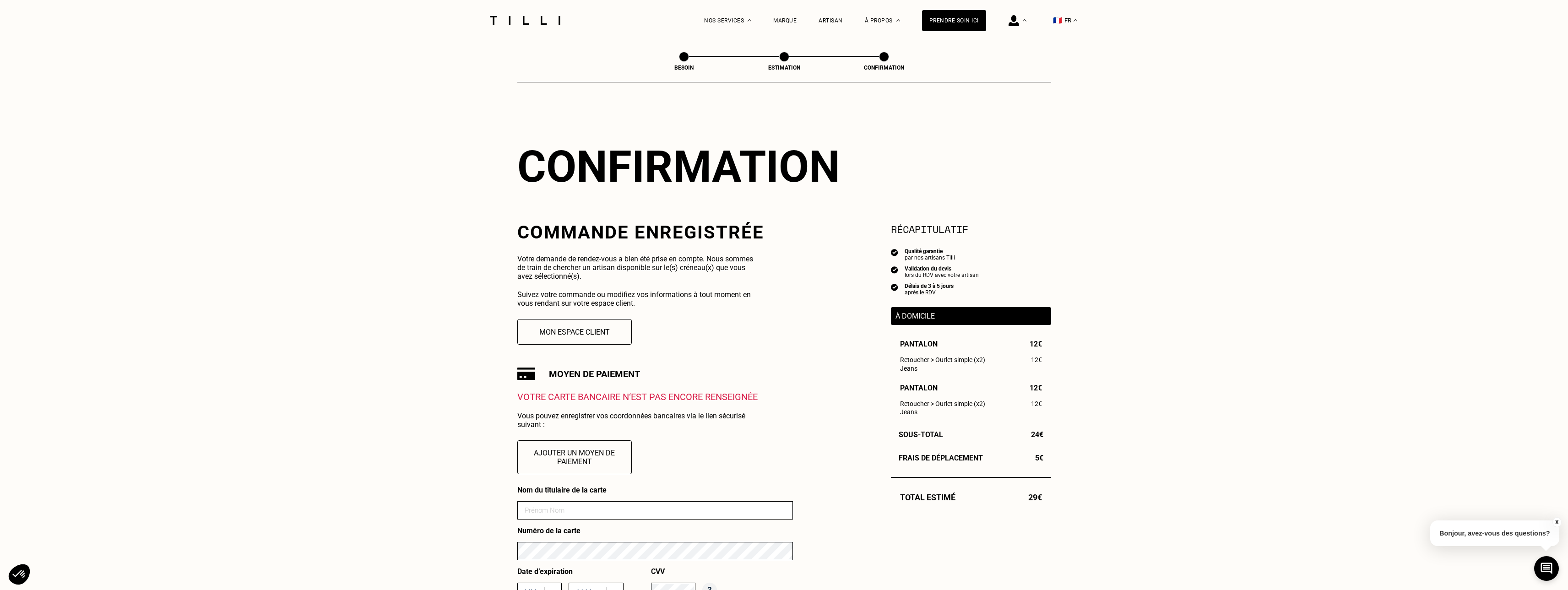 click at bounding box center (655, 510) 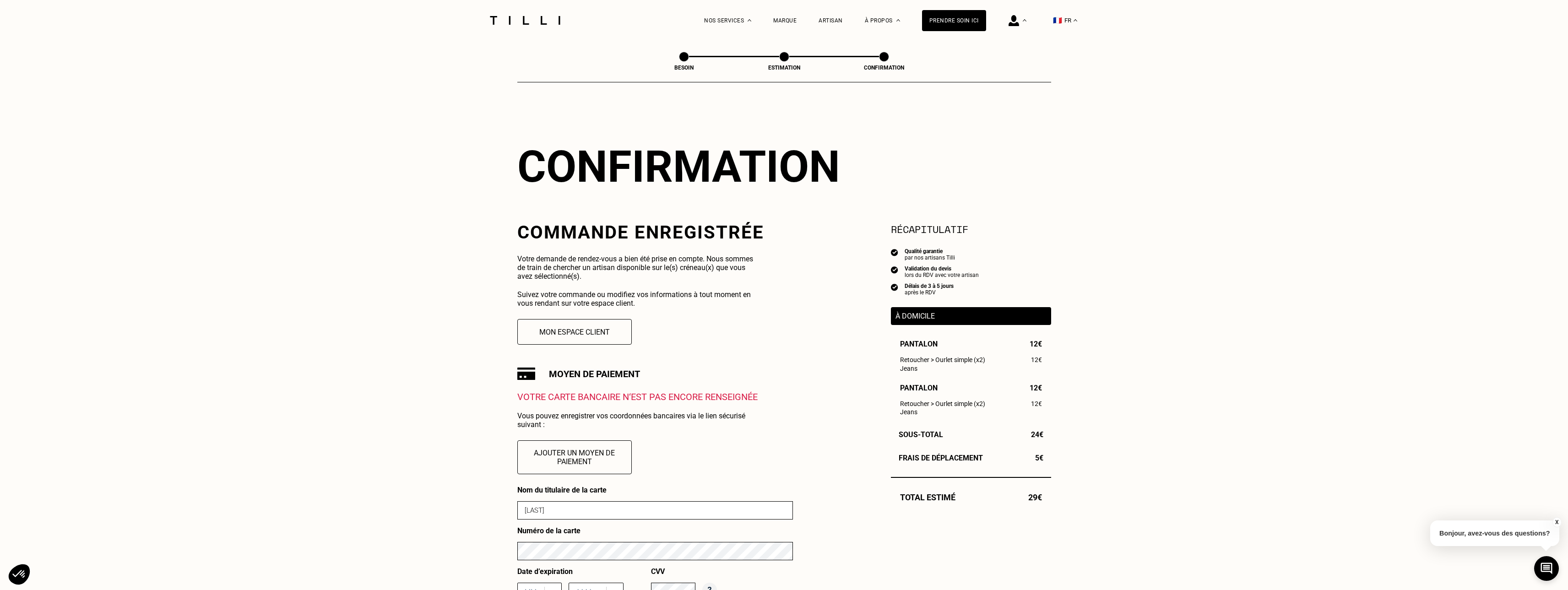 type on "[LAST]" 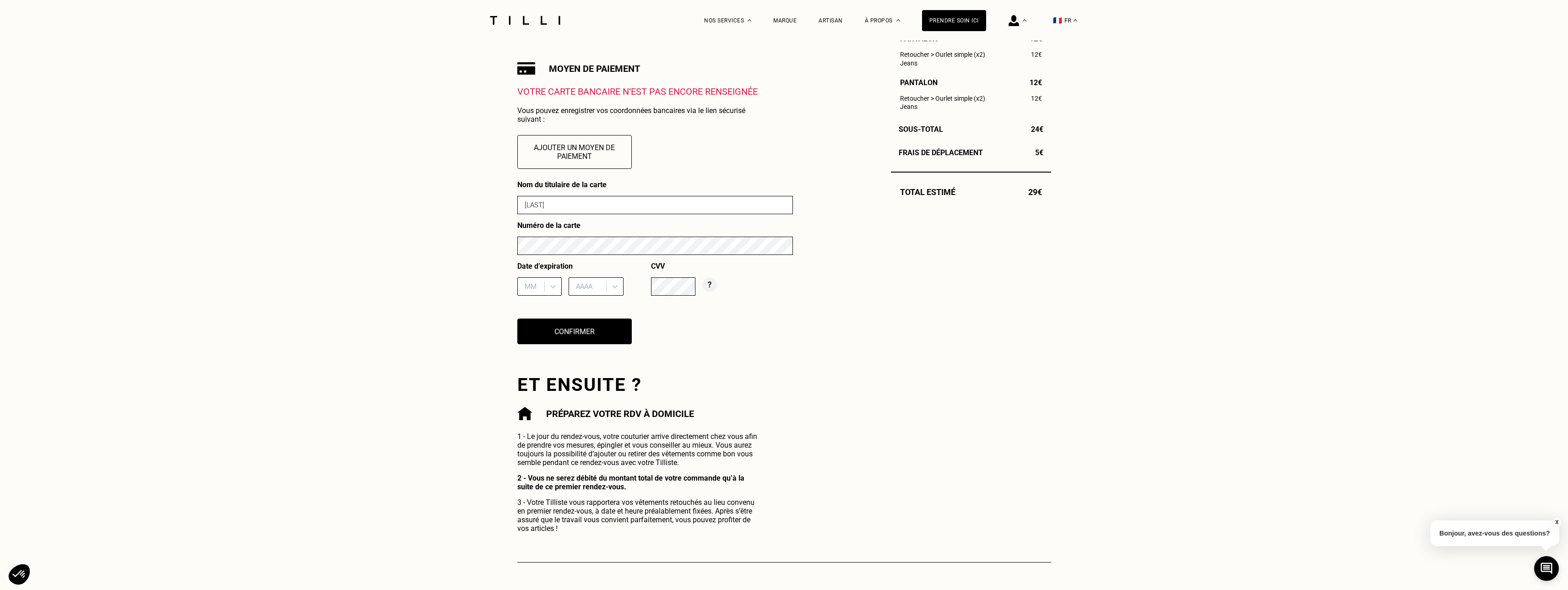 click on "MM" at bounding box center [532, 287] 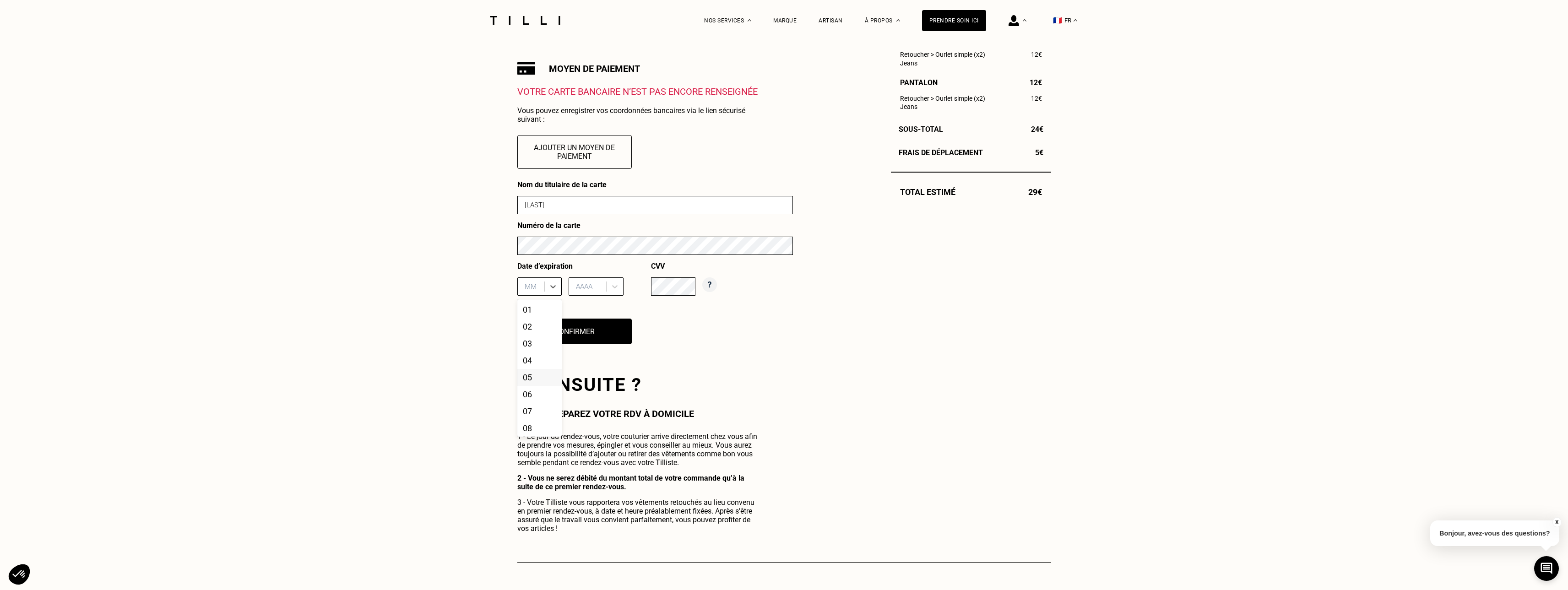 click on "05" at bounding box center [539, 377] 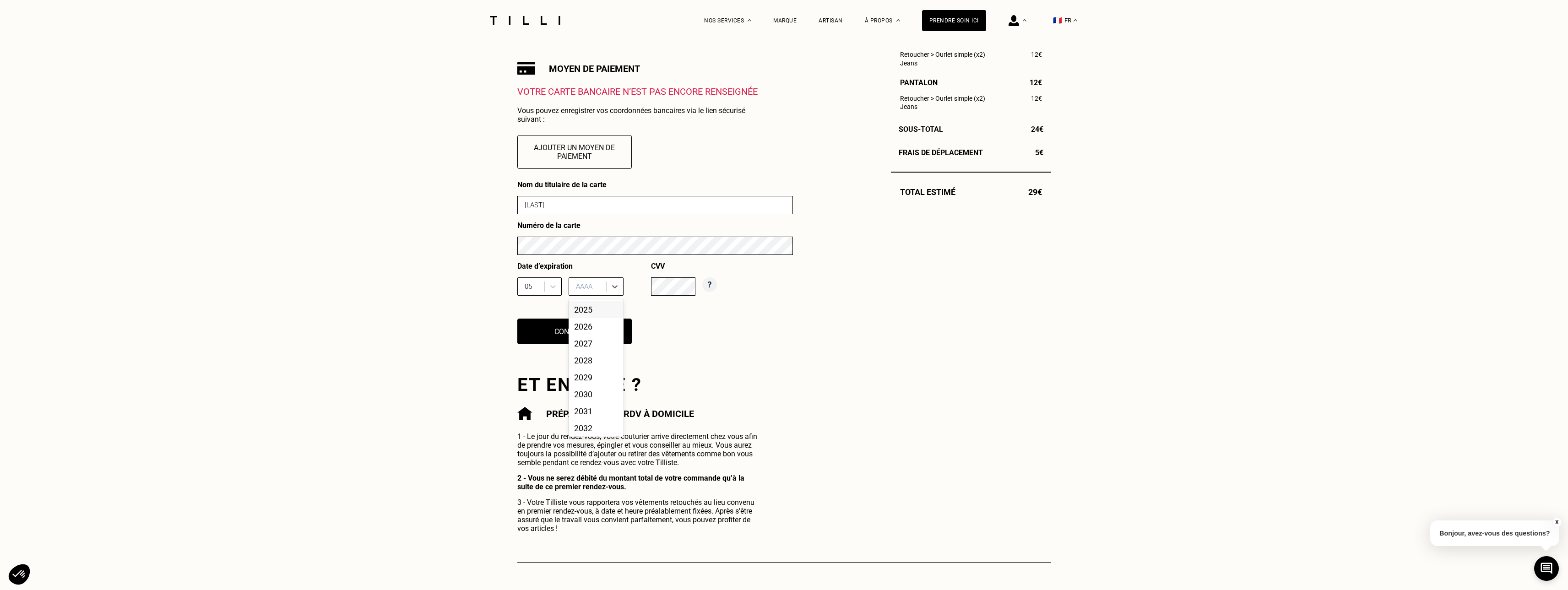 click on "AAAA" at bounding box center [596, 287] 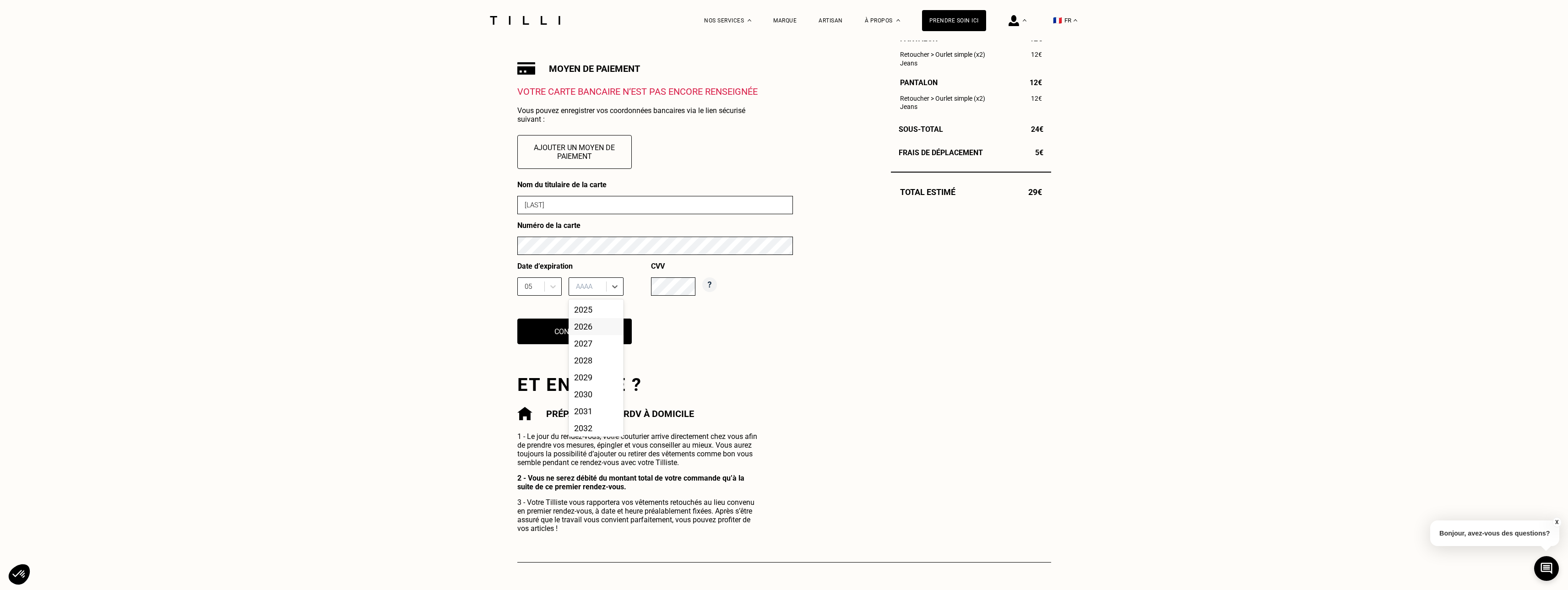 click on "2026" at bounding box center (596, 326) 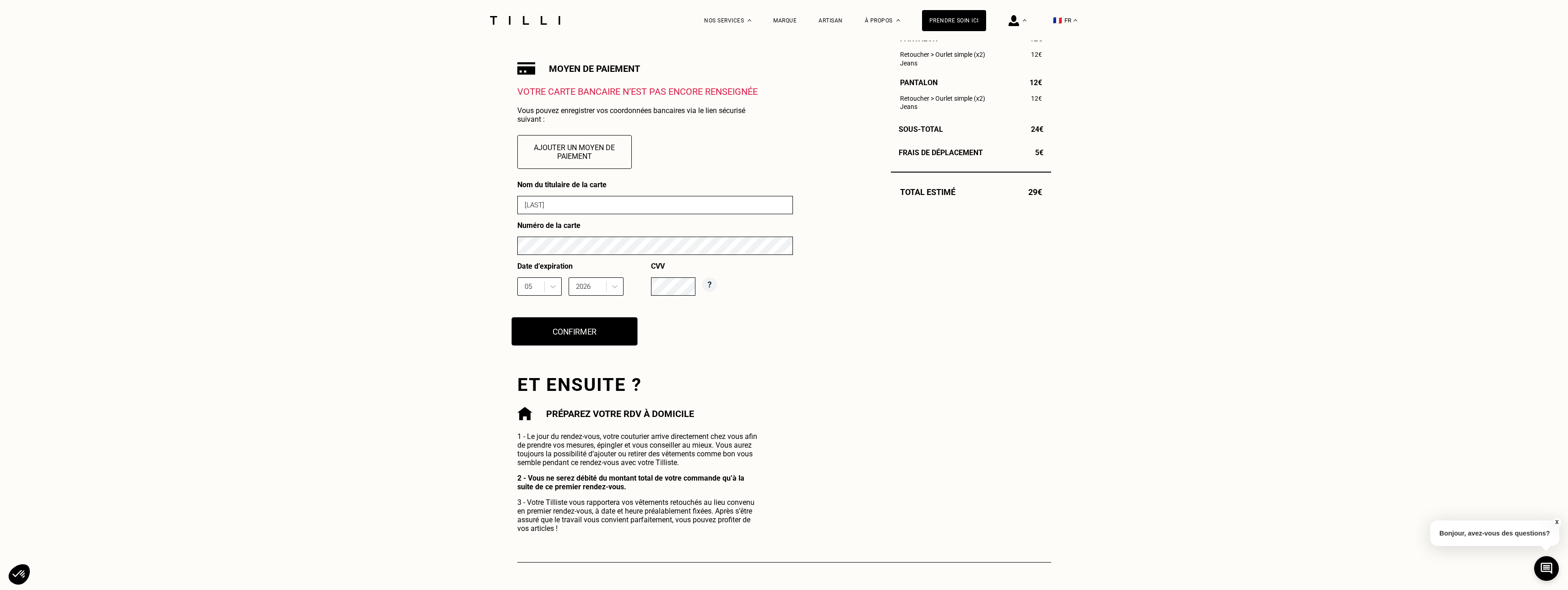 click on "Confirmer" at bounding box center (574, 331) 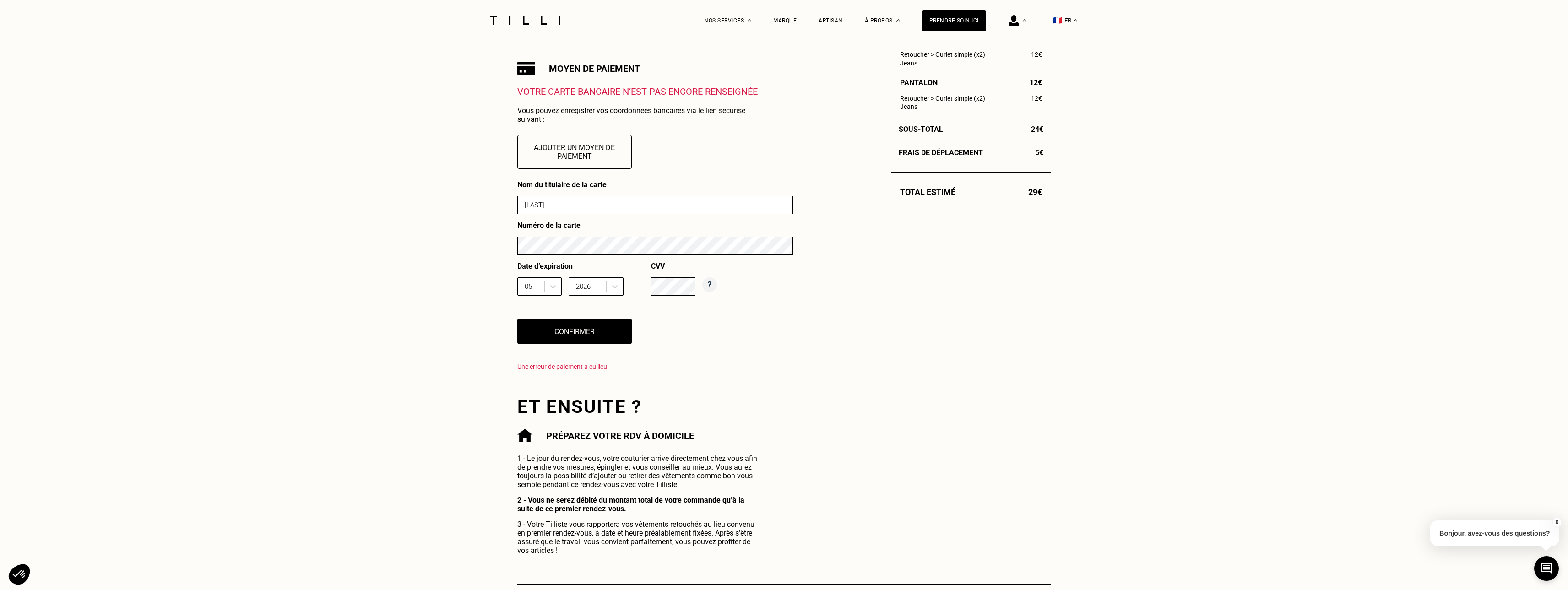 click on "Nom du titulaire de la carte [LAST] Numéro de la carte Date d’expiration [MONTH]" at bounding box center (784, 345) 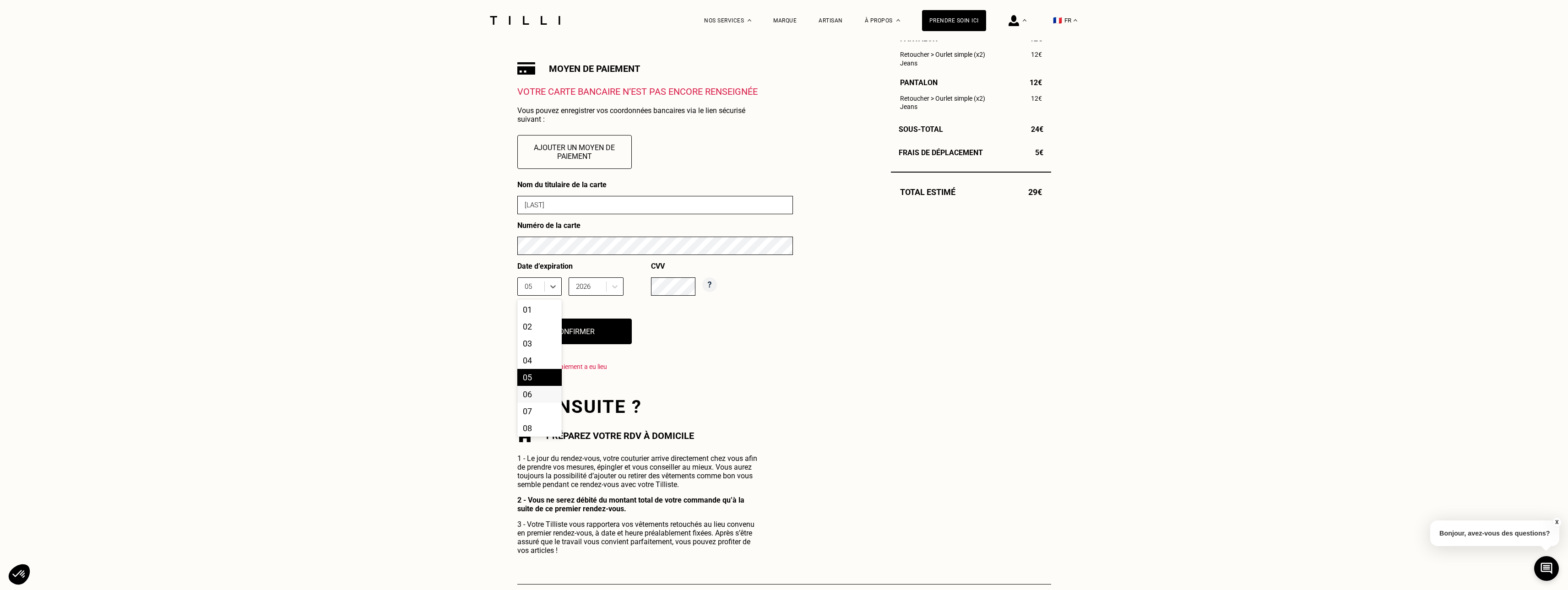 scroll, scrollTop: 75, scrollLeft: 0, axis: vertical 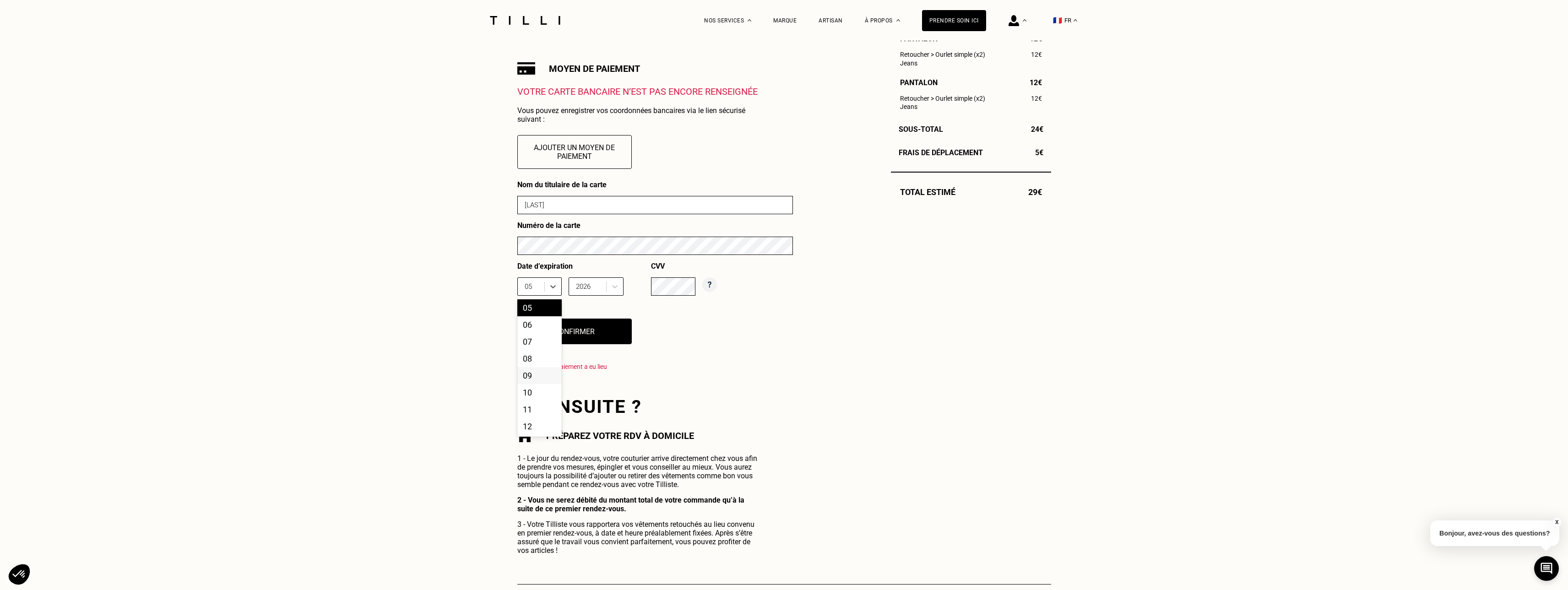 click on "09" at bounding box center [539, 375] 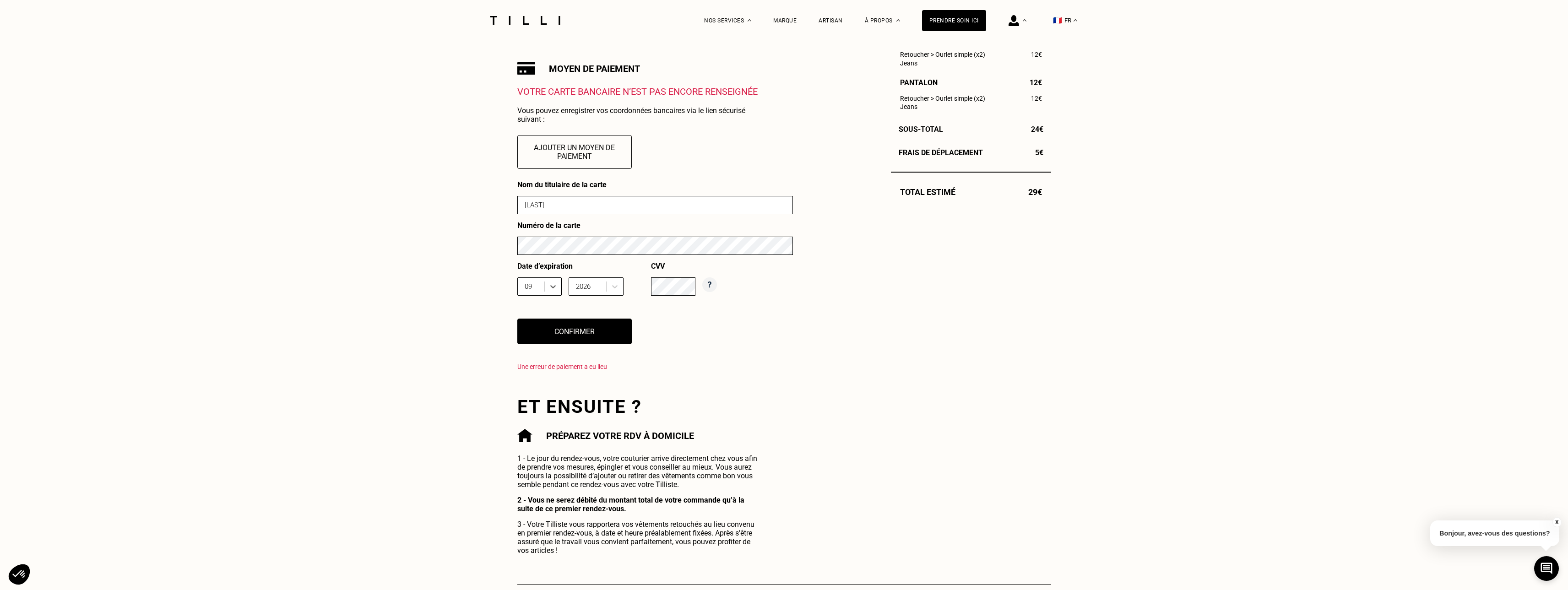 click at bounding box center (589, 287) 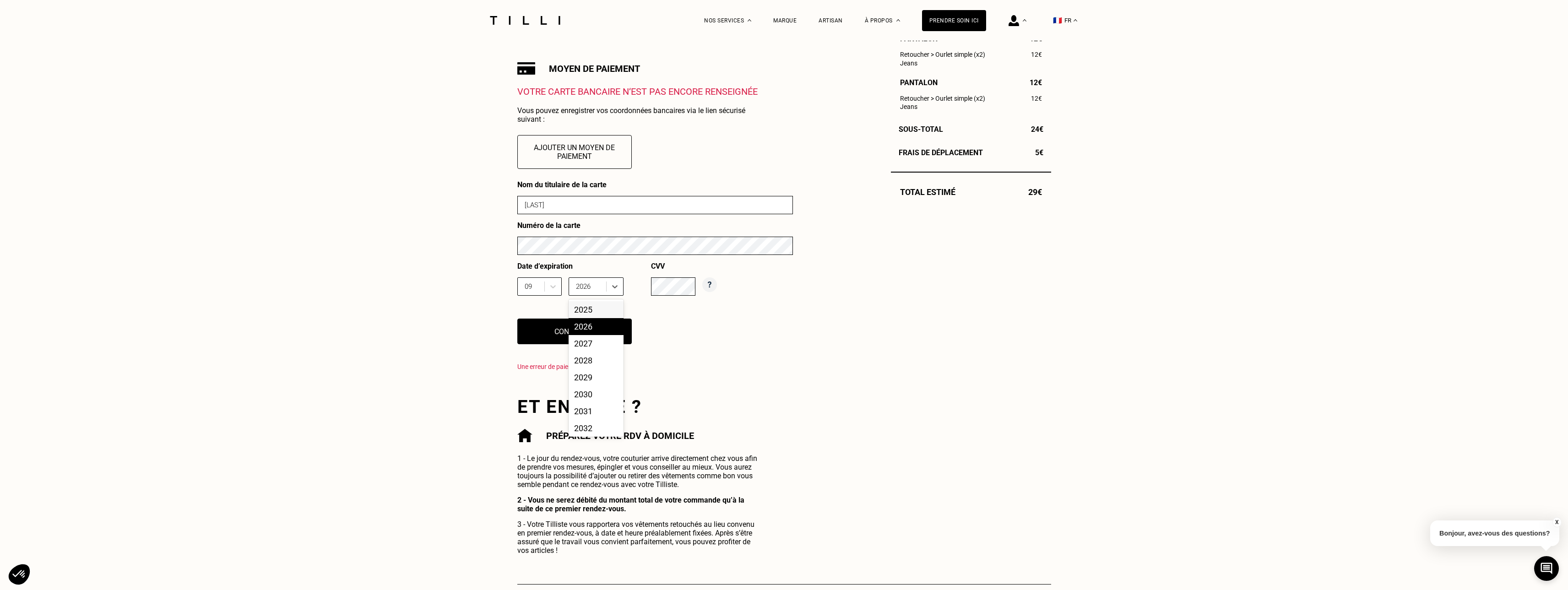 click on "2025" at bounding box center [596, 309] 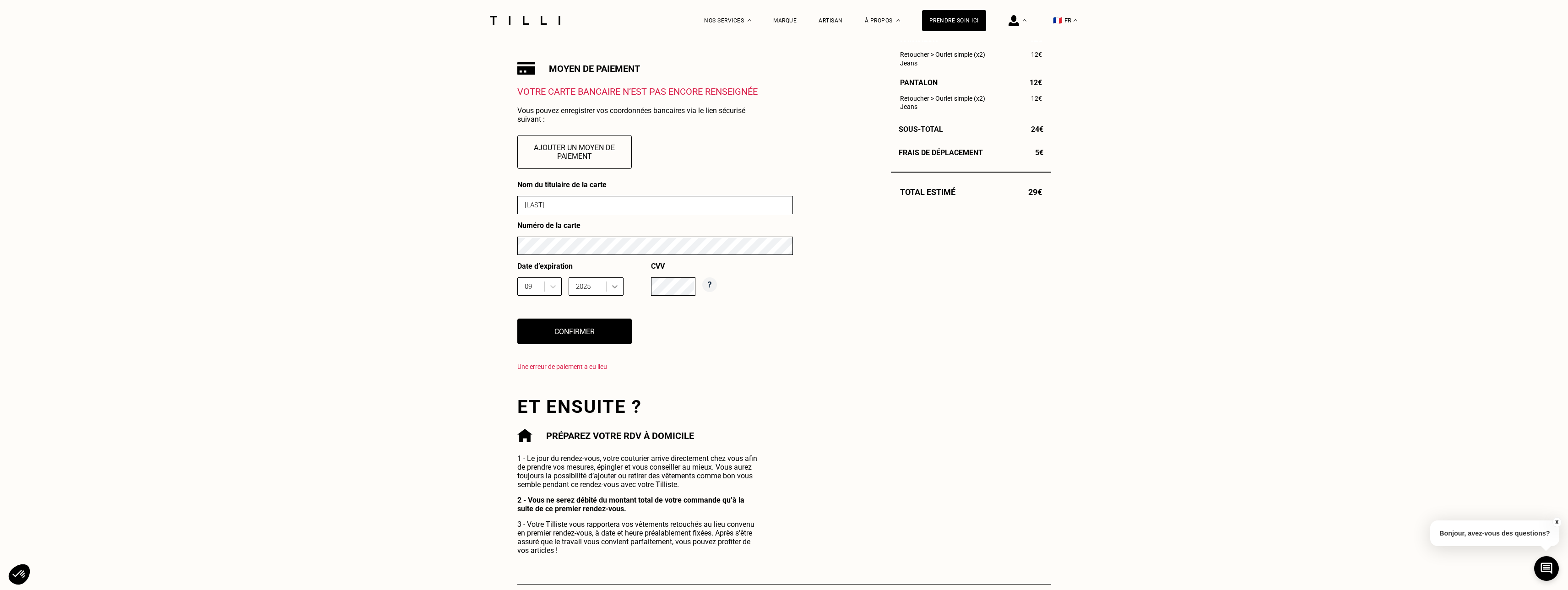 click on "Date d’expiration [MONTH] [YEAR] CVV" at bounding box center (655, 282) 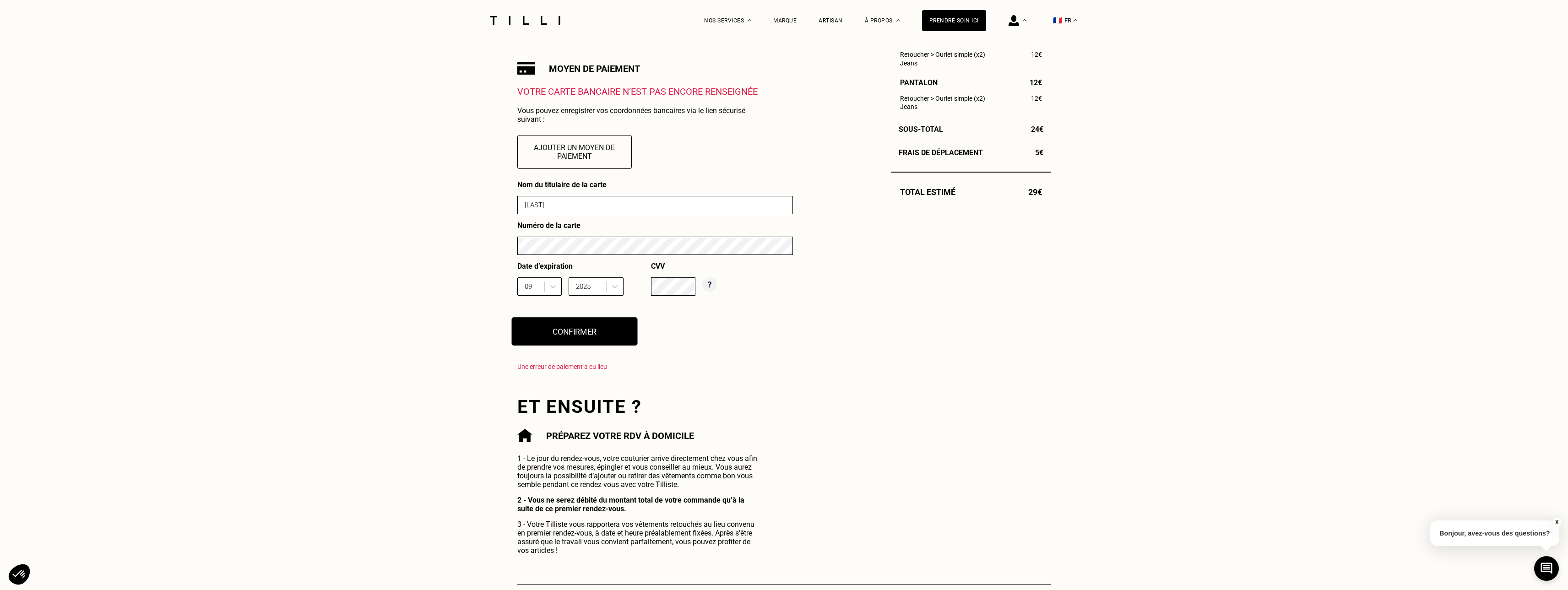 click on "Confirmer" at bounding box center (574, 331) 